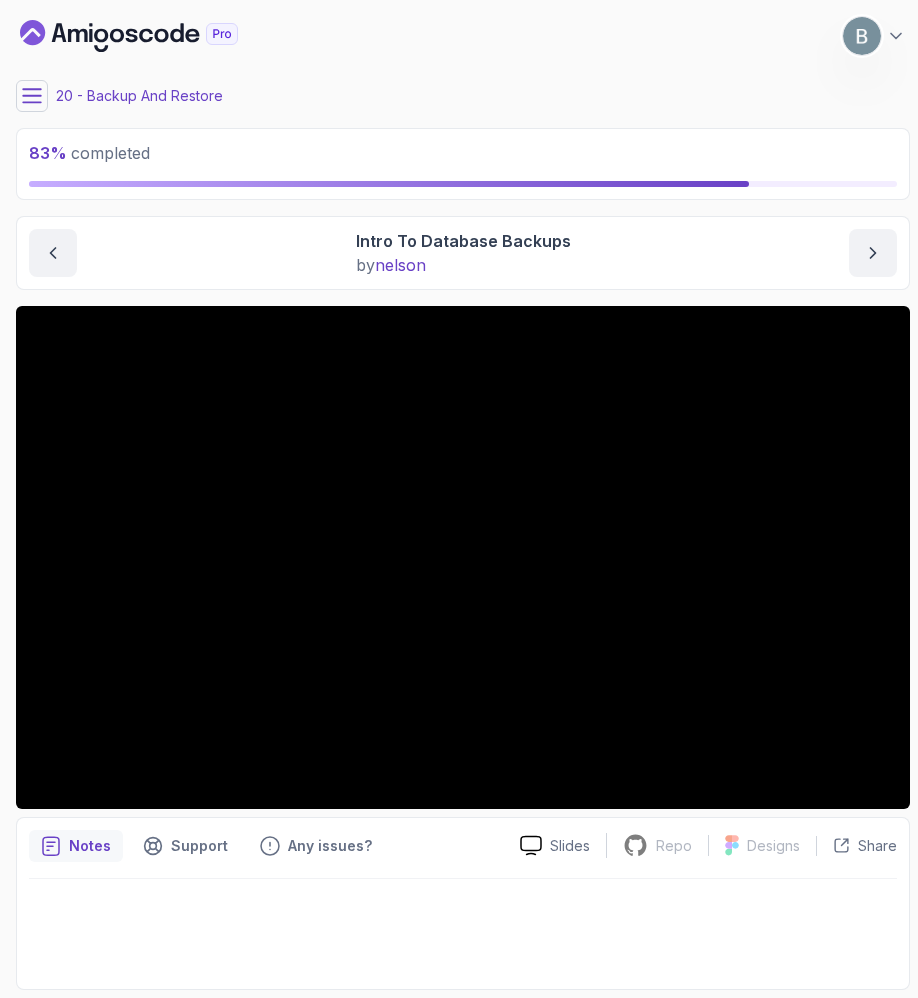 scroll, scrollTop: 0, scrollLeft: 0, axis: both 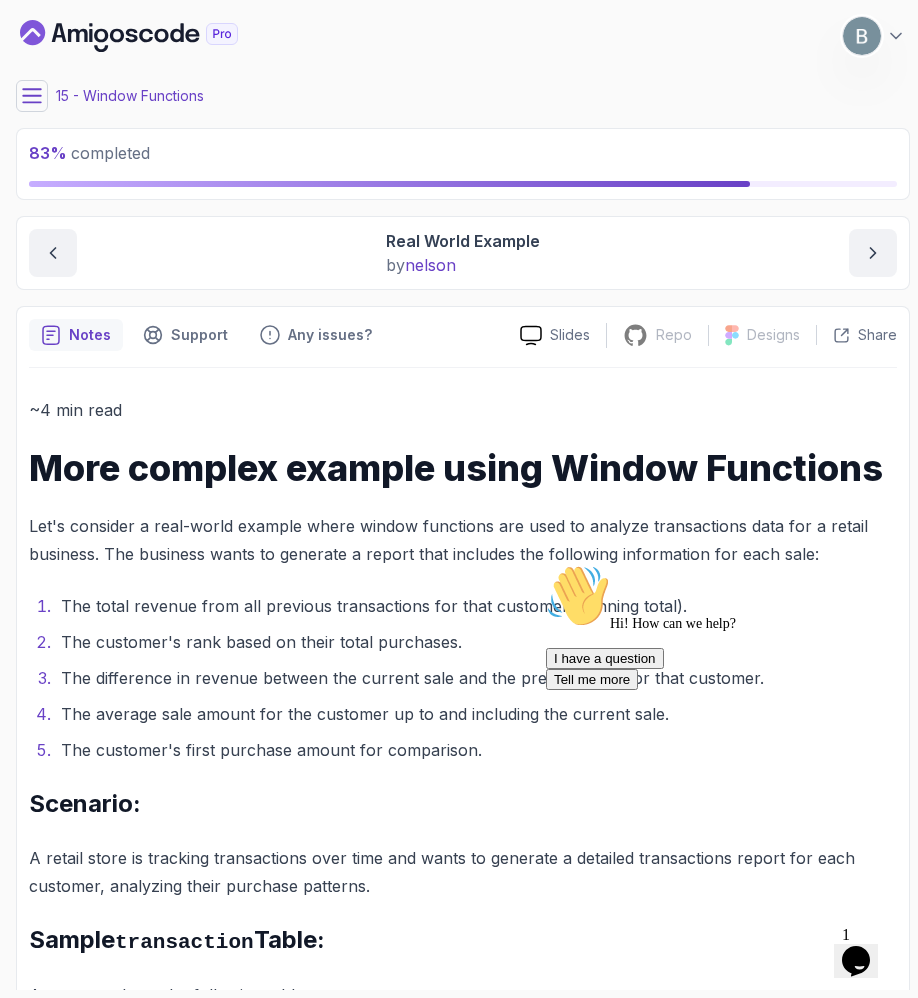 click 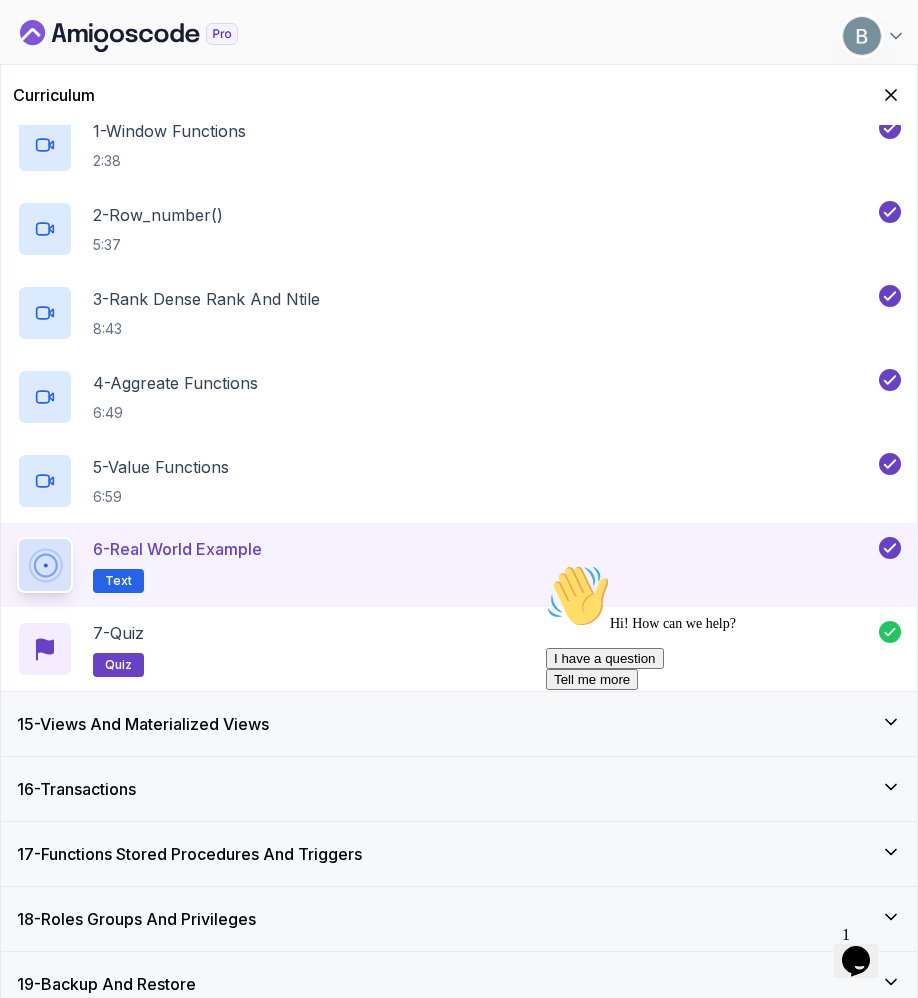 click on "14  -  Window Functions" at bounding box center [459, 71] 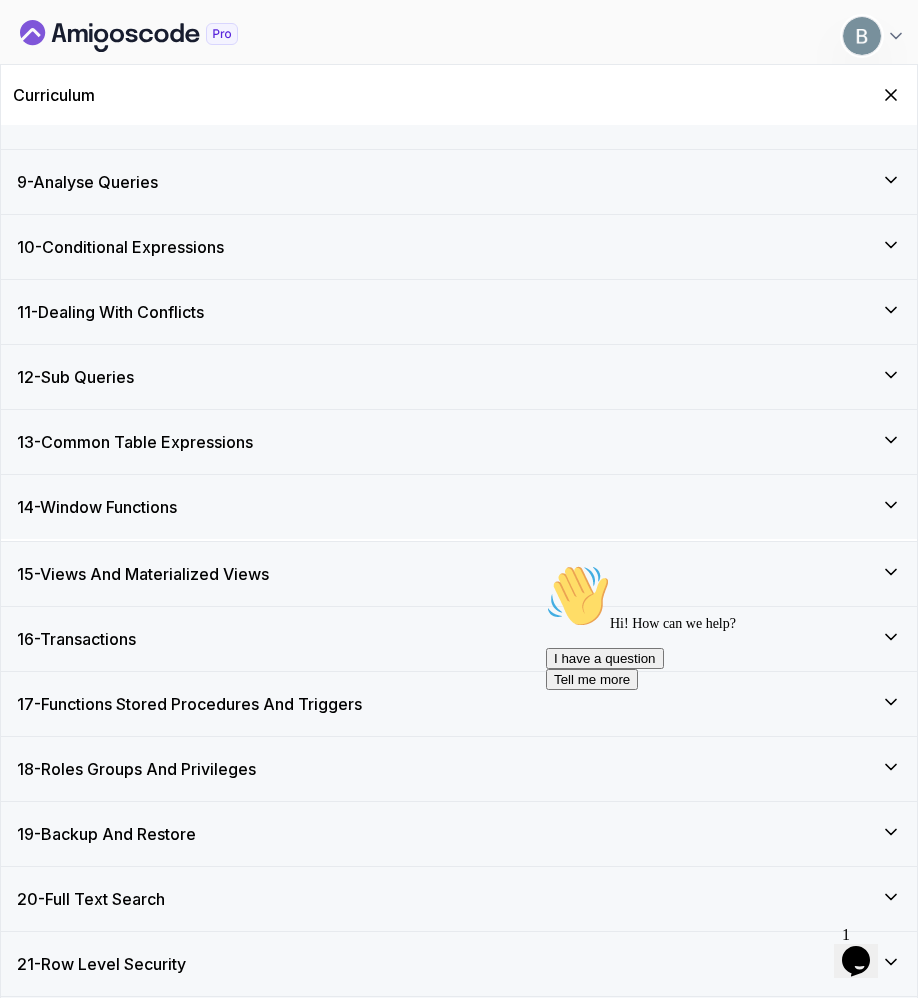 scroll, scrollTop: 860, scrollLeft: 0, axis: vertical 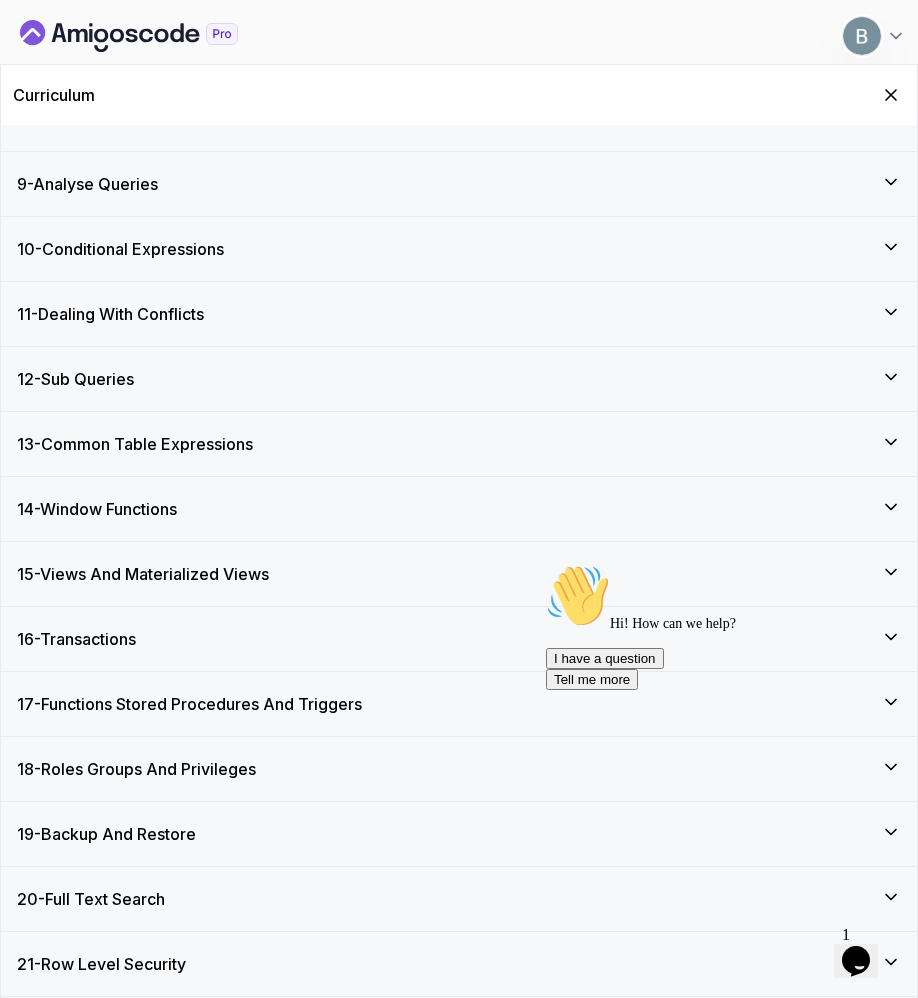 click on "15  -  Views And Materialized Views" at bounding box center (459, 574) 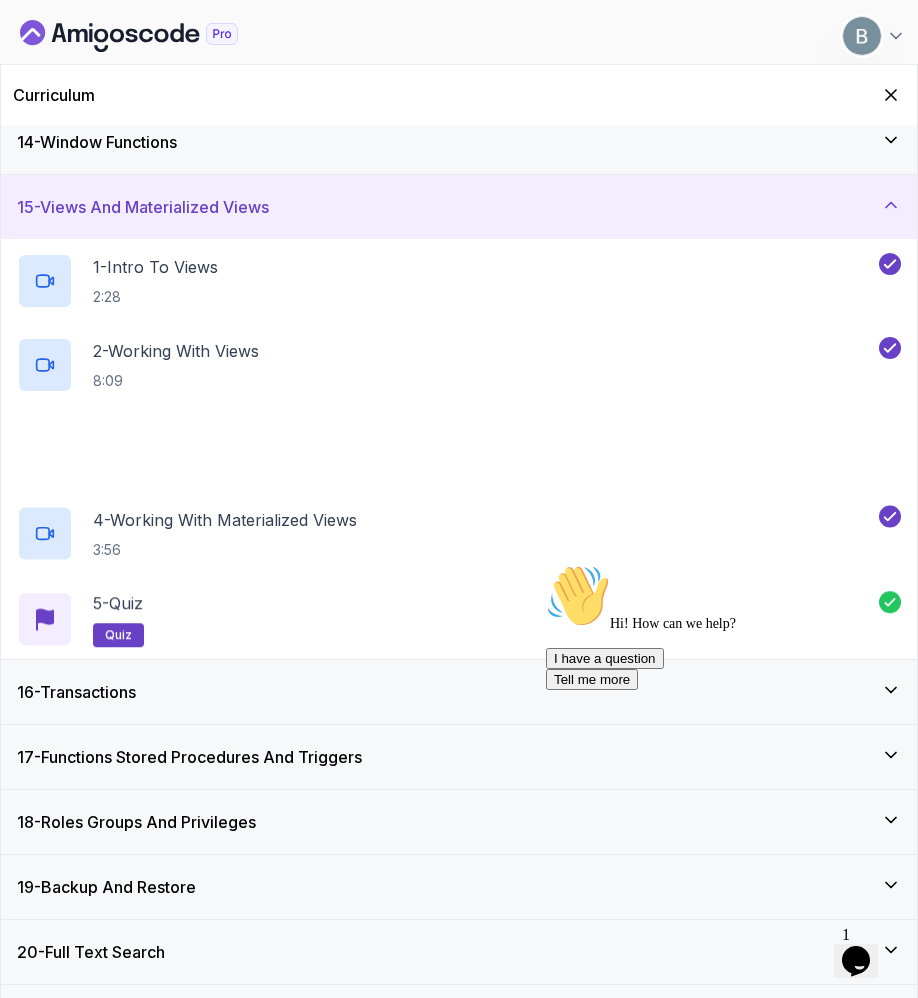 click on "15  -  Views And Materialized Views" at bounding box center [459, 207] 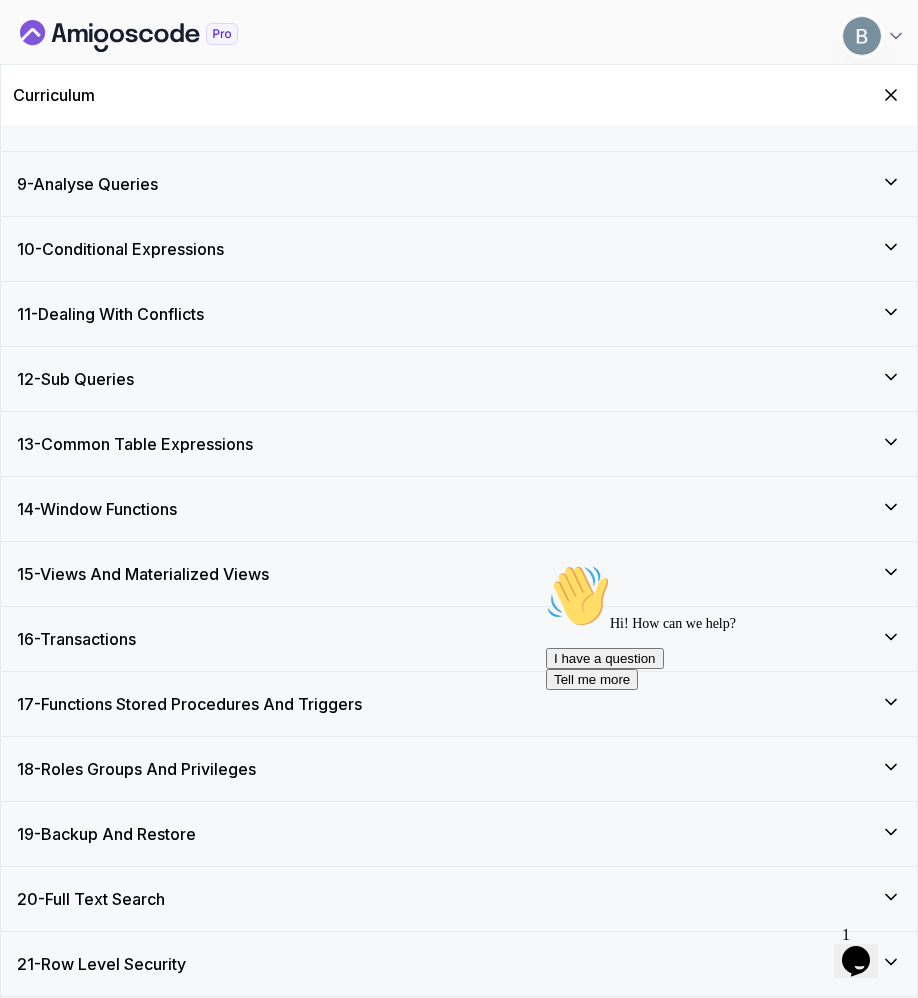 click on "18  -  Roles Groups And Privileges" at bounding box center [136, 769] 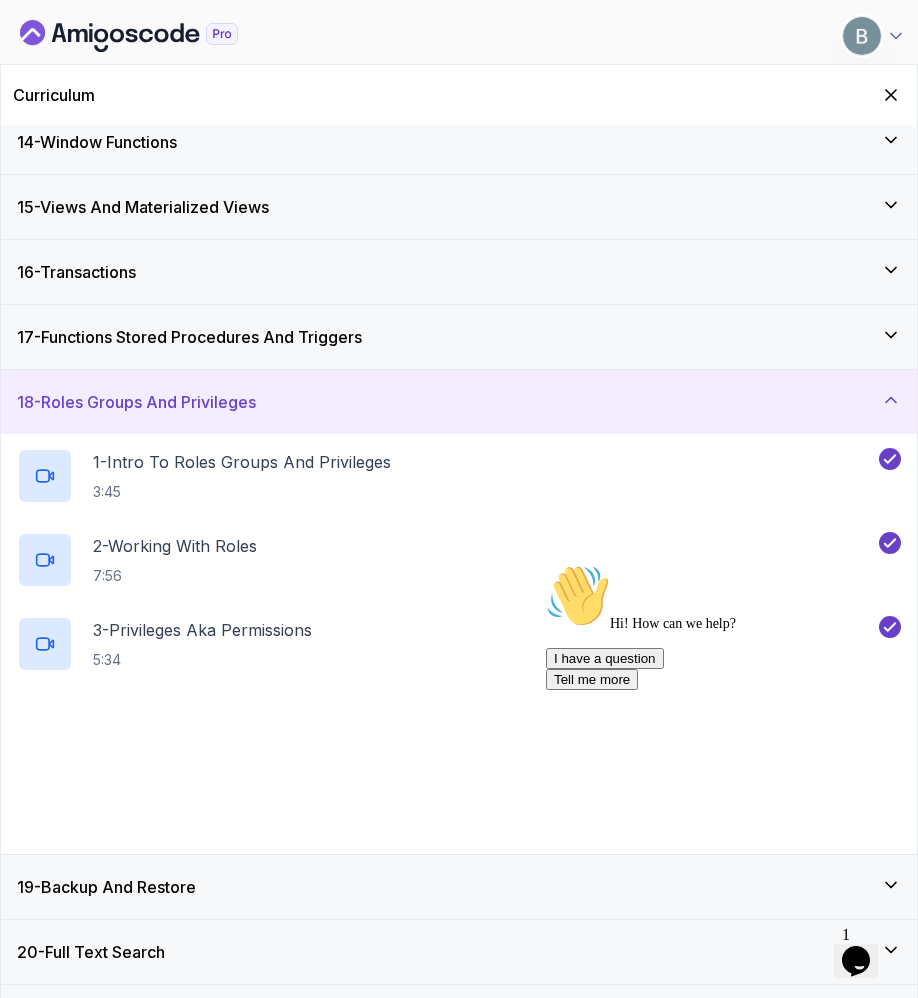 scroll, scrollTop: 1385, scrollLeft: 0, axis: vertical 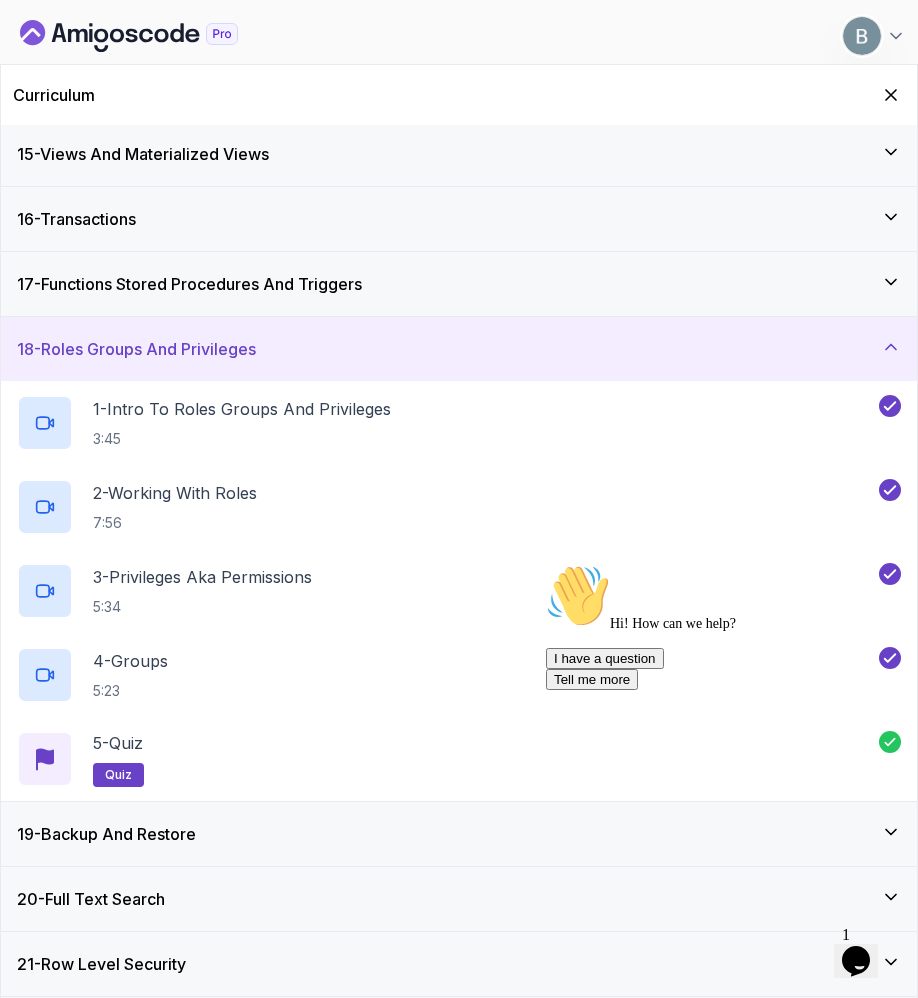 click on "18  -  Roles Groups And Privileges" at bounding box center (459, 349) 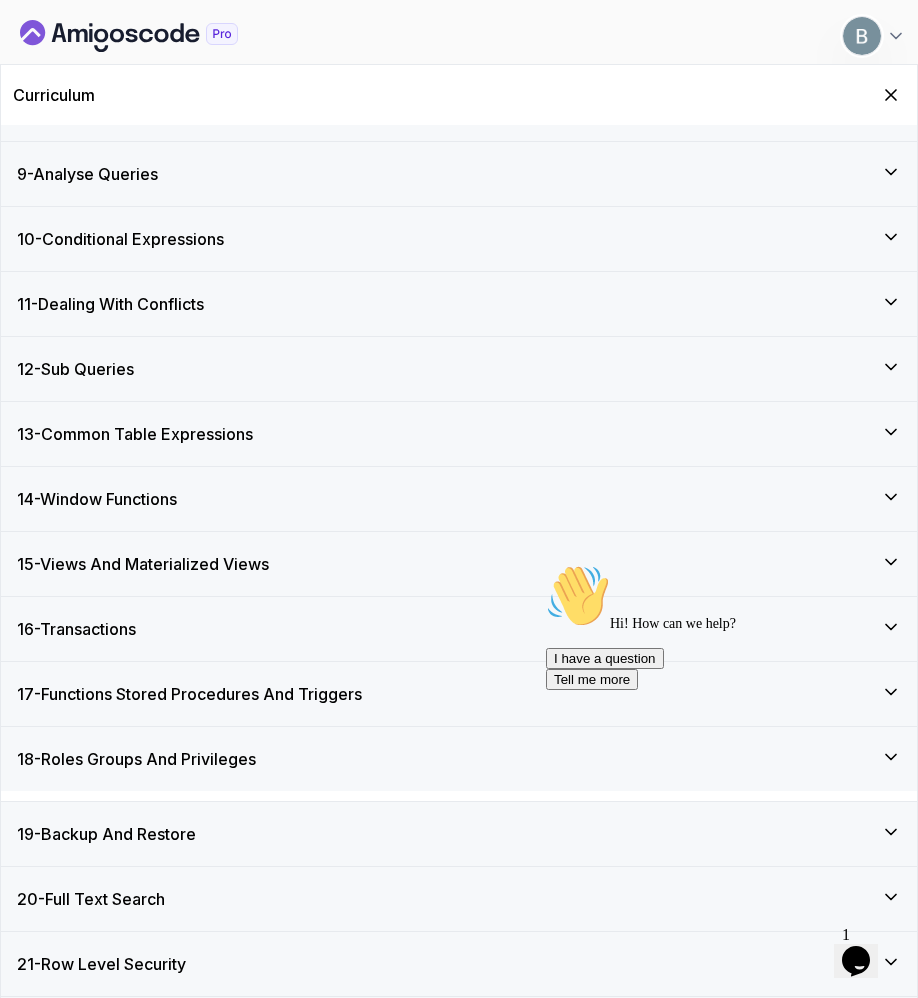scroll, scrollTop: 860, scrollLeft: 0, axis: vertical 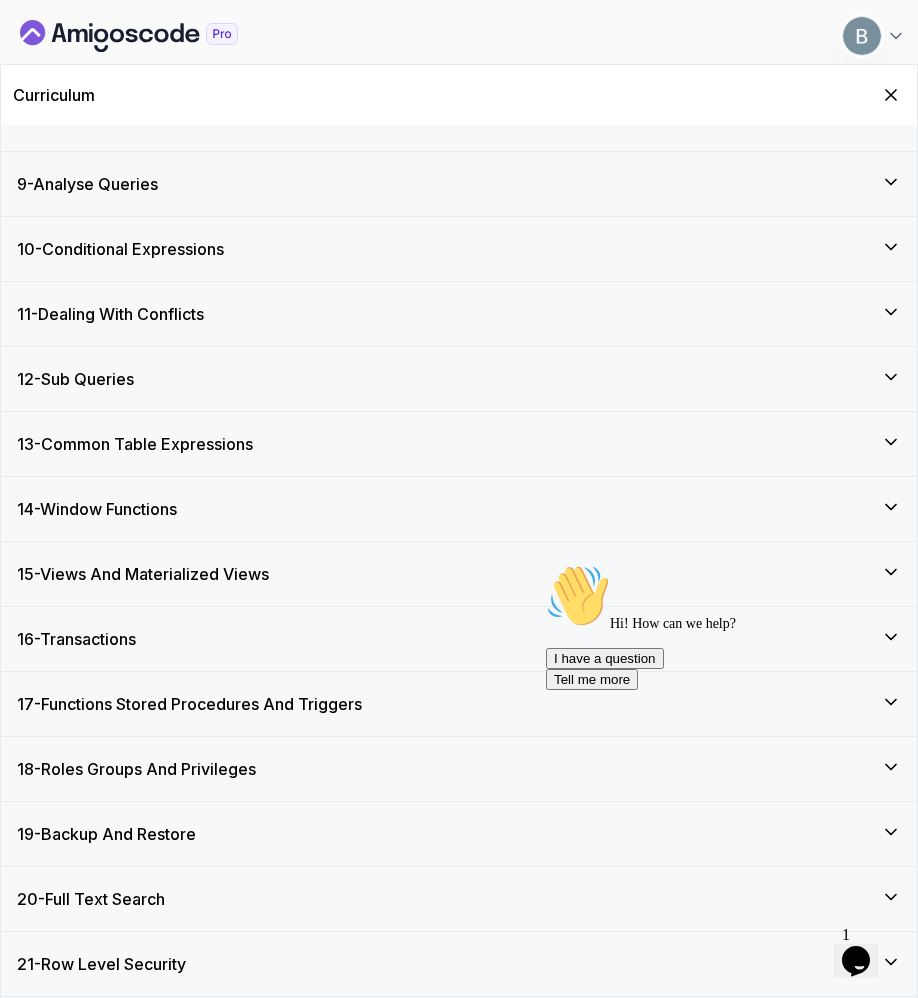 click on "19  -  Backup And Restore" at bounding box center [459, 834] 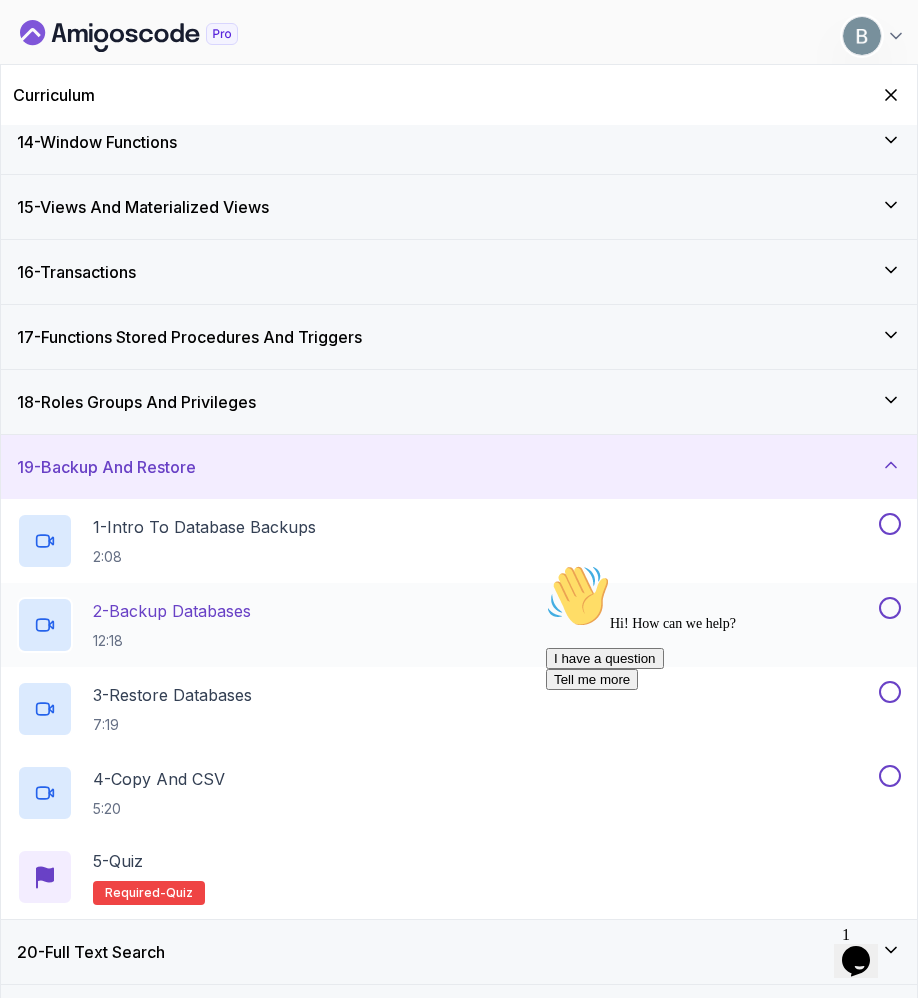 click on "2  -  Backup Databases 12:18" at bounding box center (459, 625) 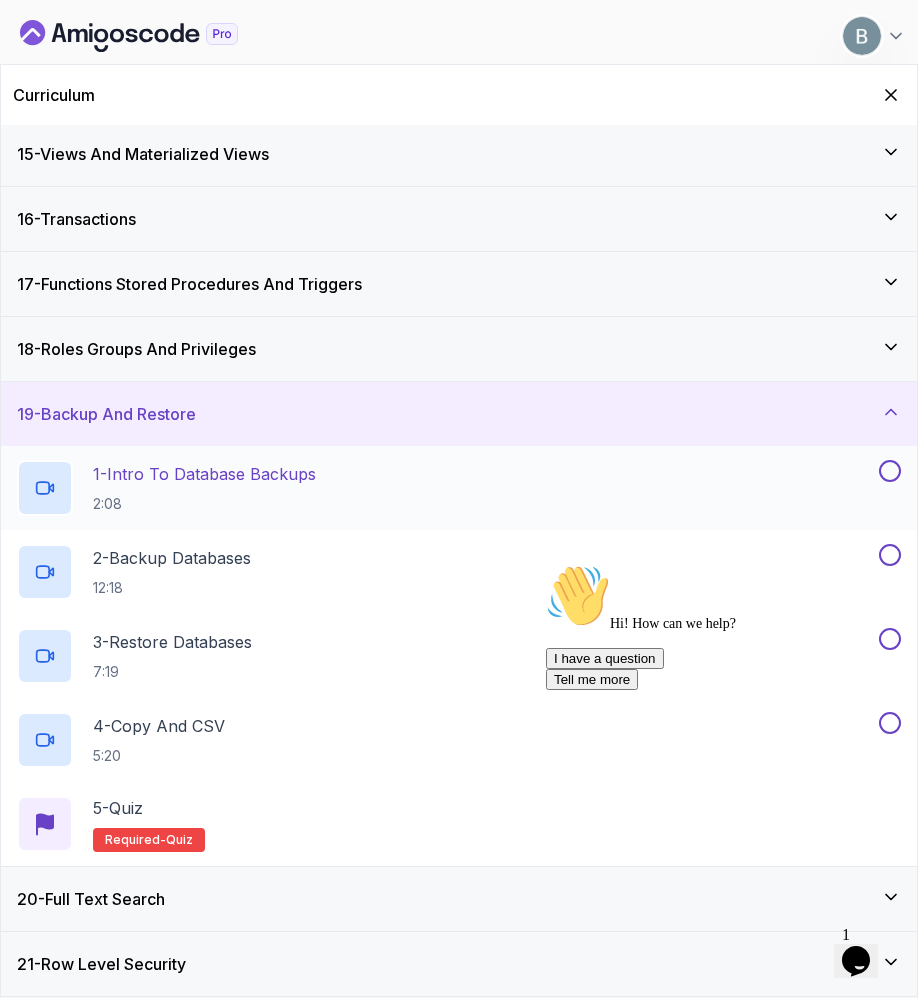 scroll, scrollTop: 1385, scrollLeft: 0, axis: vertical 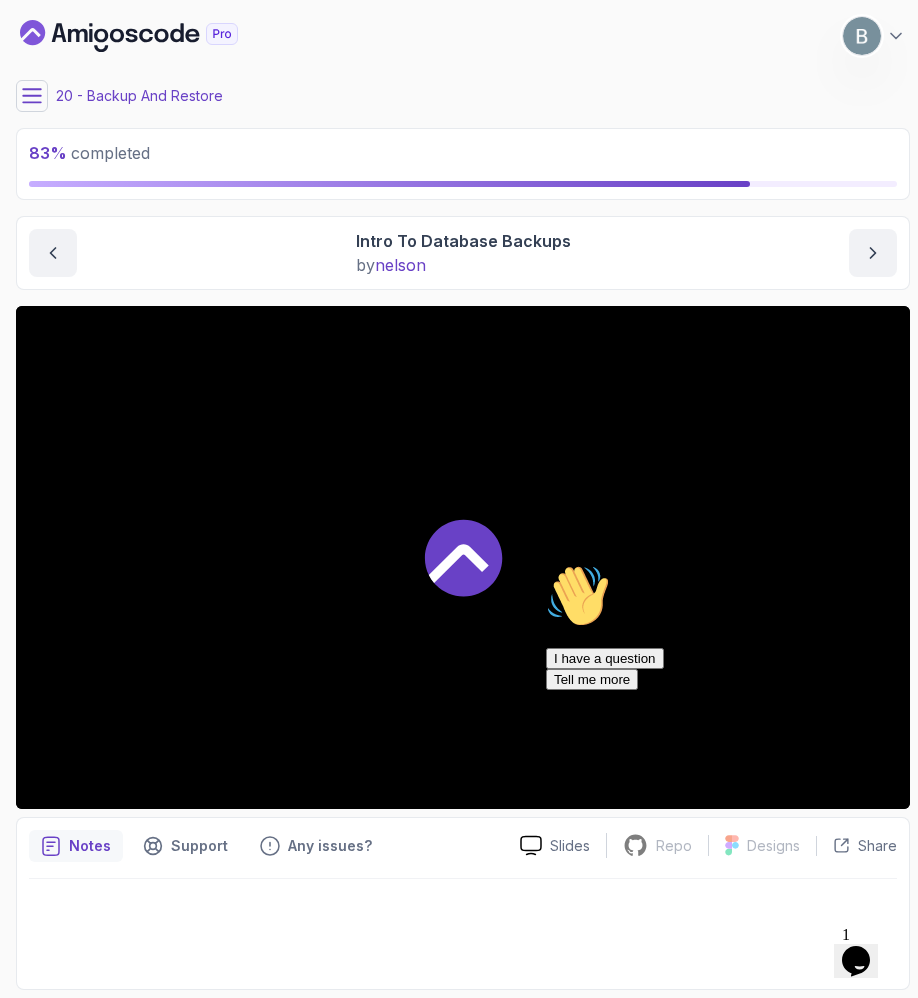 click on "Opens Chat This icon Opens the chat window." 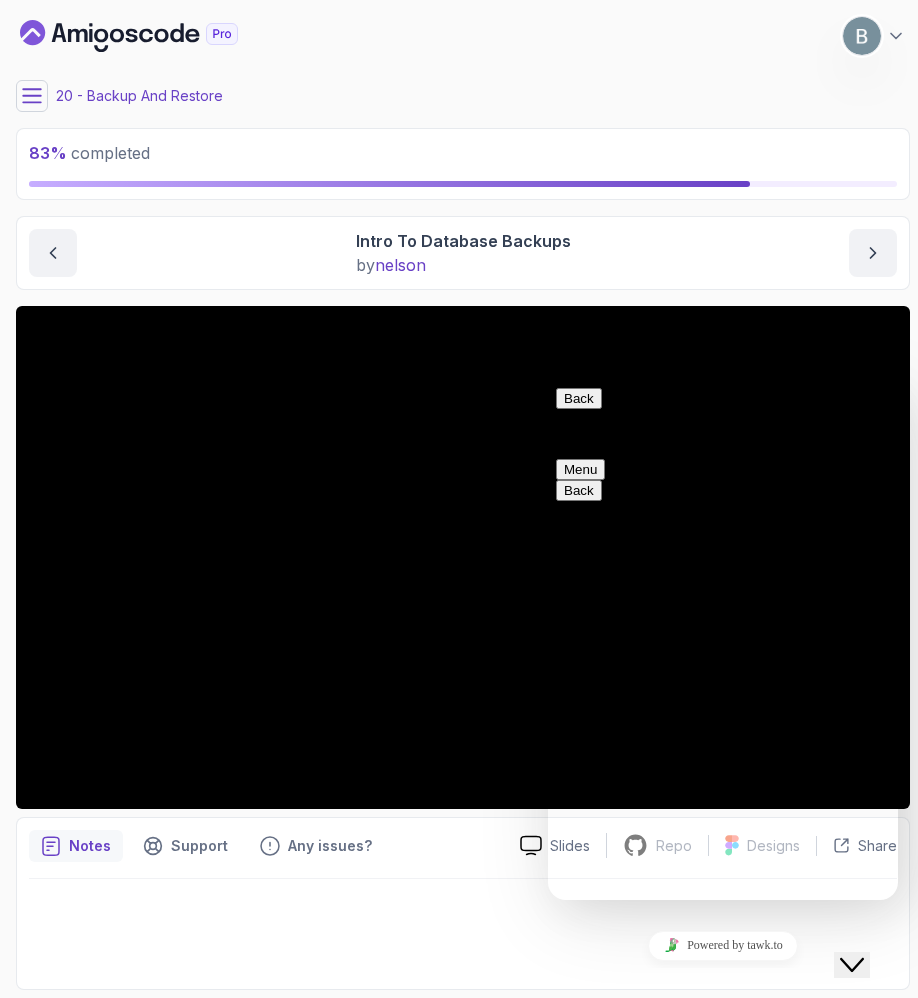 click 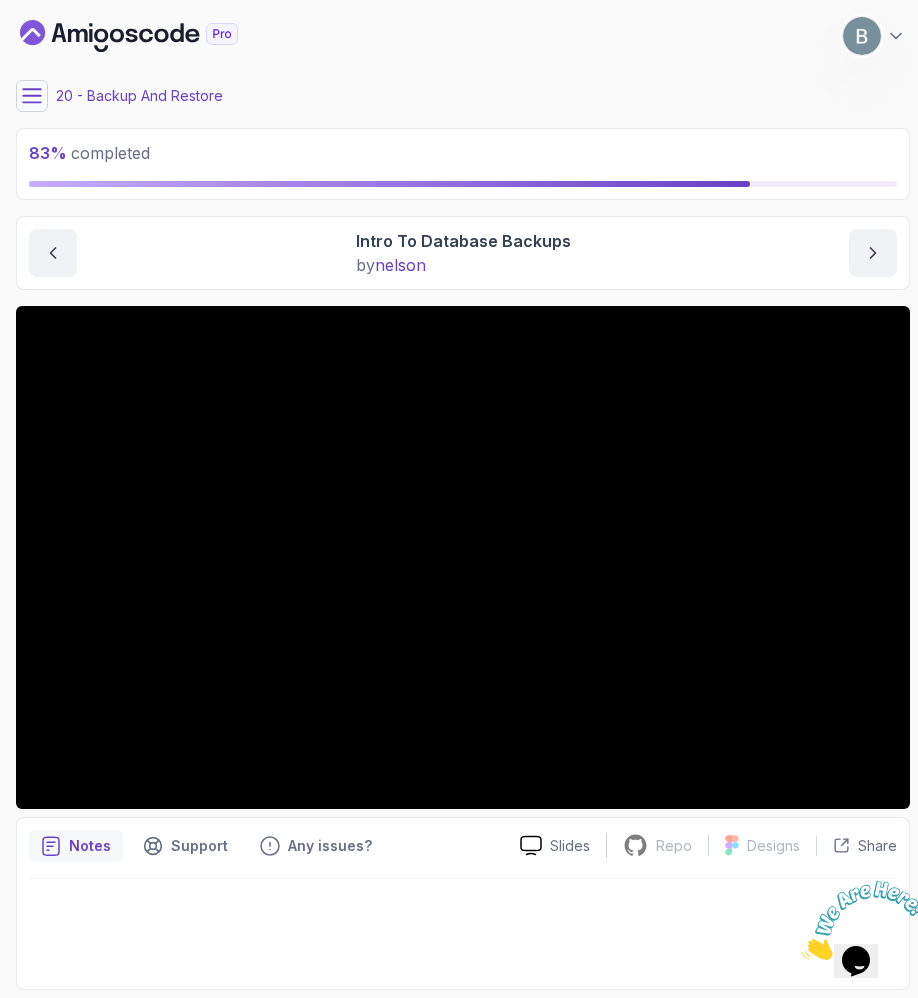click at bounding box center (864, 920) 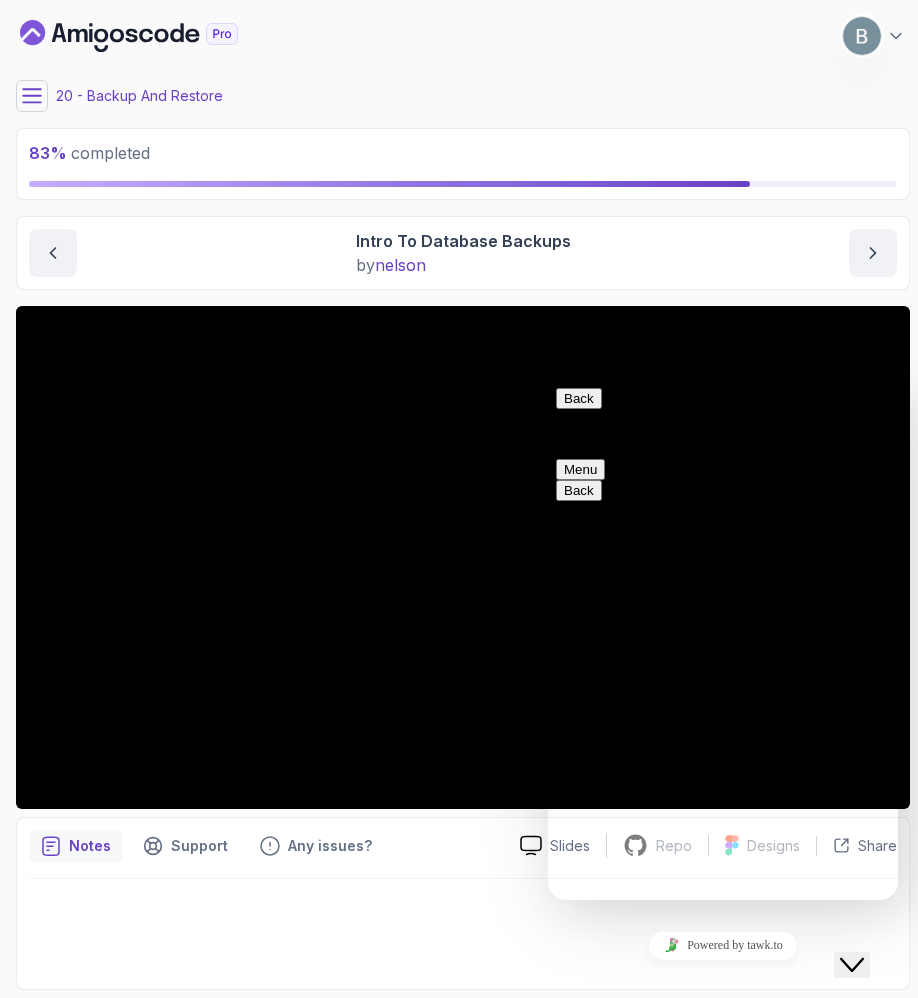 click on "Close Chat This icon closes the chat window." 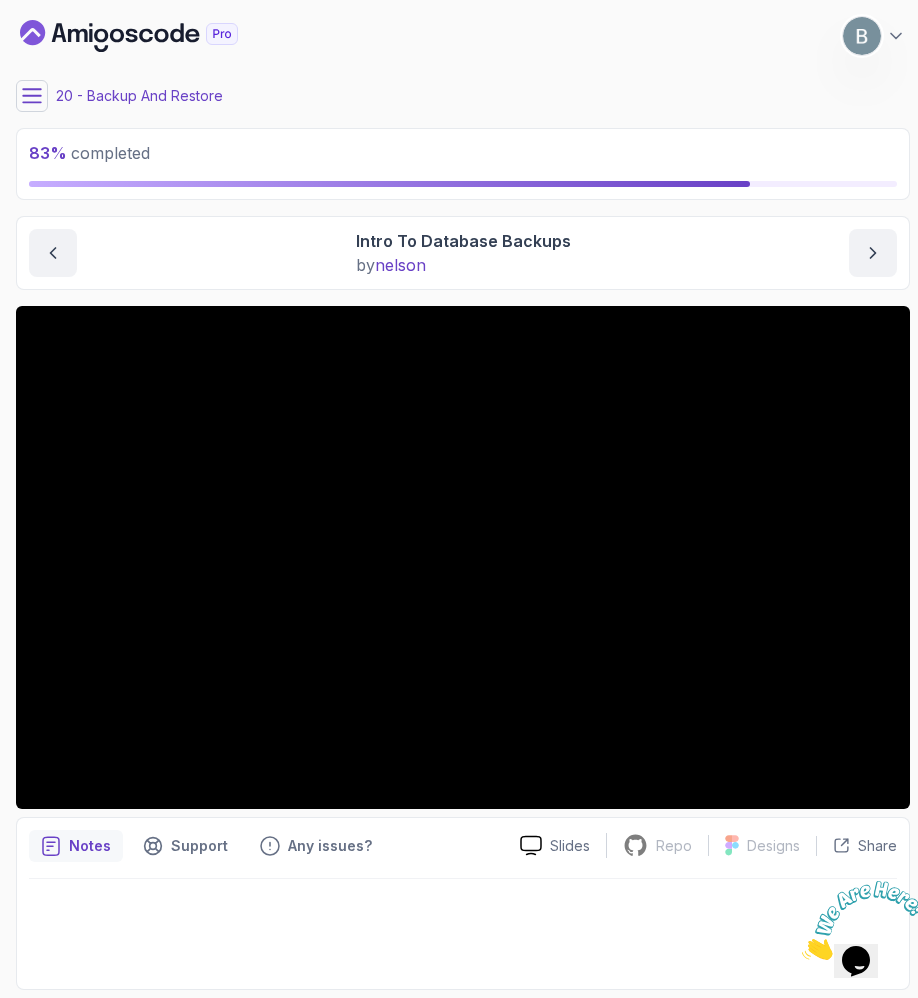 click at bounding box center [802, 954] 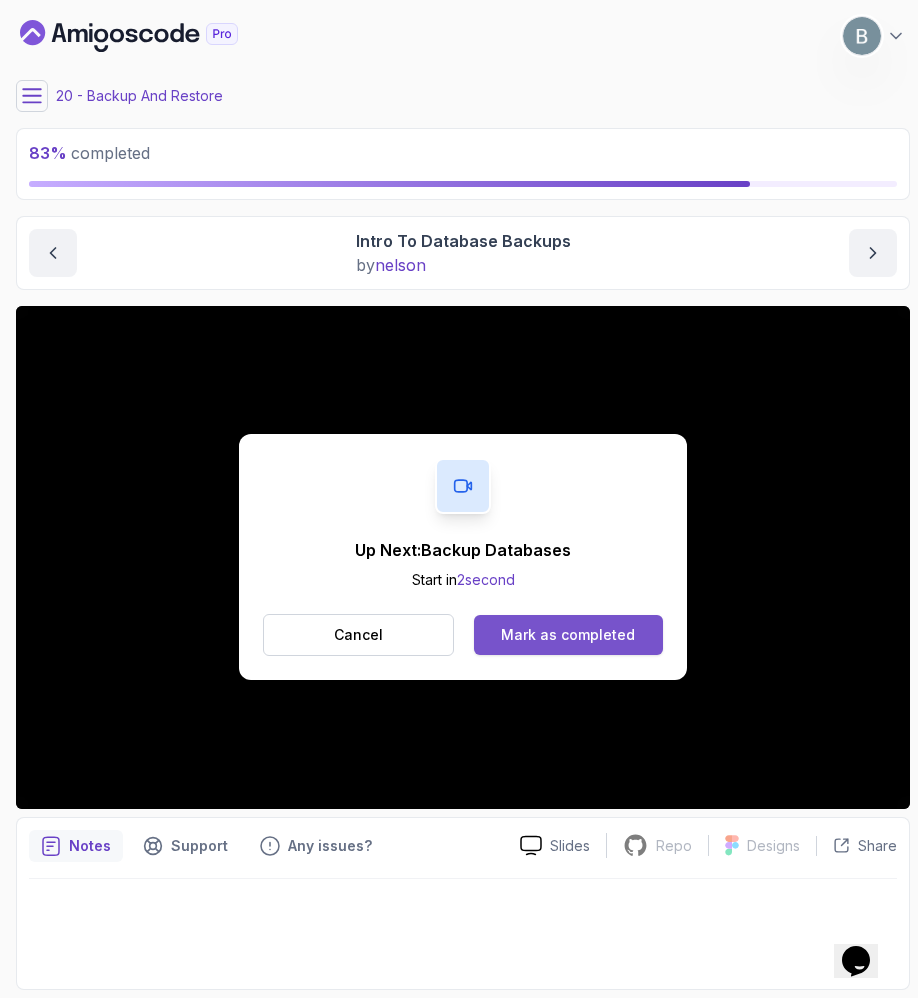 click on "Mark as completed" at bounding box center (568, 635) 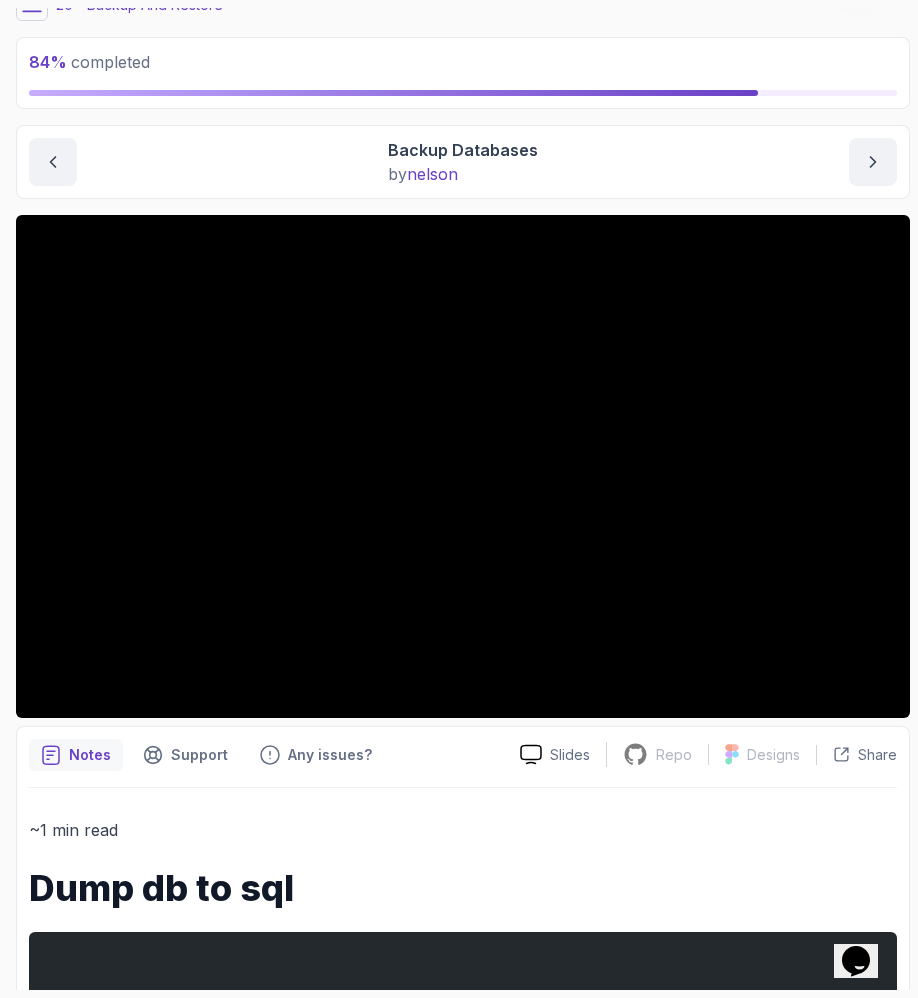 click 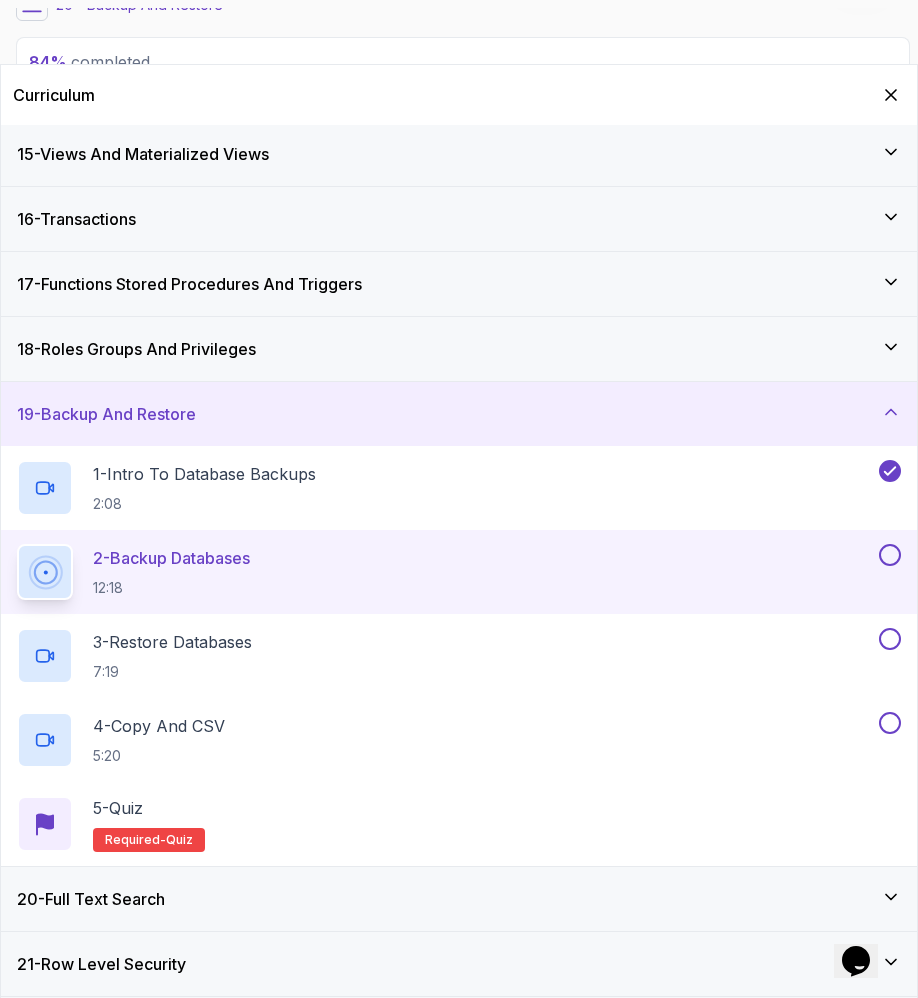 scroll, scrollTop: 1272, scrollLeft: 0, axis: vertical 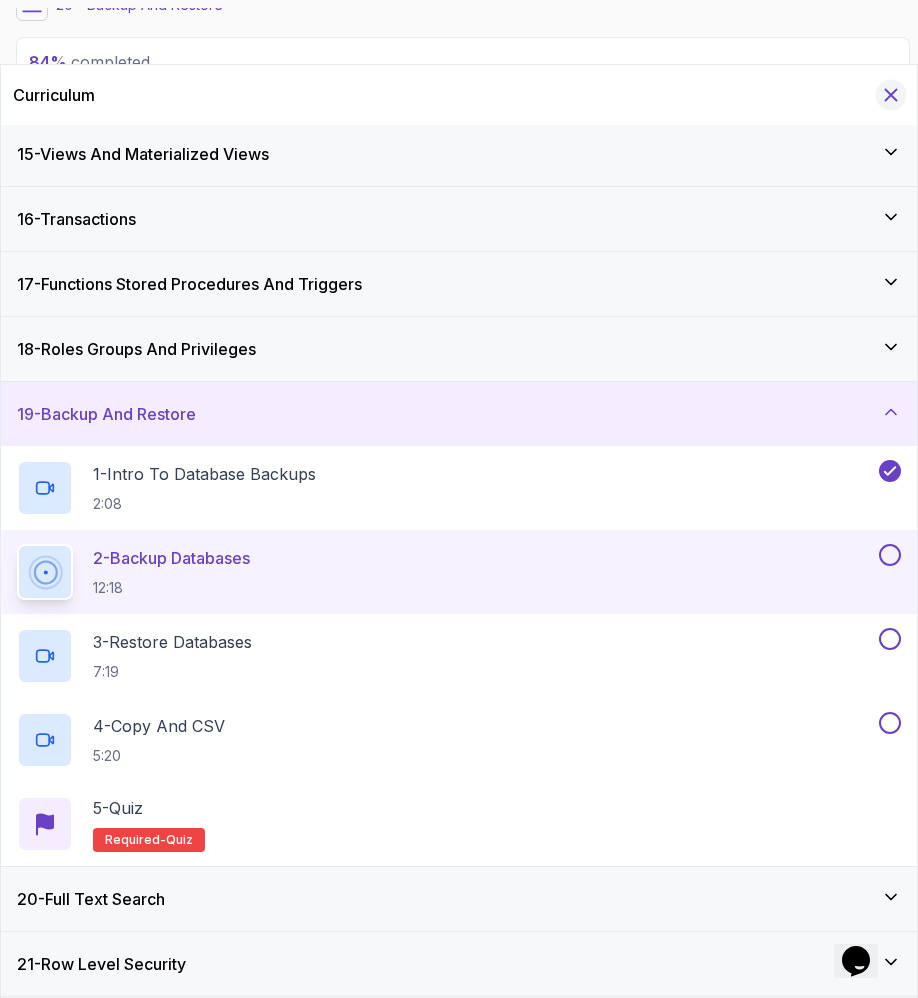 click 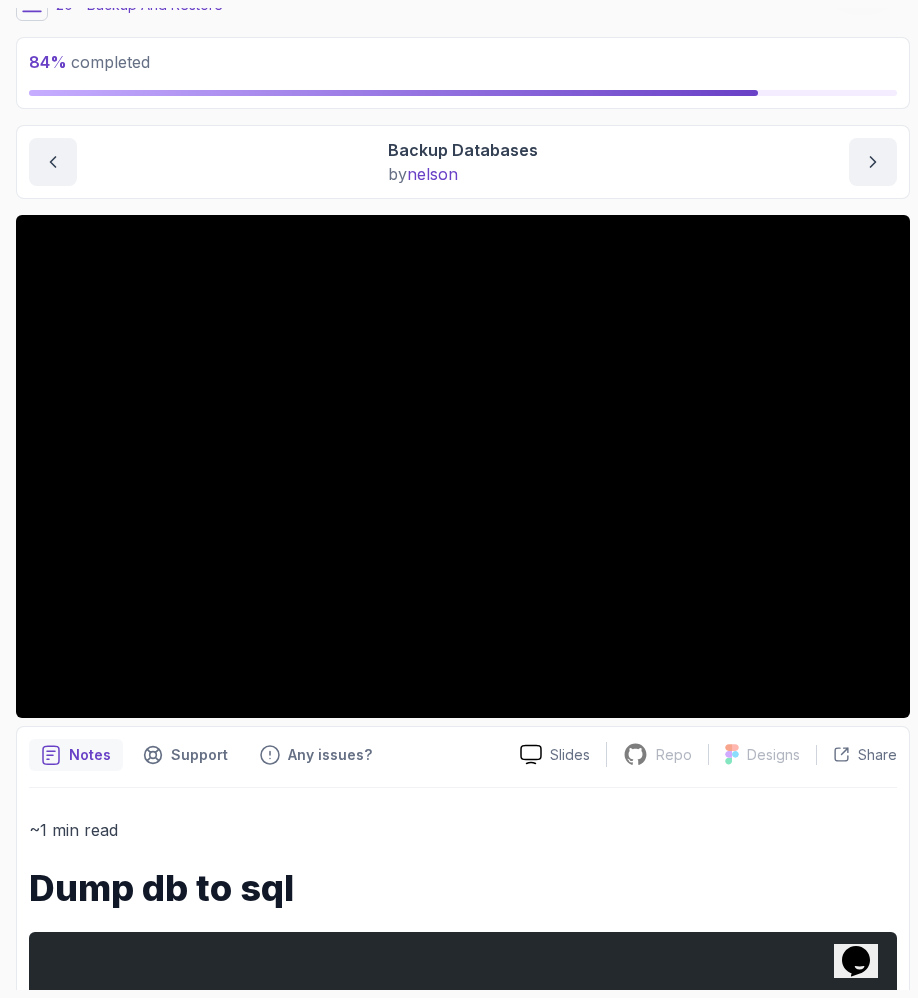 scroll, scrollTop: 97, scrollLeft: 0, axis: vertical 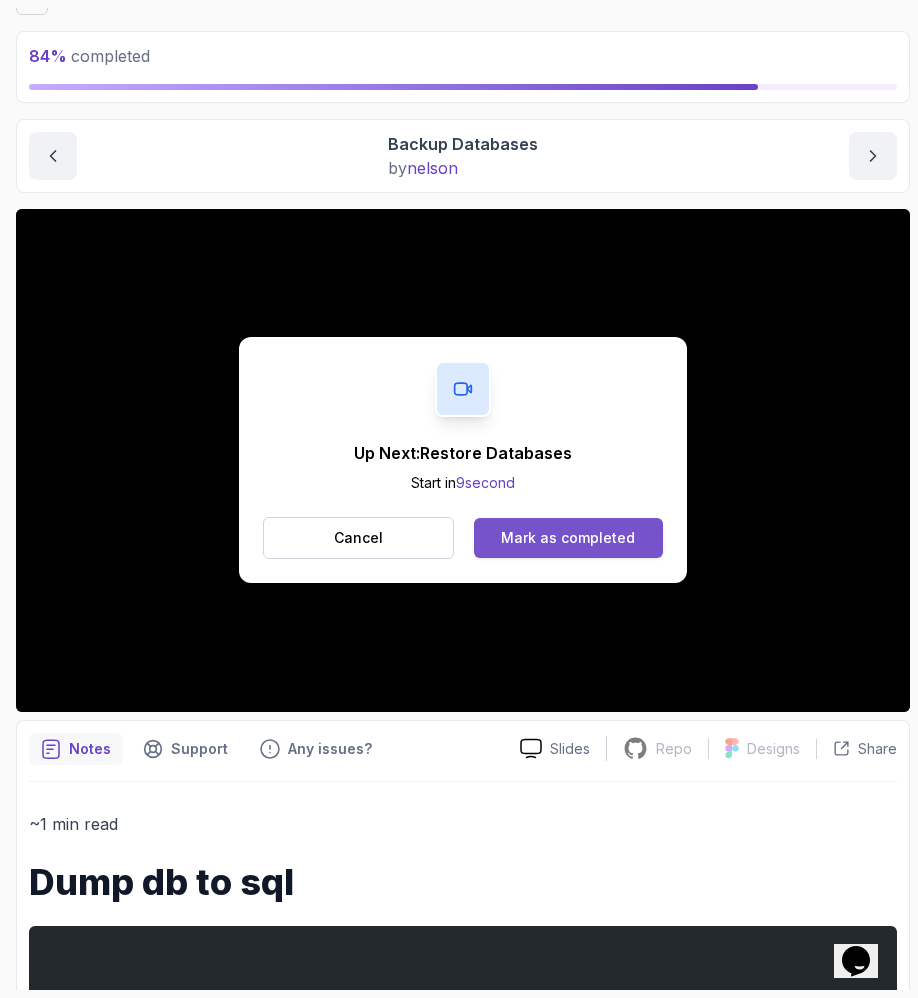 click on "Mark as completed" at bounding box center (568, 538) 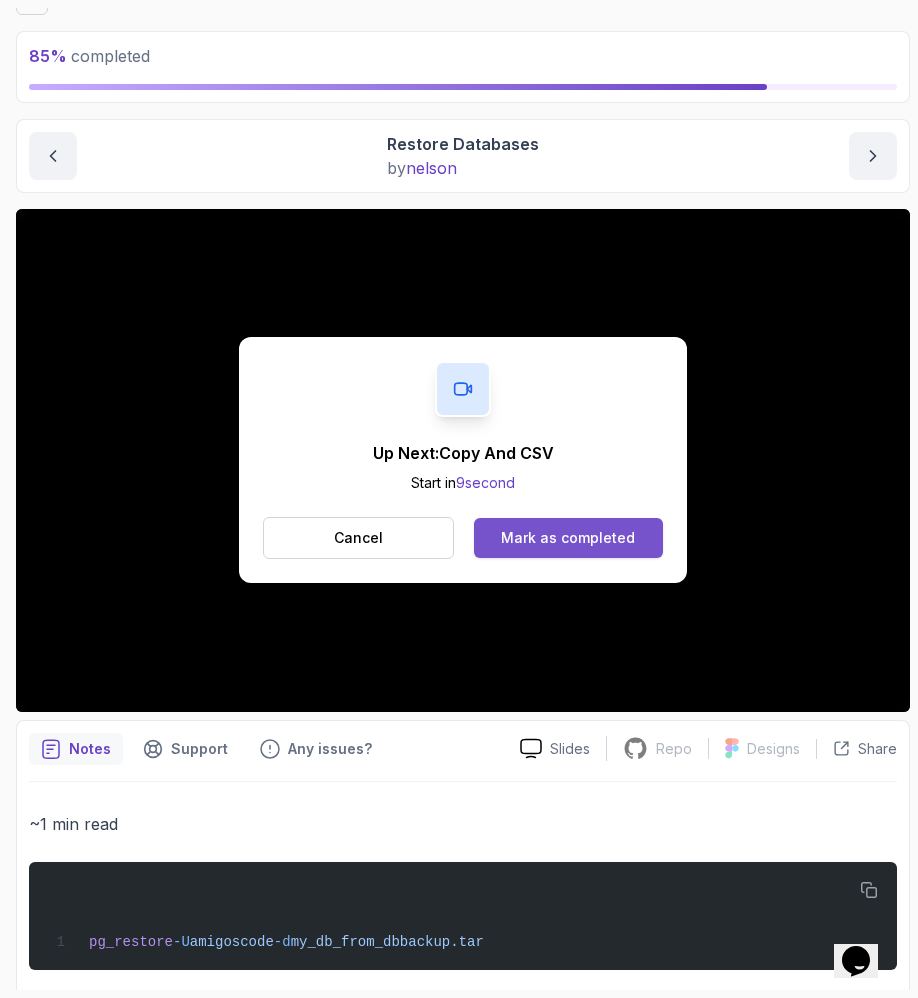 click on "Mark as completed" at bounding box center [568, 538] 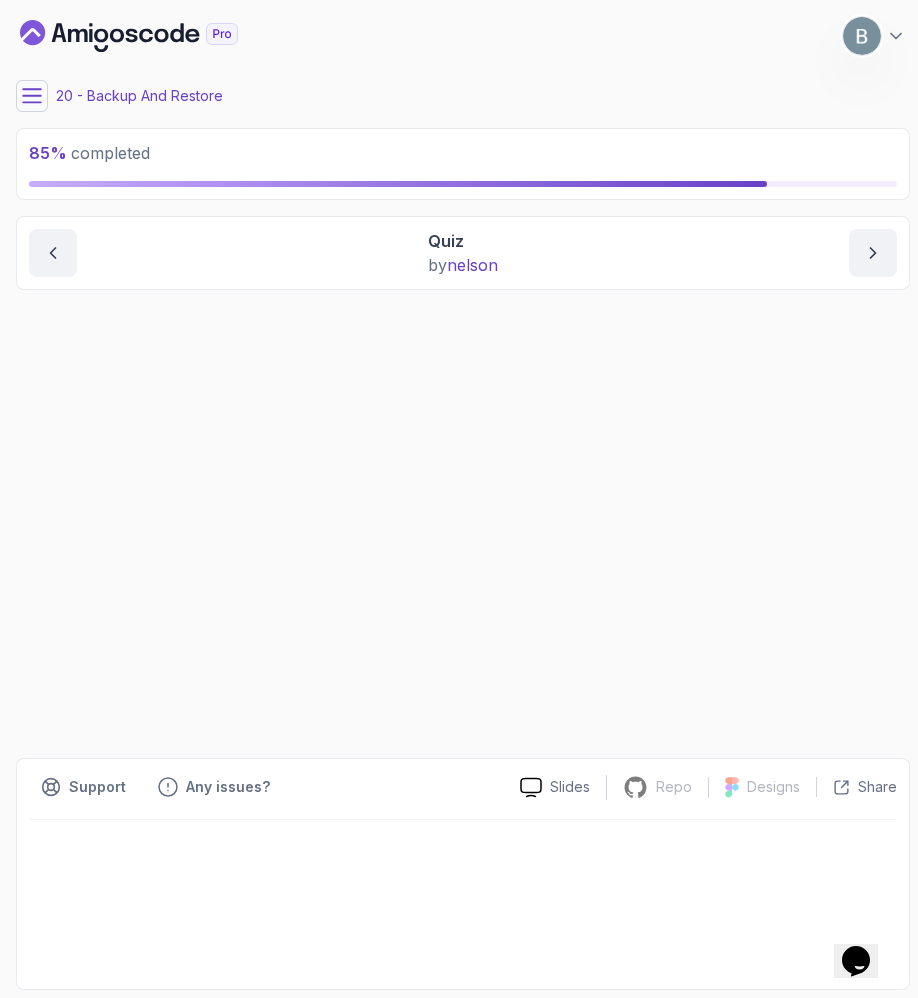 scroll, scrollTop: 0, scrollLeft: 0, axis: both 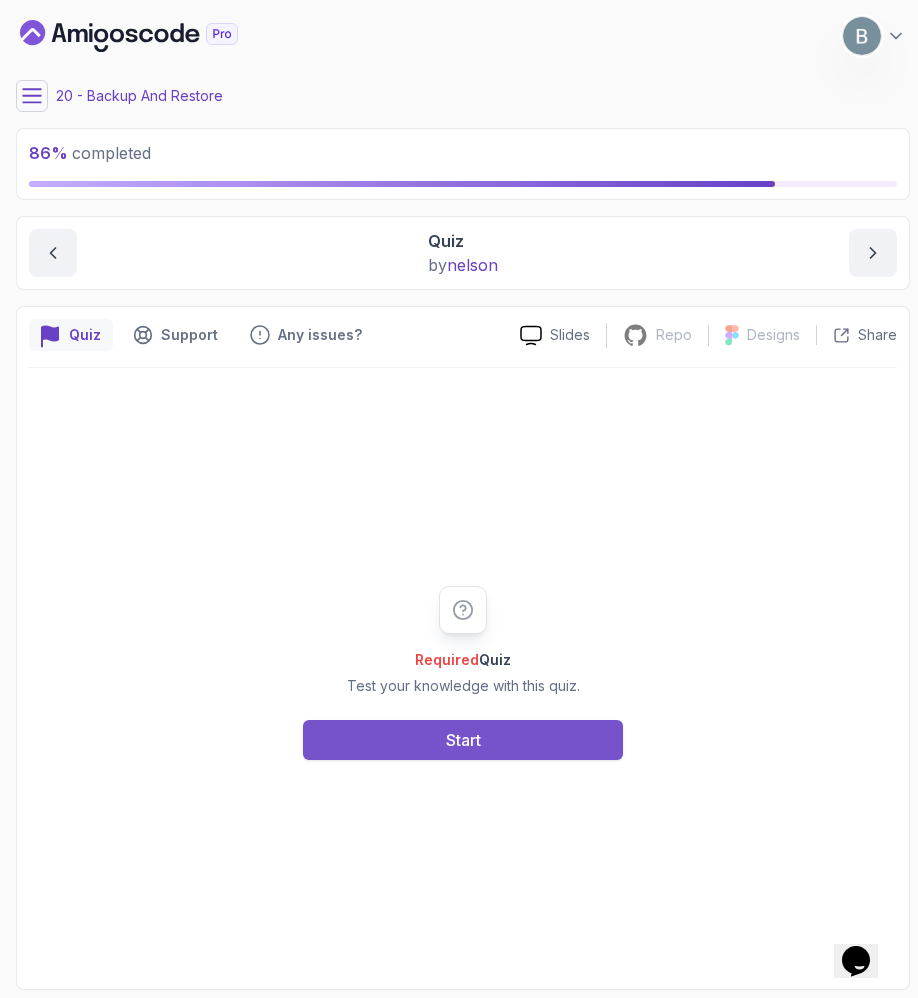 click on "Start" at bounding box center (463, 740) 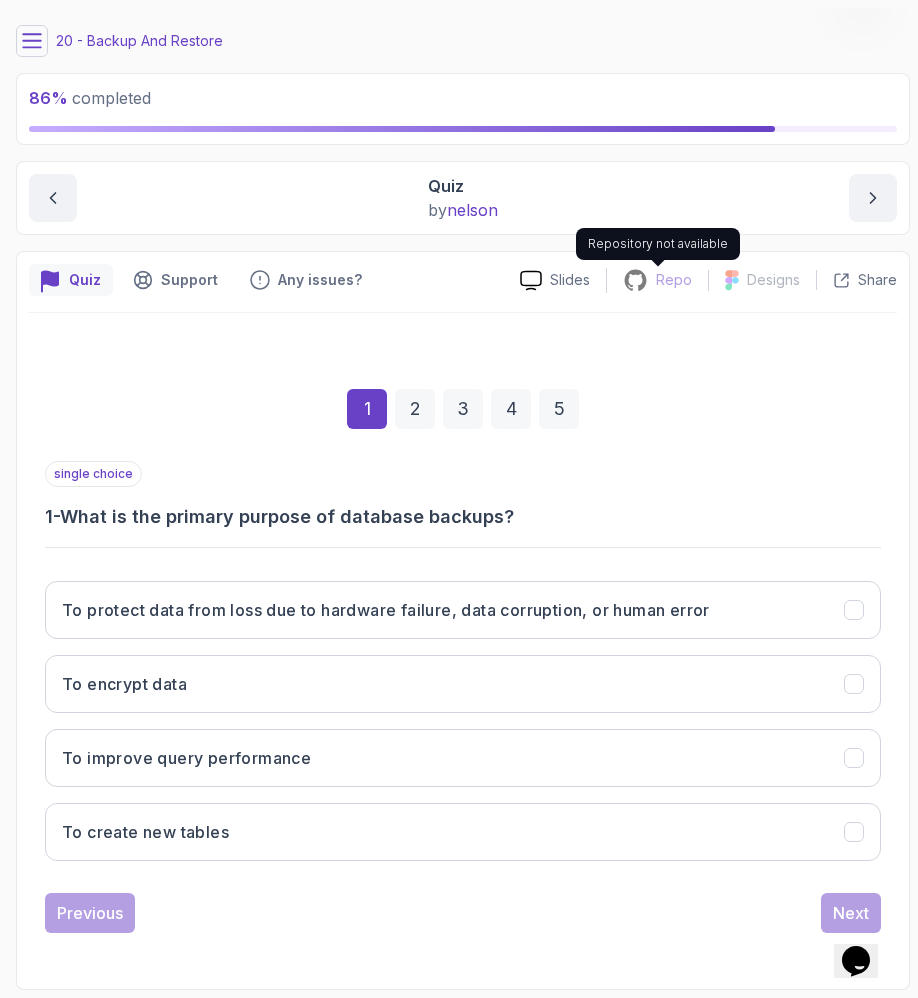 scroll, scrollTop: 369, scrollLeft: 0, axis: vertical 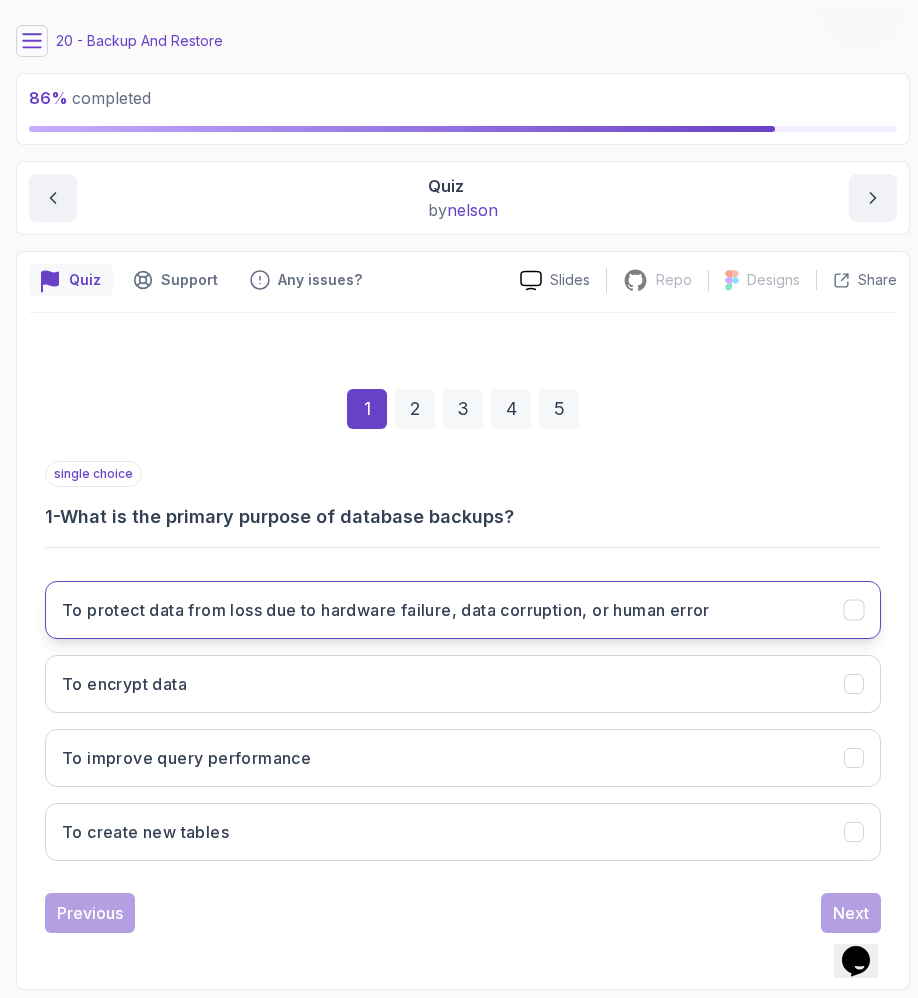 click on "To protect data from loss due to hardware failure, data corruption, or human error" at bounding box center [386, 610] 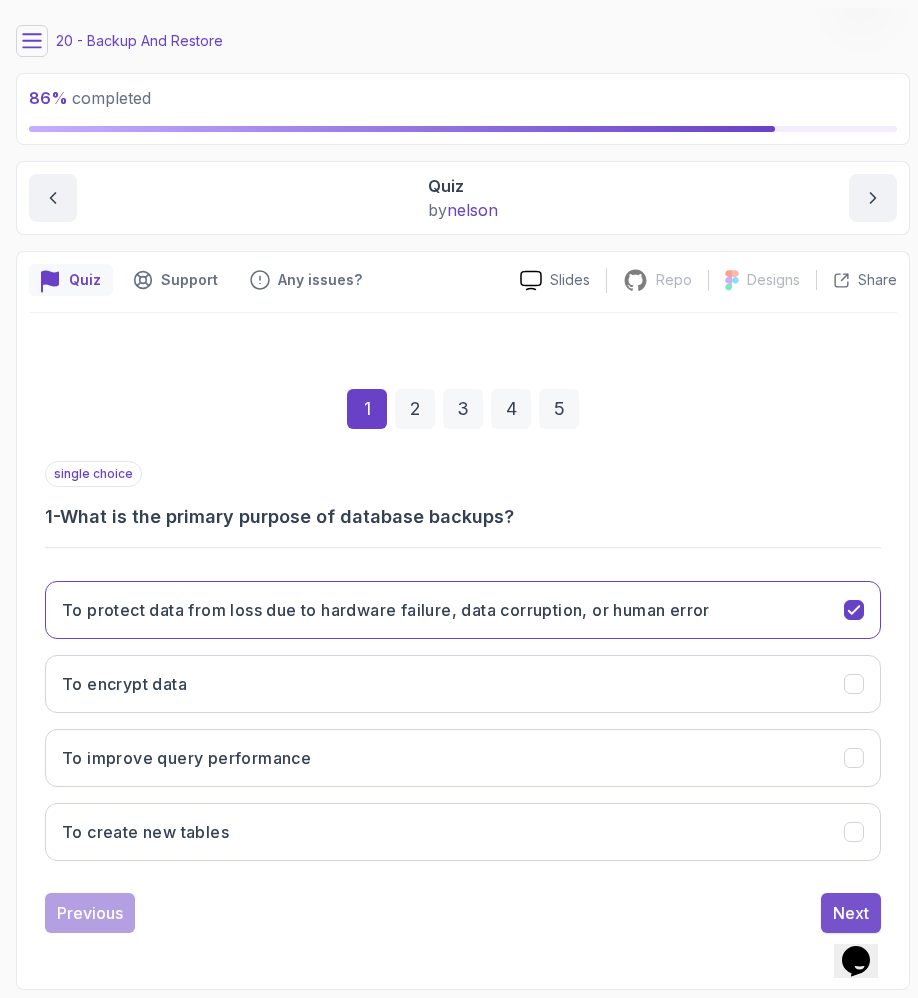 click on "Next" at bounding box center (851, 913) 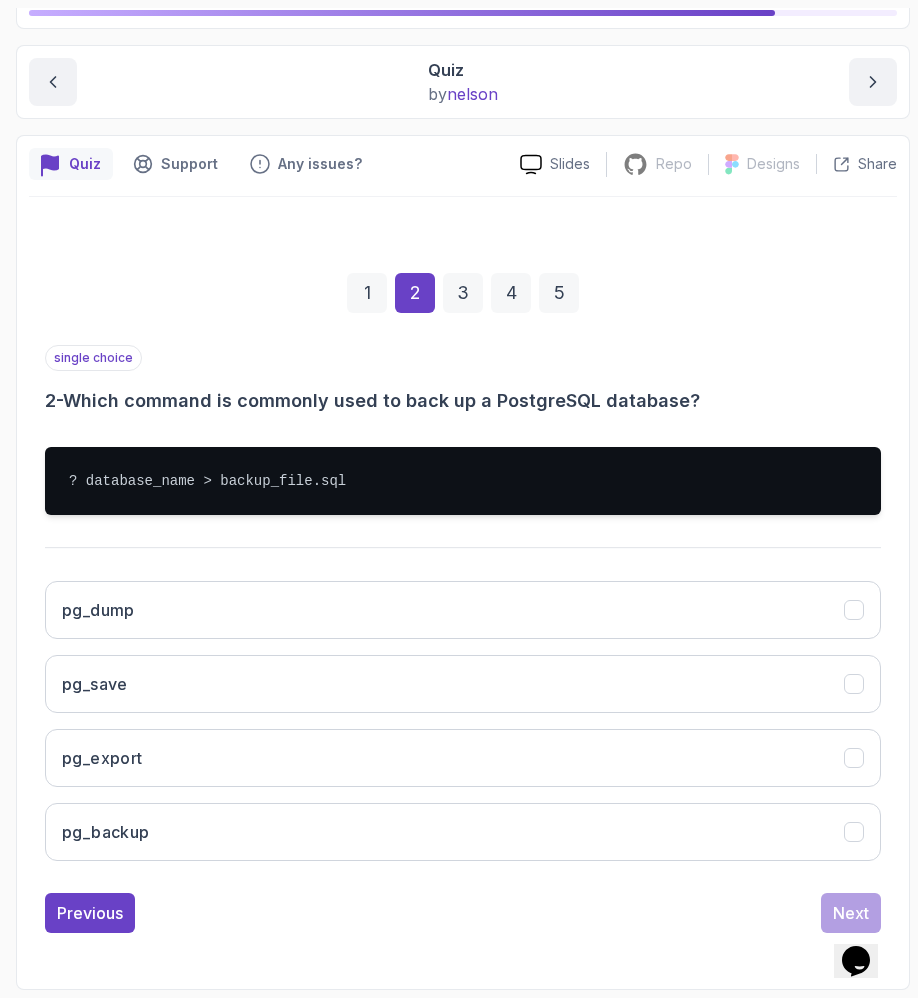 scroll, scrollTop: 484, scrollLeft: 0, axis: vertical 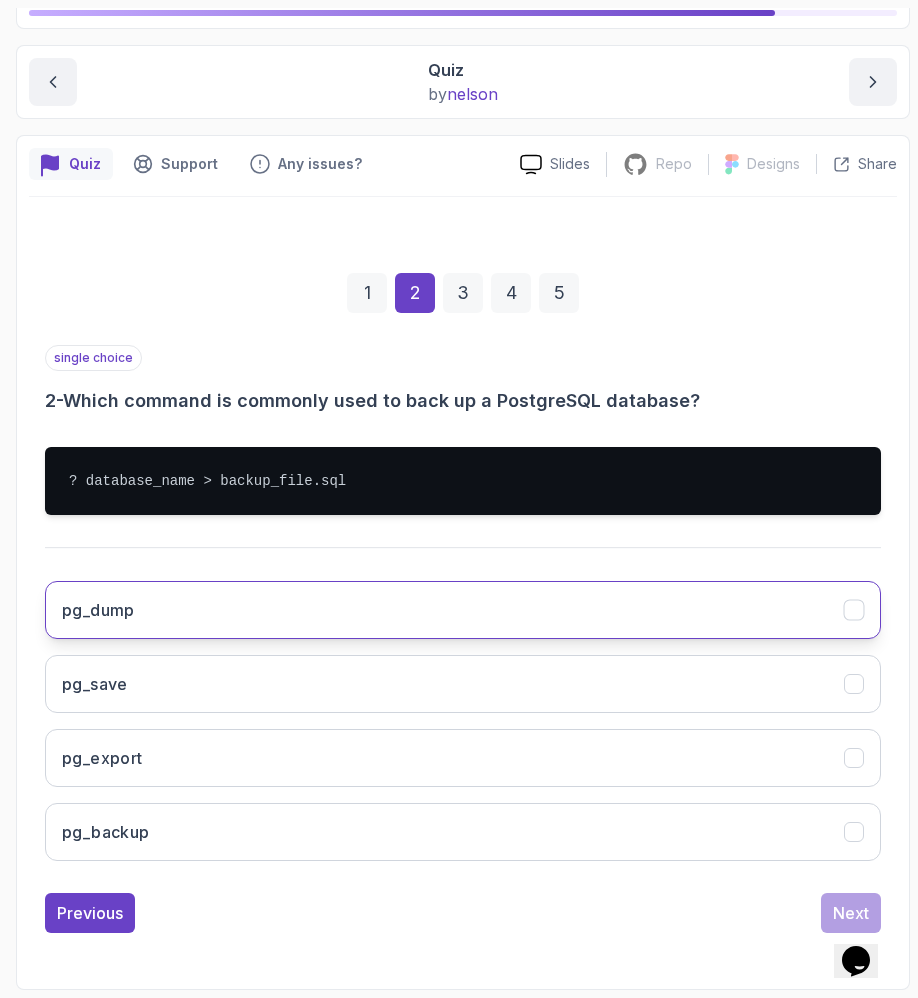 click on "pg_dump" at bounding box center (463, 610) 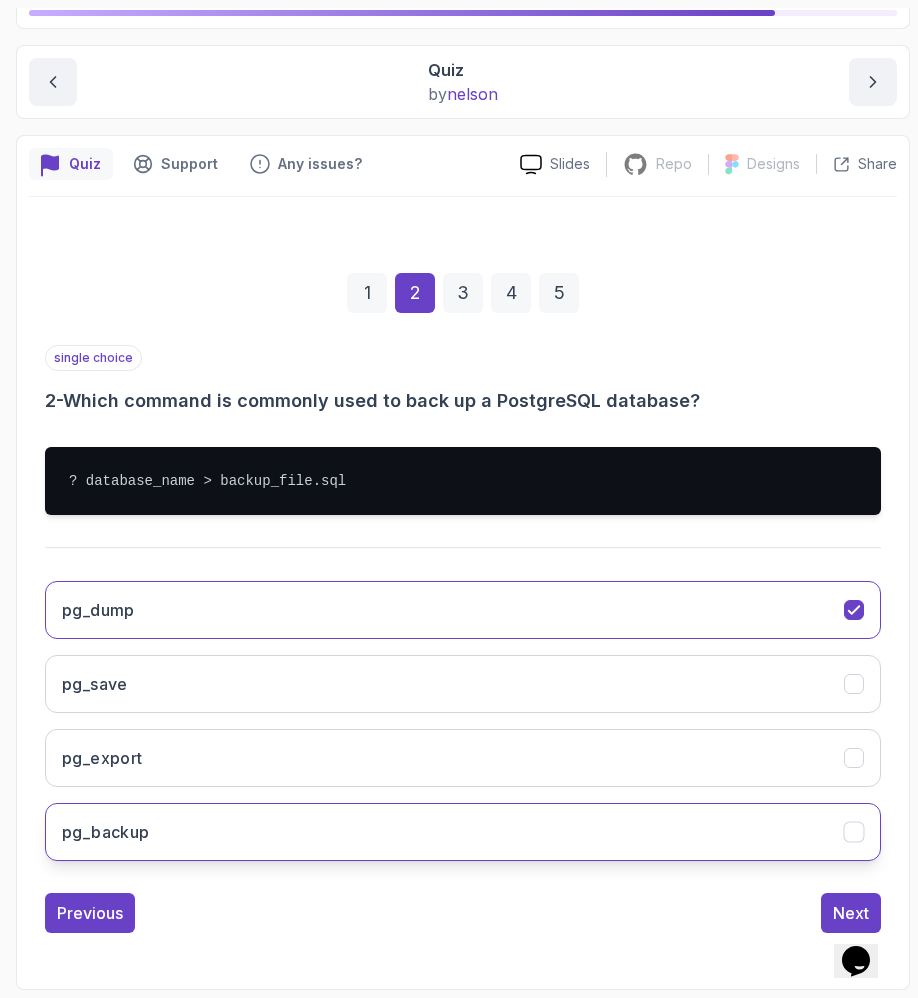 click on "pg_backup" at bounding box center [463, 832] 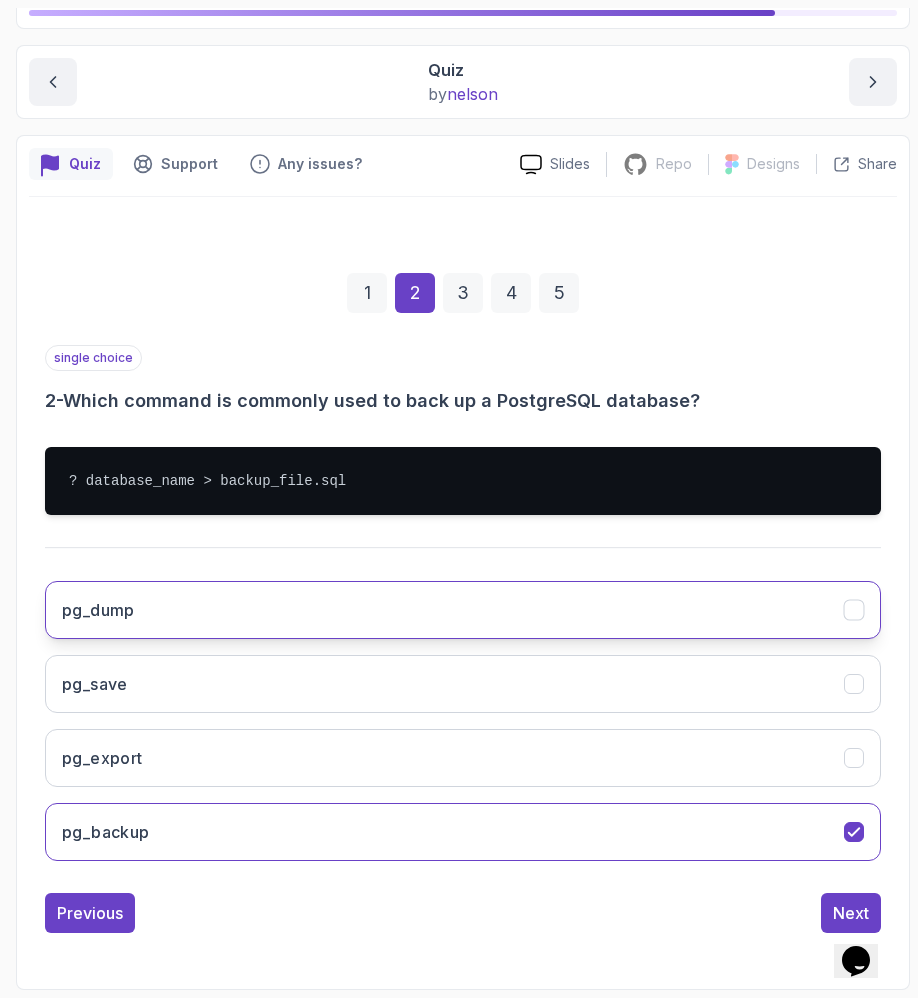 click on "pg_dump" at bounding box center (463, 610) 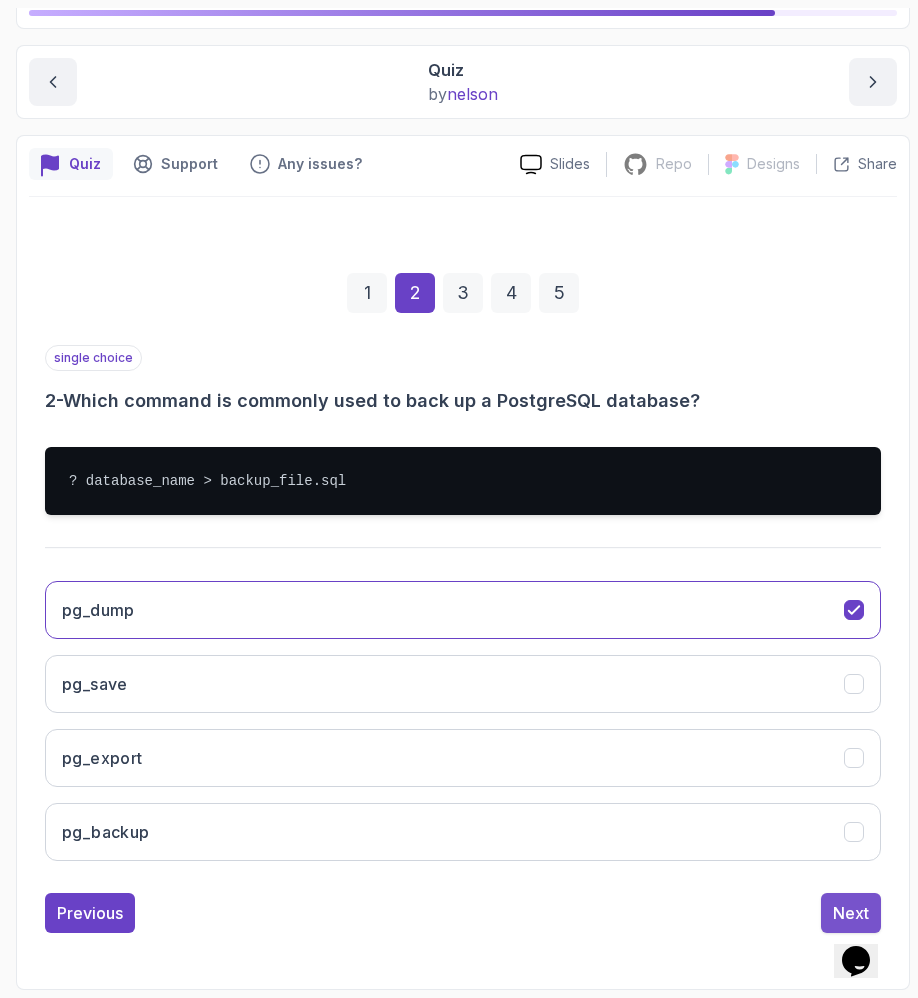 click on "Next" at bounding box center [851, 913] 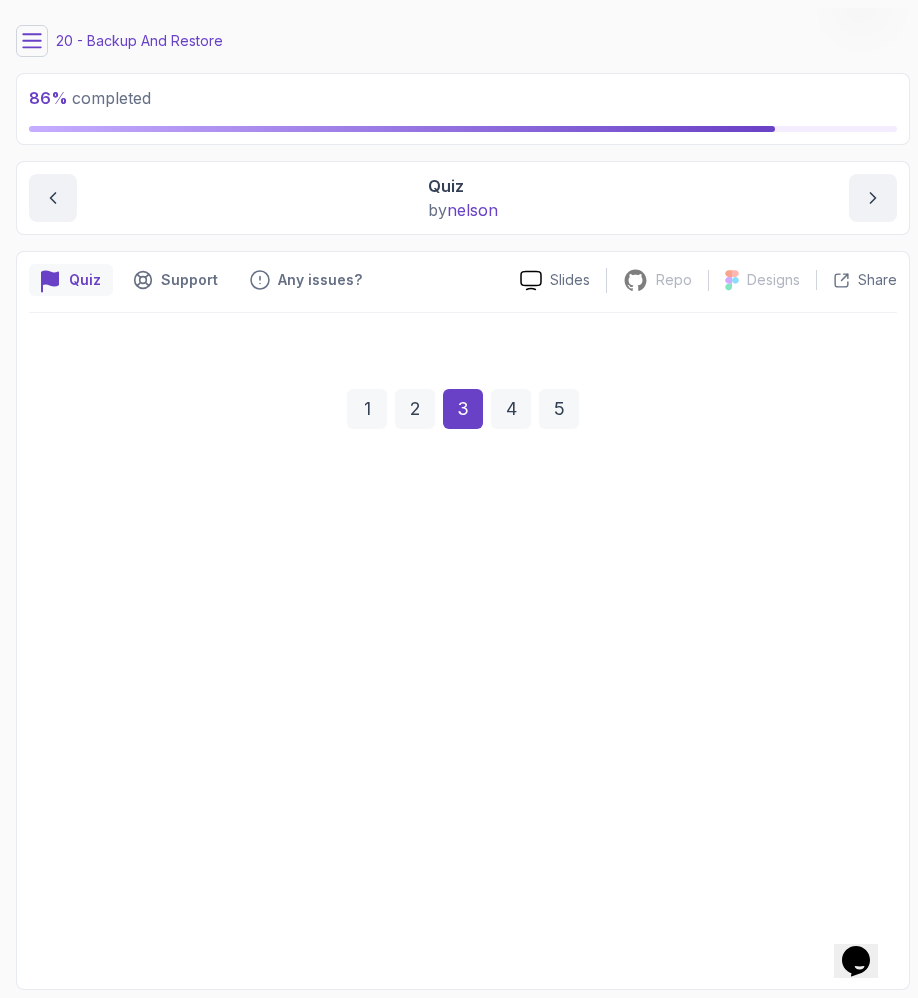 scroll, scrollTop: 374, scrollLeft: 0, axis: vertical 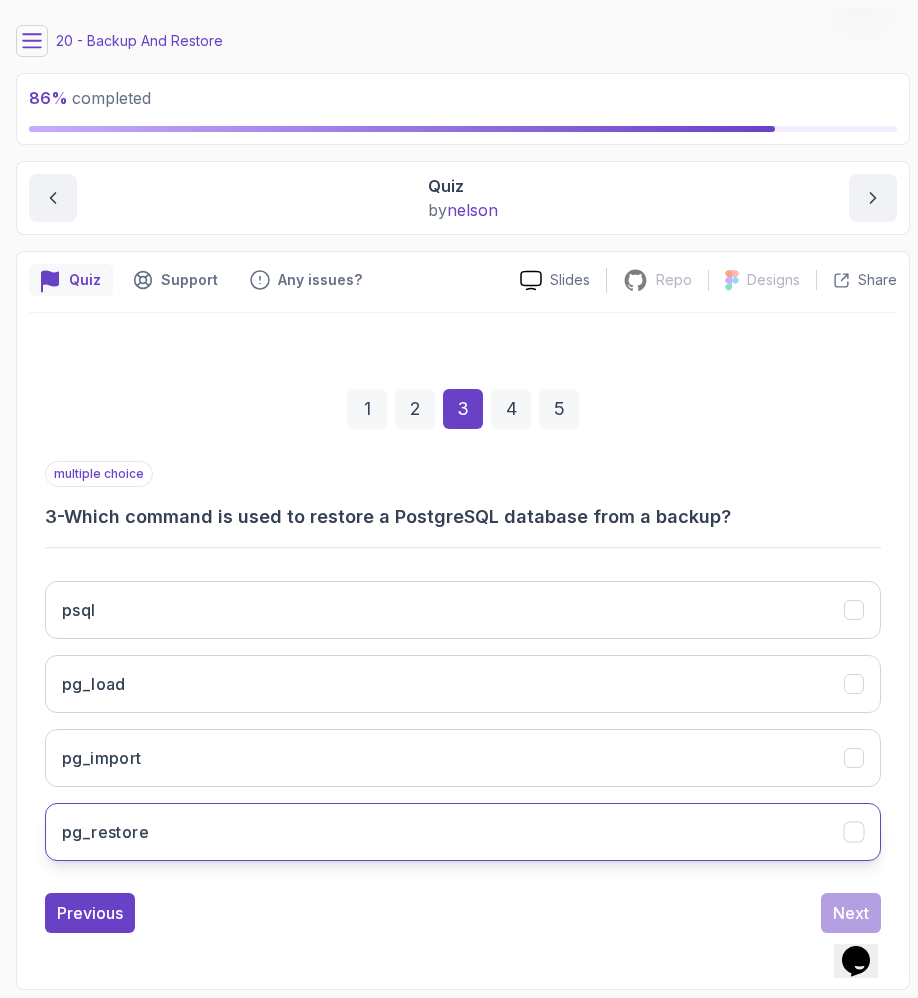 click on "pg_restore" at bounding box center (463, 832) 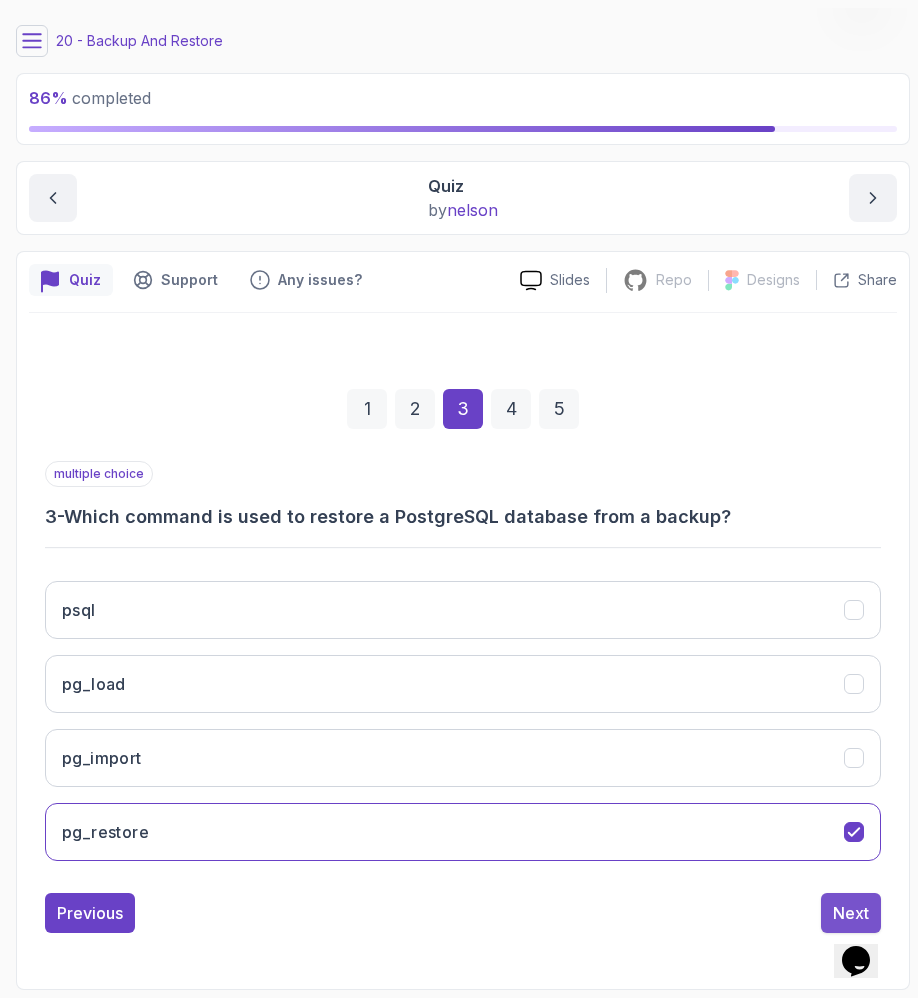 click on "Next" at bounding box center [851, 913] 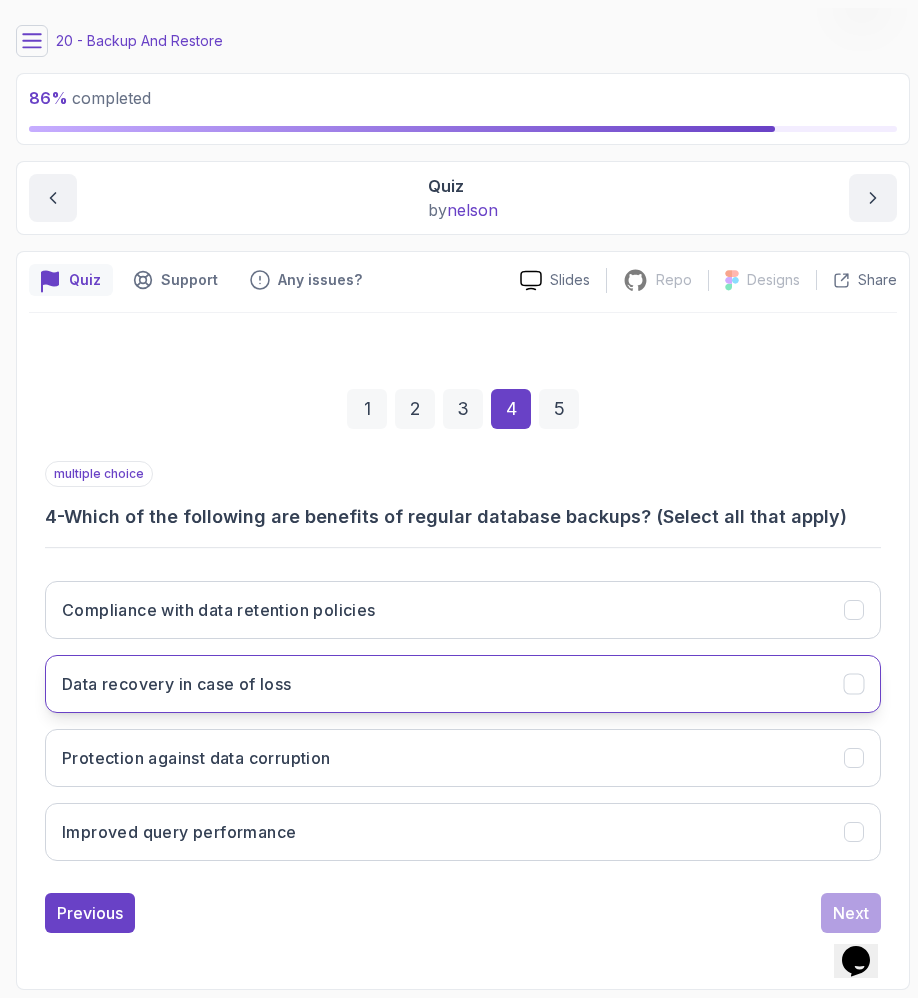 click on "Data recovery in case of loss" at bounding box center [463, 684] 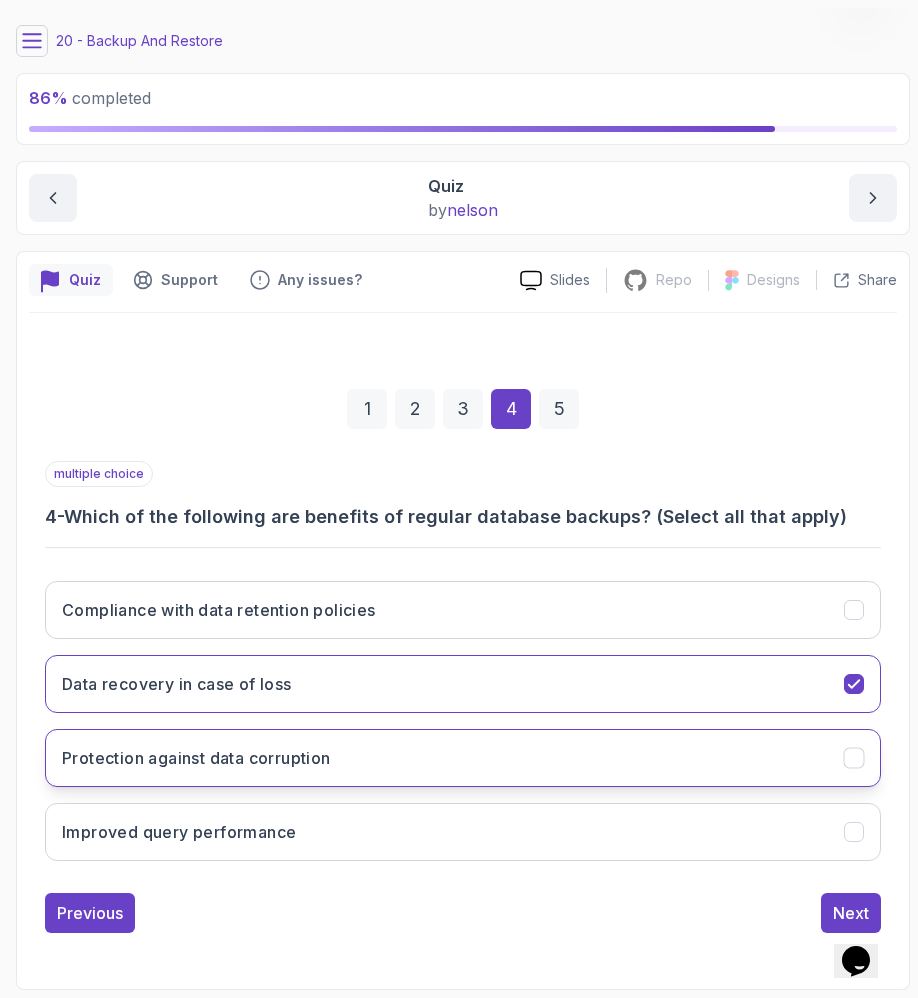 click on "Protection against data corruption" at bounding box center (196, 758) 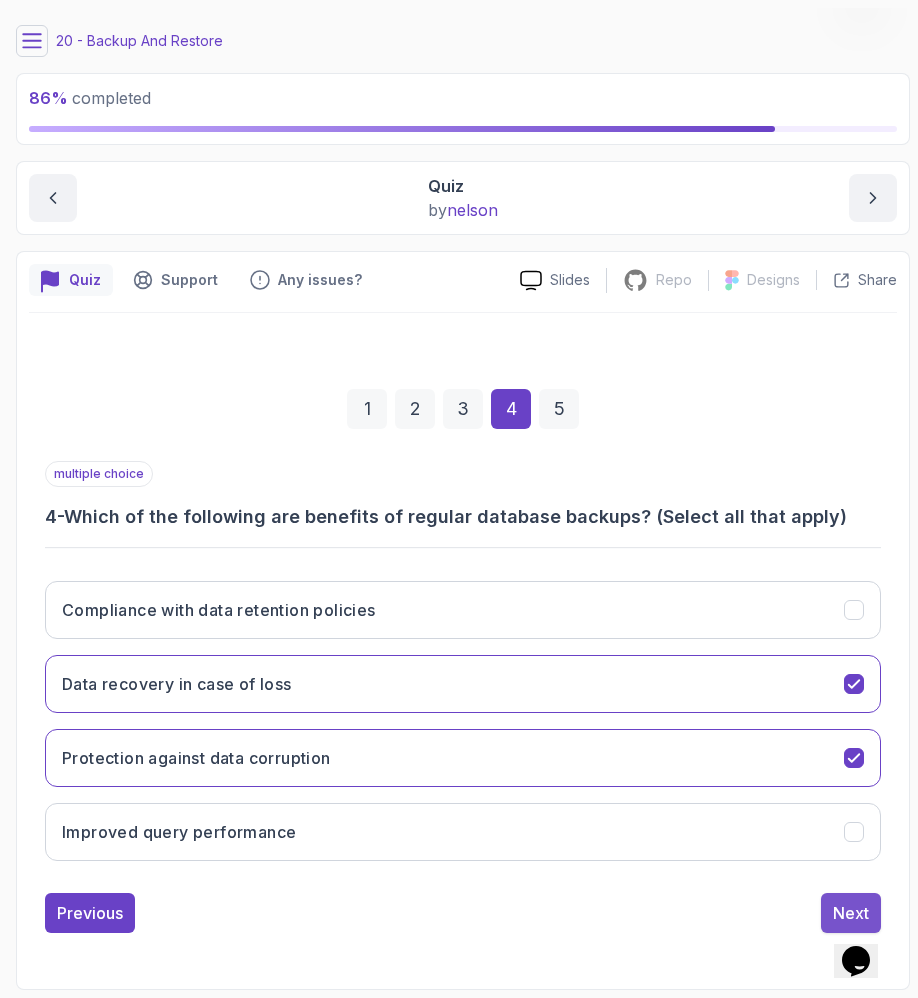 click on "Next" at bounding box center [851, 913] 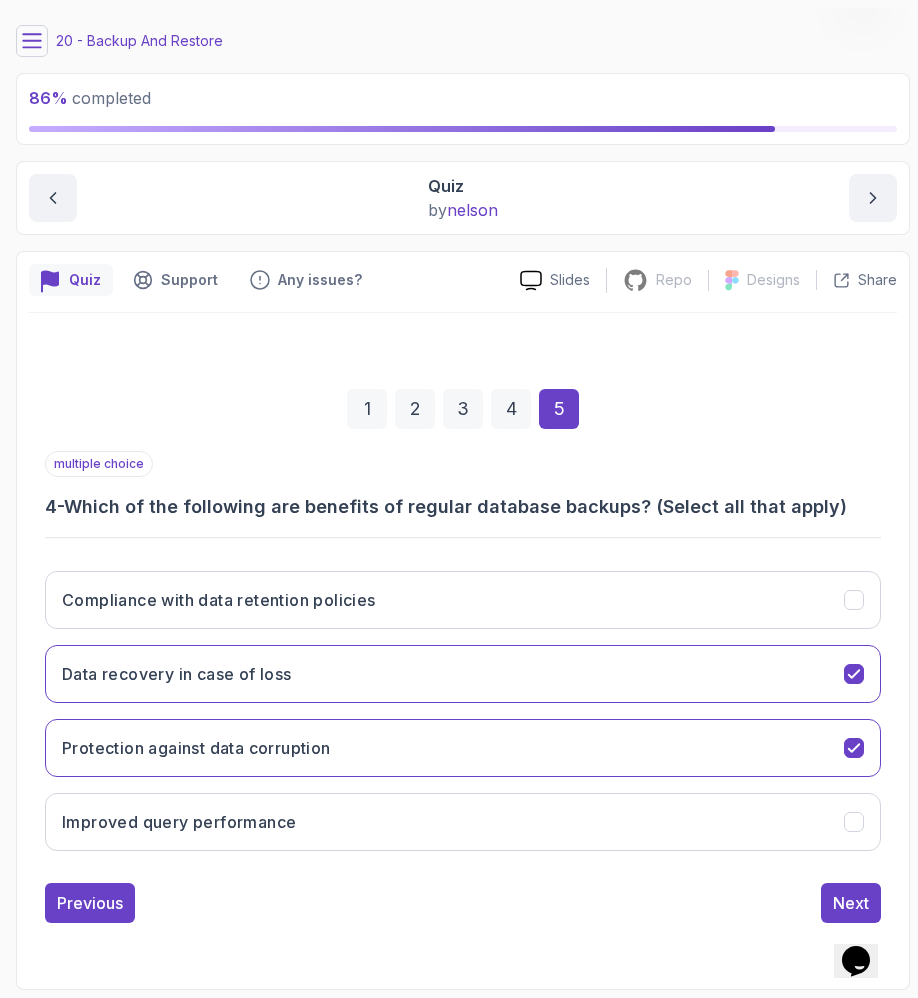 scroll, scrollTop: 339, scrollLeft: 0, axis: vertical 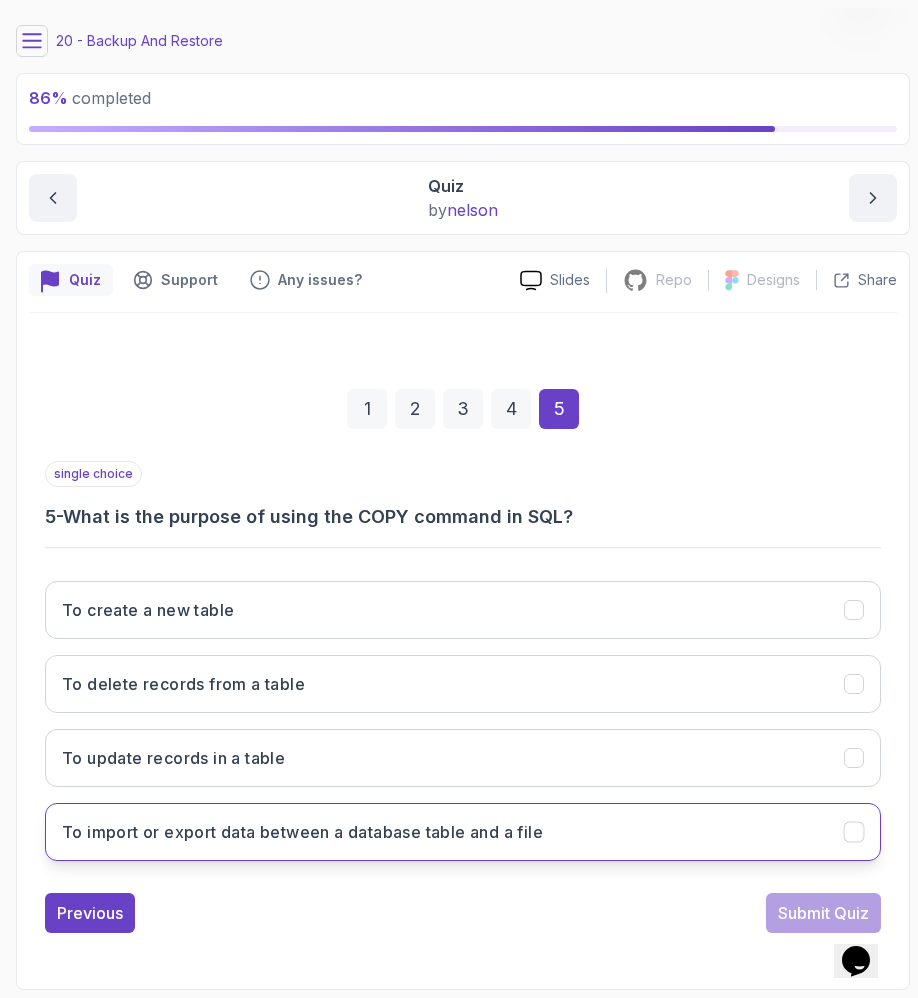 click on "To import or export data between a database table and a file" at bounding box center [302, 832] 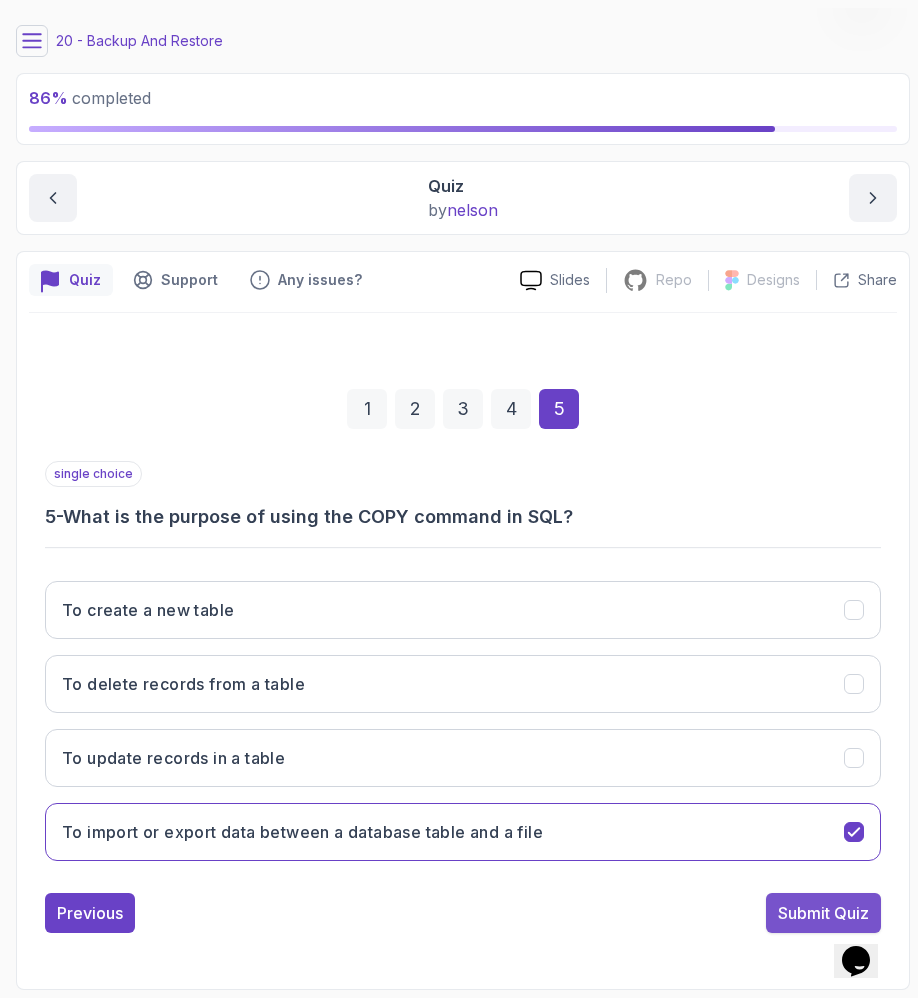 click on "Submit Quiz" at bounding box center (823, 913) 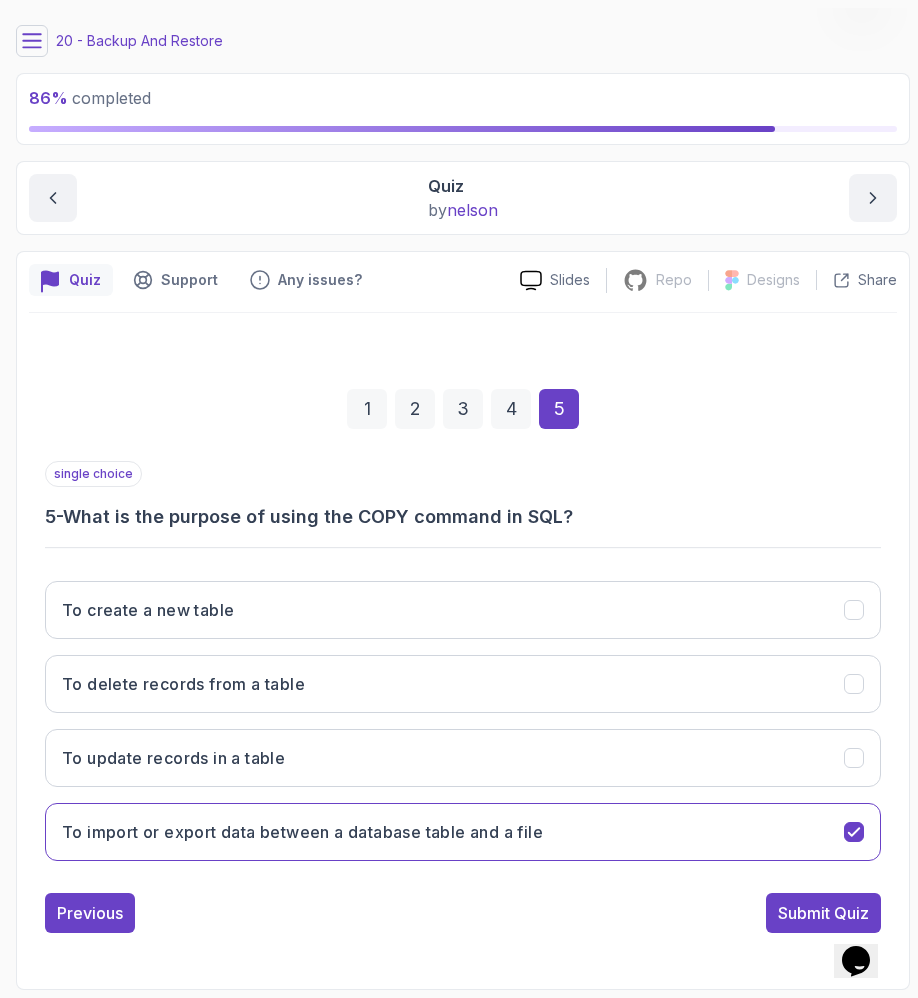 scroll, scrollTop: 284, scrollLeft: 0, axis: vertical 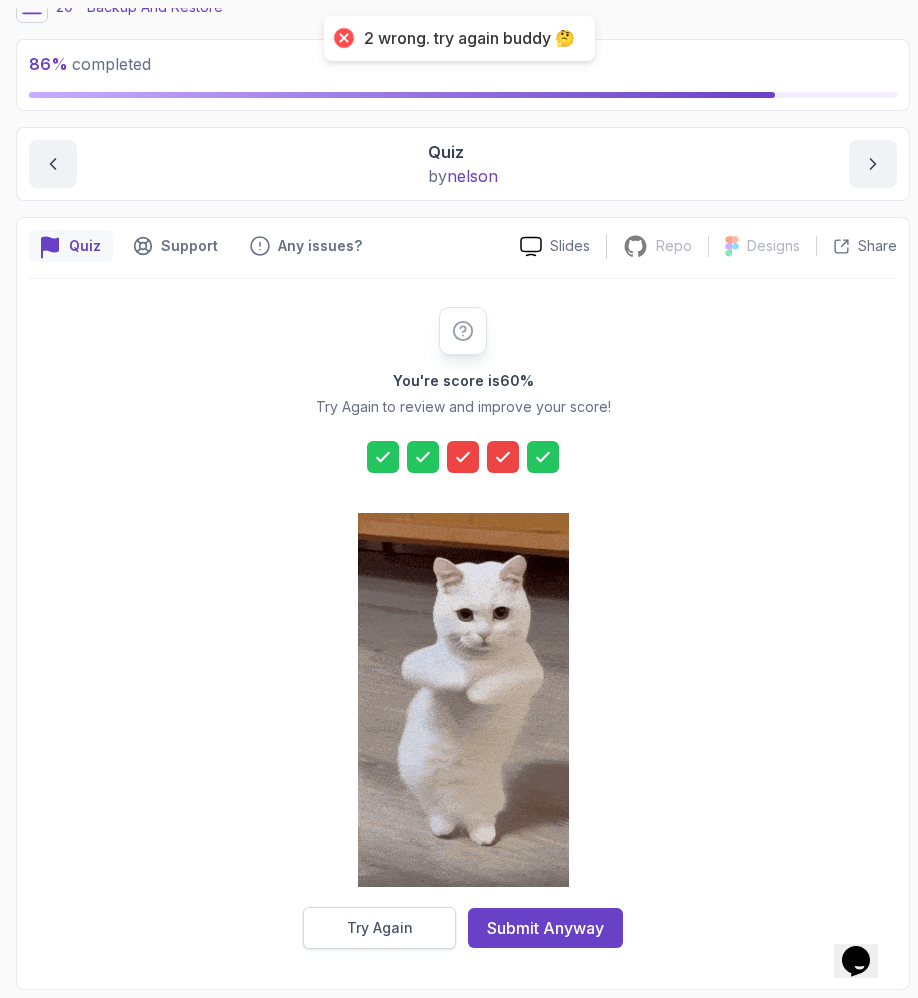 click on "Try Again" at bounding box center (380, 928) 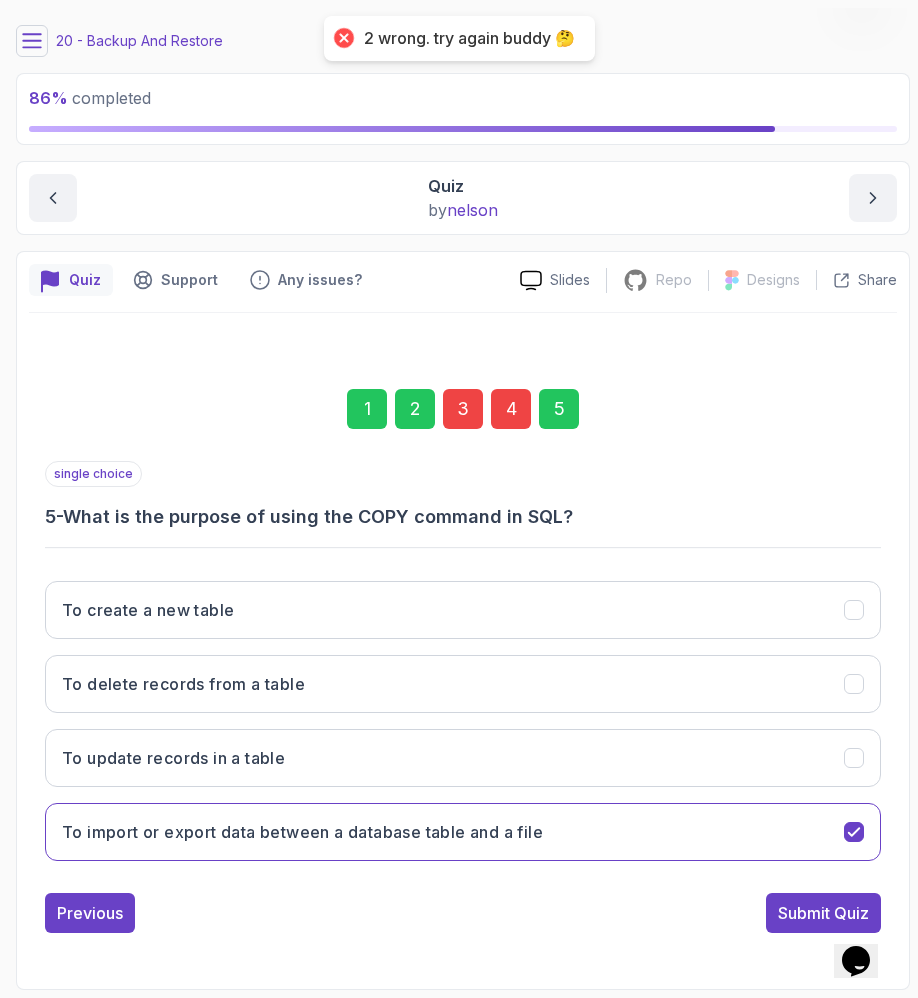 click on "3" at bounding box center [463, 409] 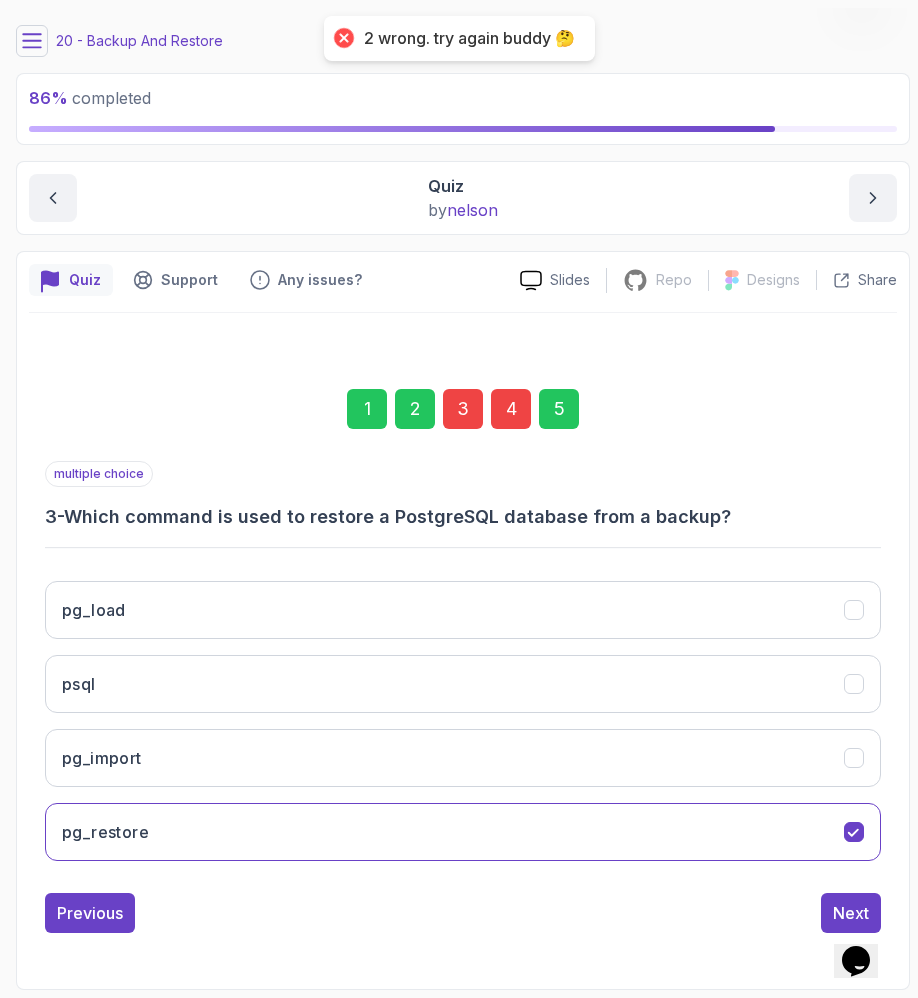 scroll, scrollTop: 323, scrollLeft: 0, axis: vertical 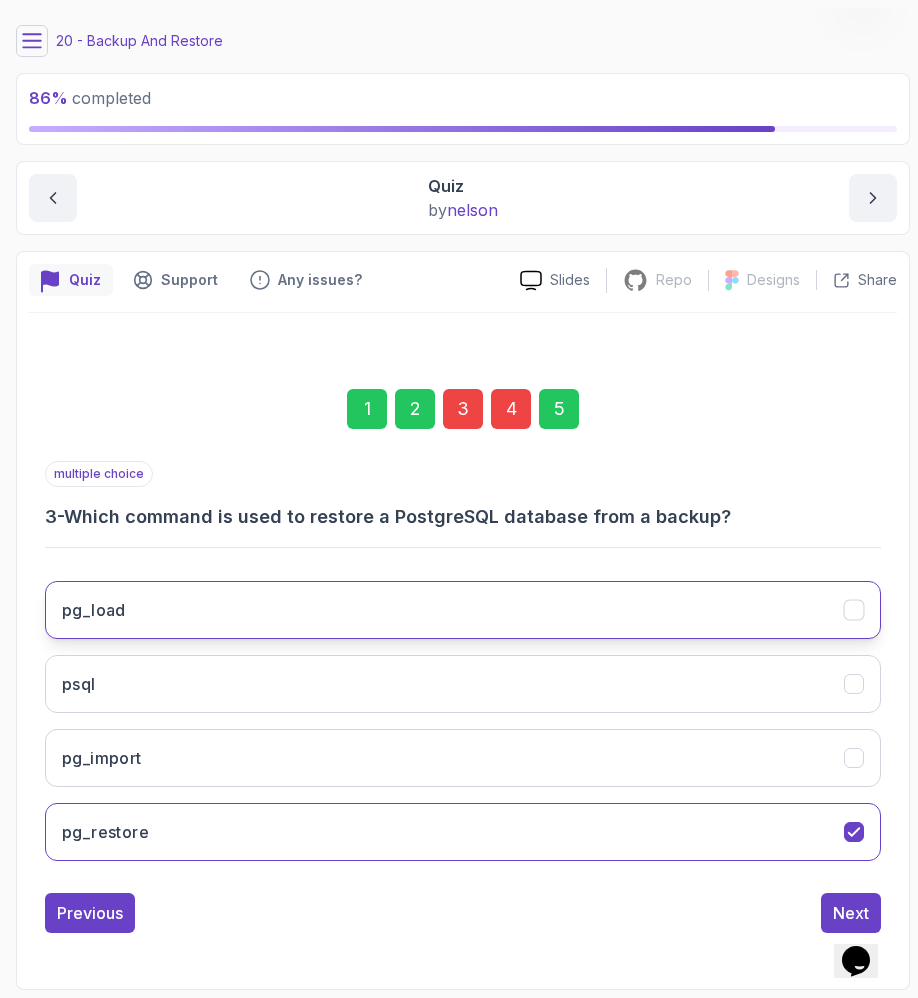 click on "pg_load" at bounding box center [463, 610] 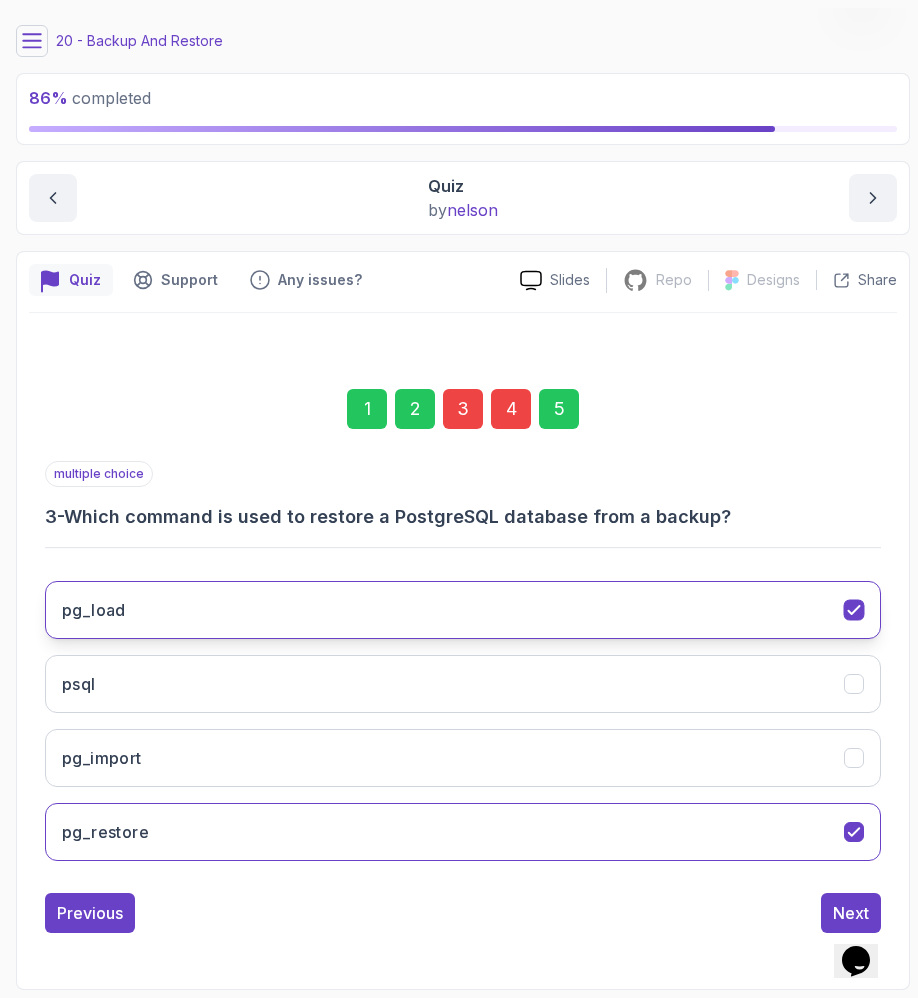 click on "pg_load" at bounding box center [463, 610] 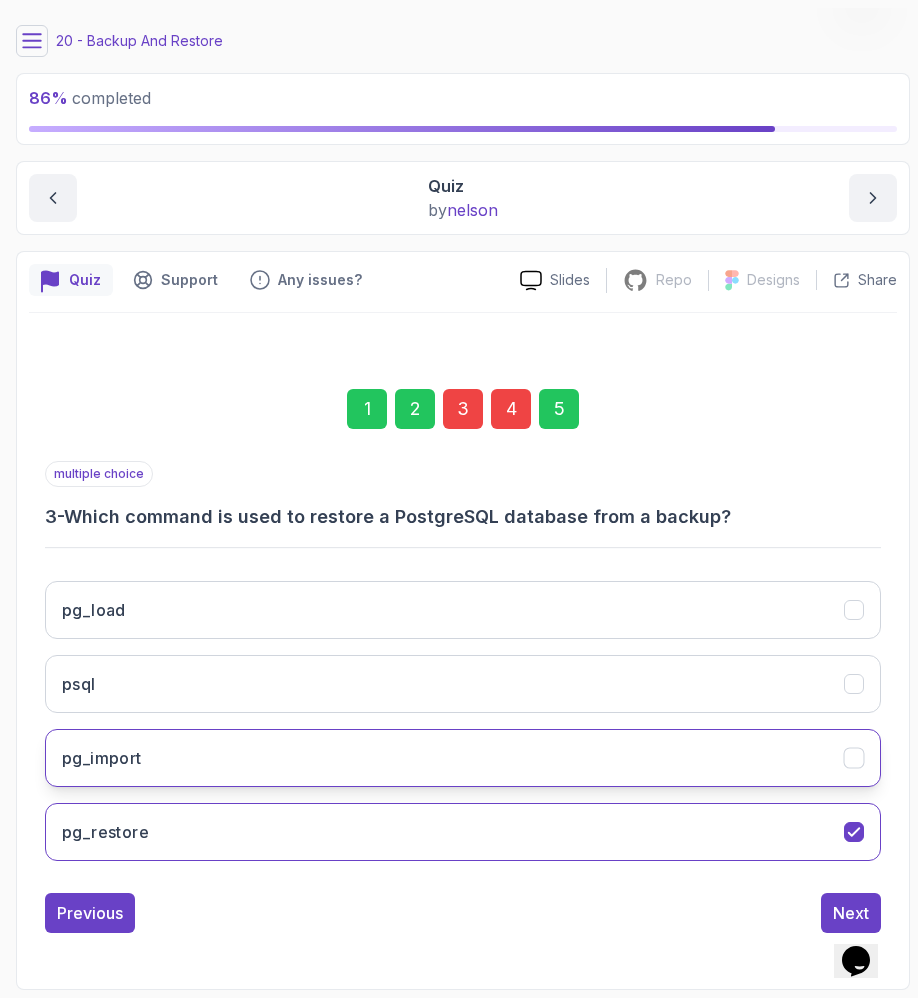 click on "pg_import" at bounding box center [463, 758] 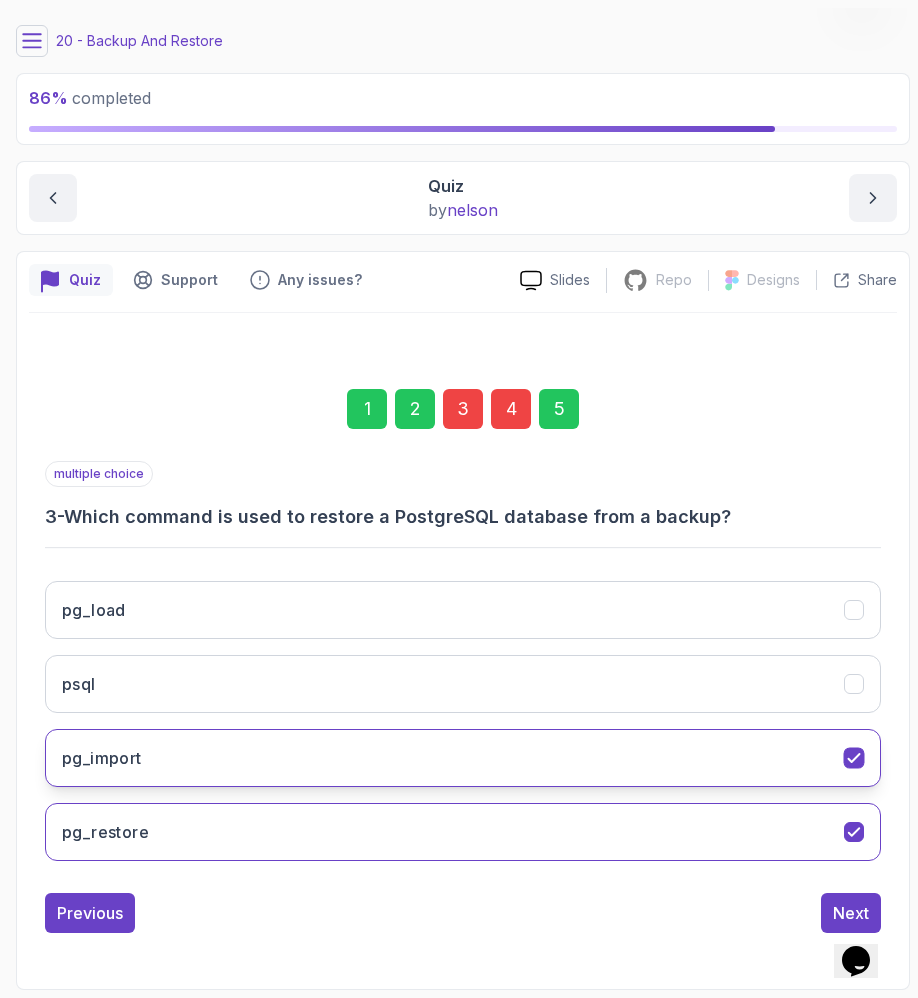 click on "pg_import" at bounding box center (463, 758) 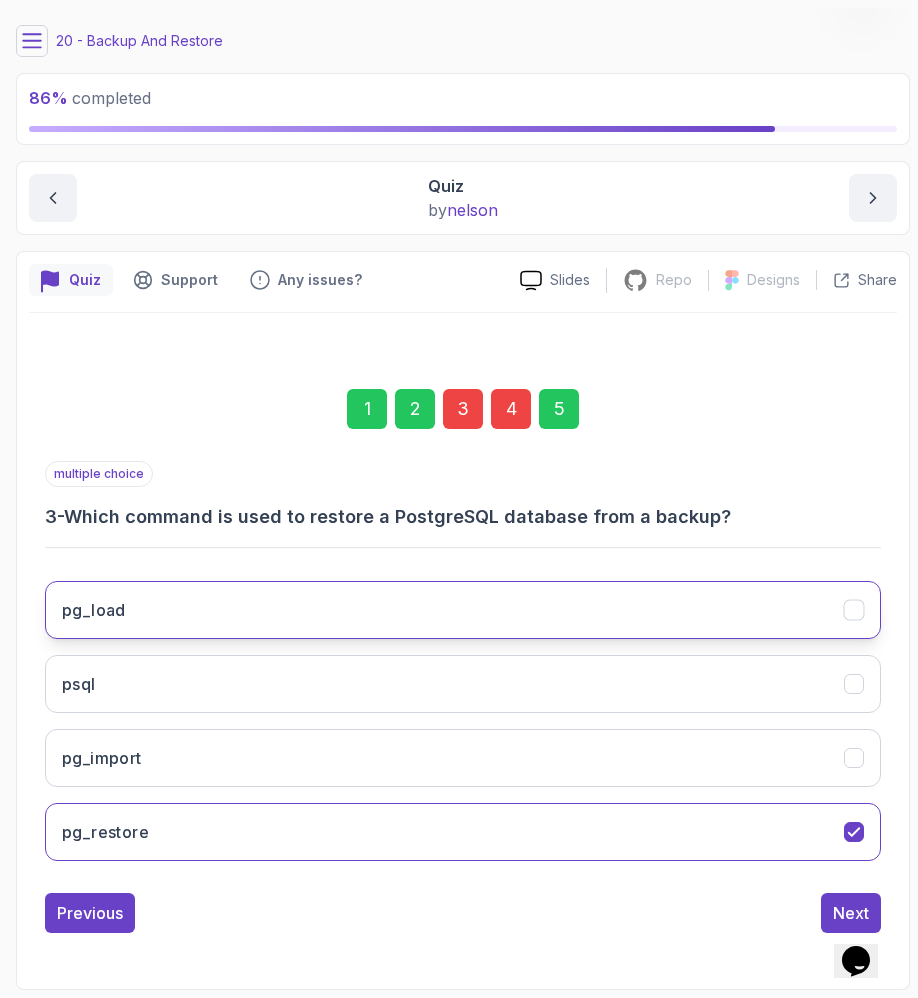 click on "pg_load" at bounding box center (463, 610) 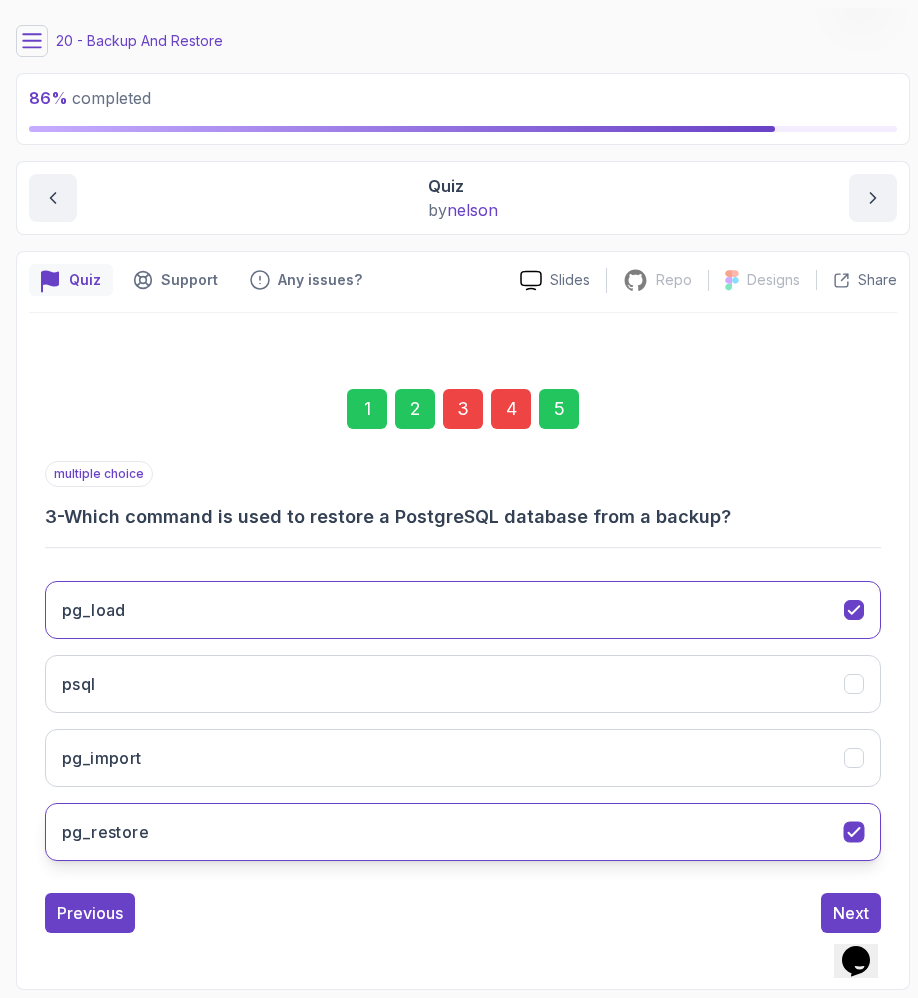 click on "pg_restore" at bounding box center [463, 832] 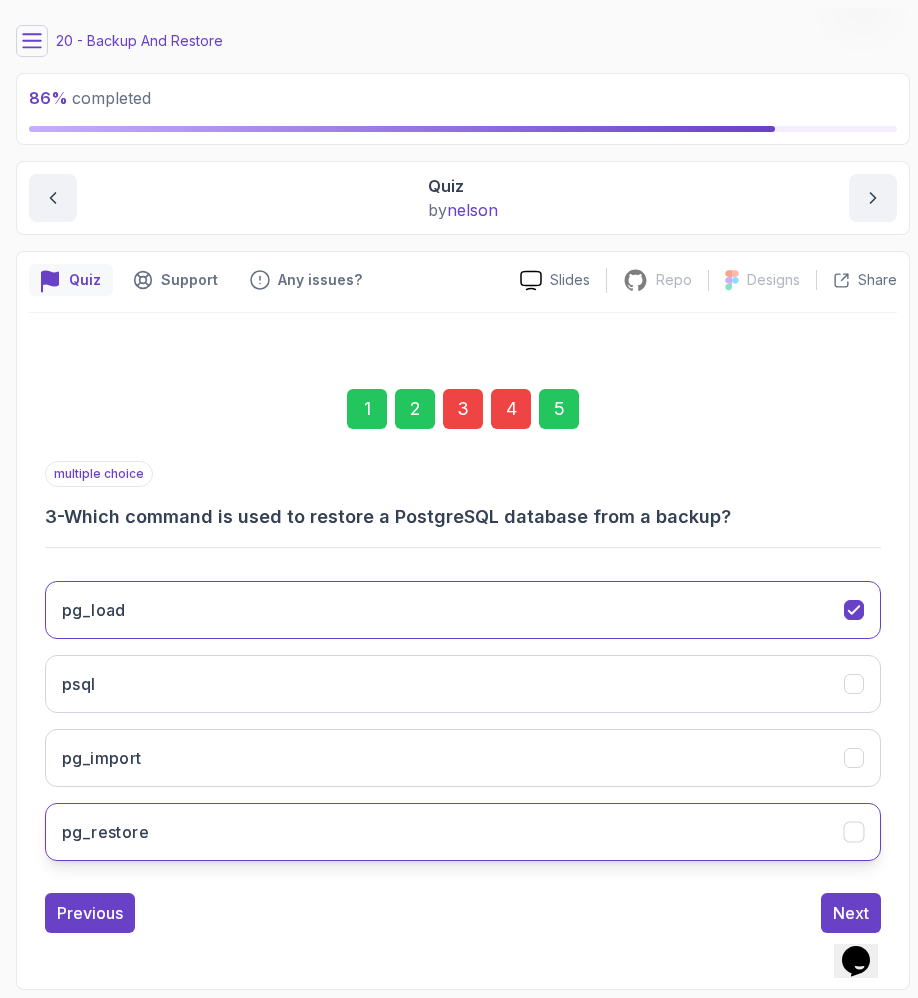 click on "pg_restore" at bounding box center [463, 832] 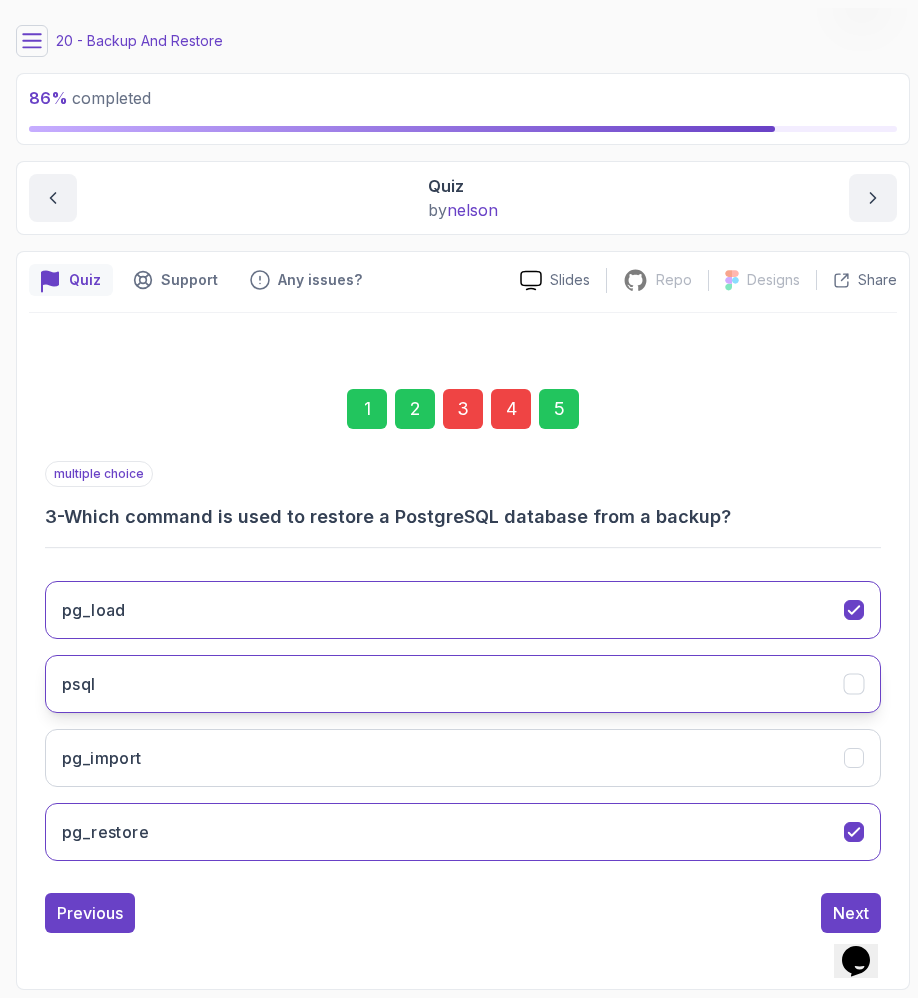 click on "psql" at bounding box center (463, 684) 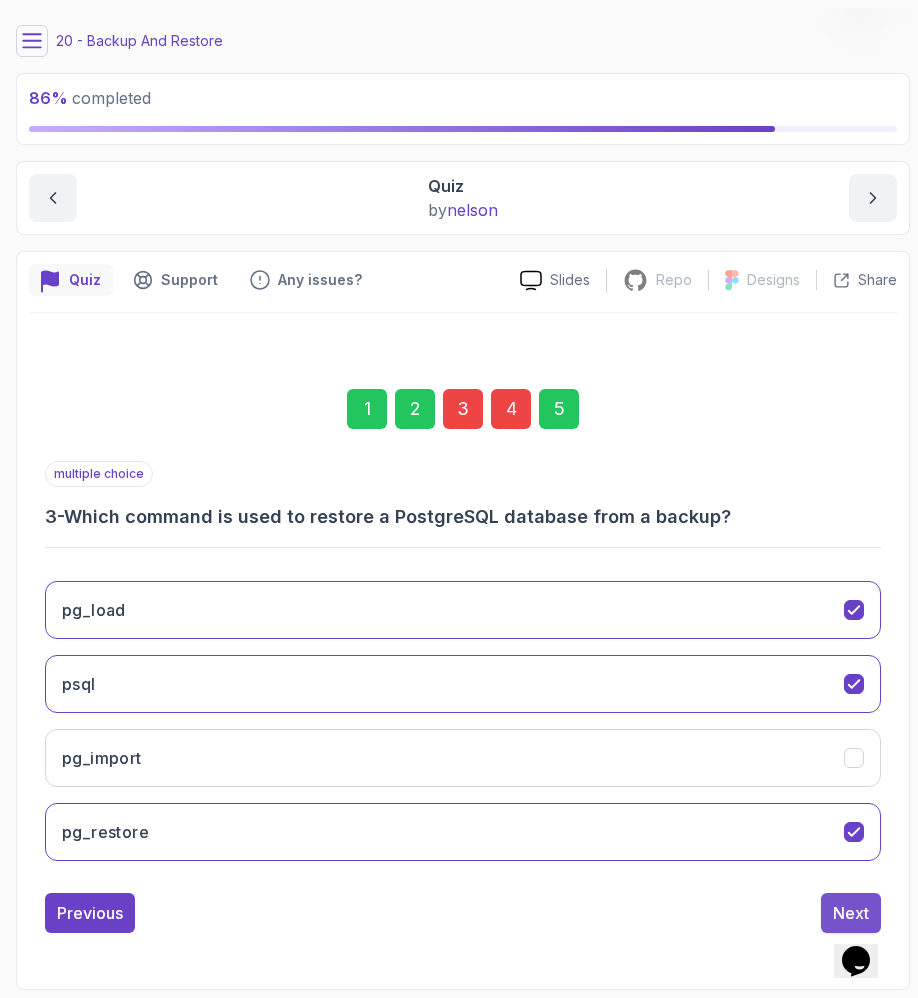click on "Next" at bounding box center [851, 913] 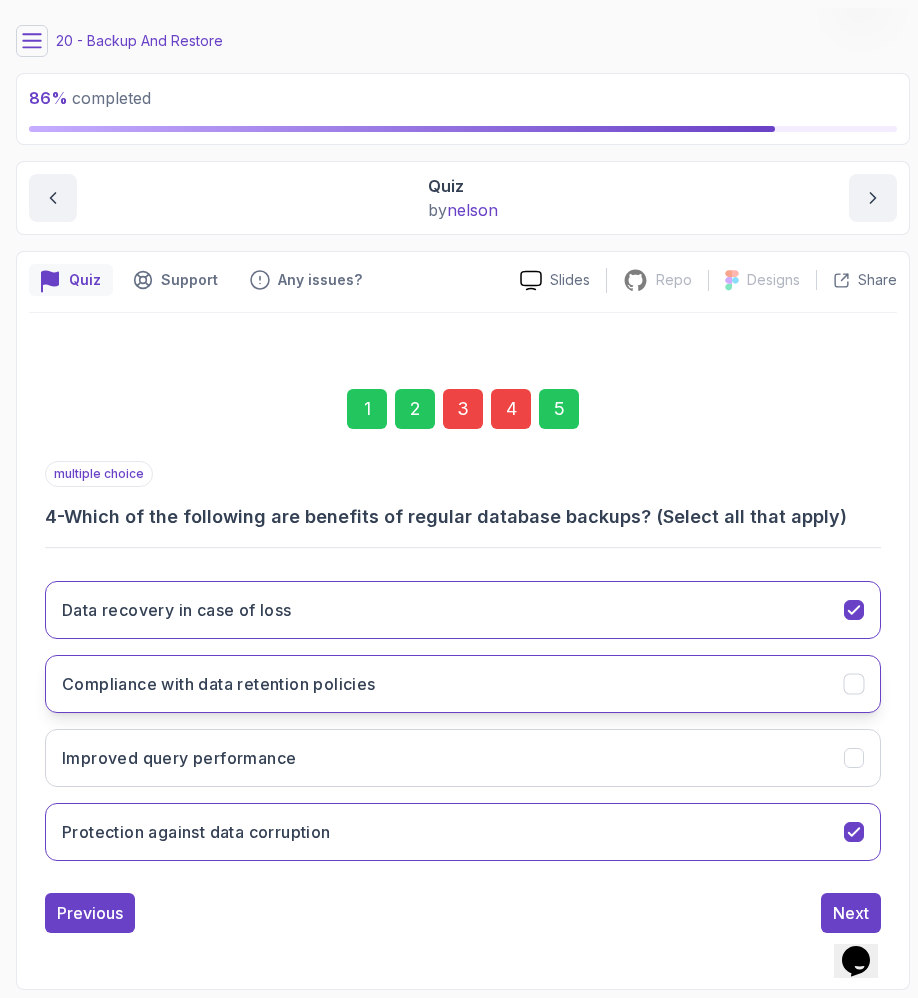 click on "Compliance with data retention policies" at bounding box center (463, 684) 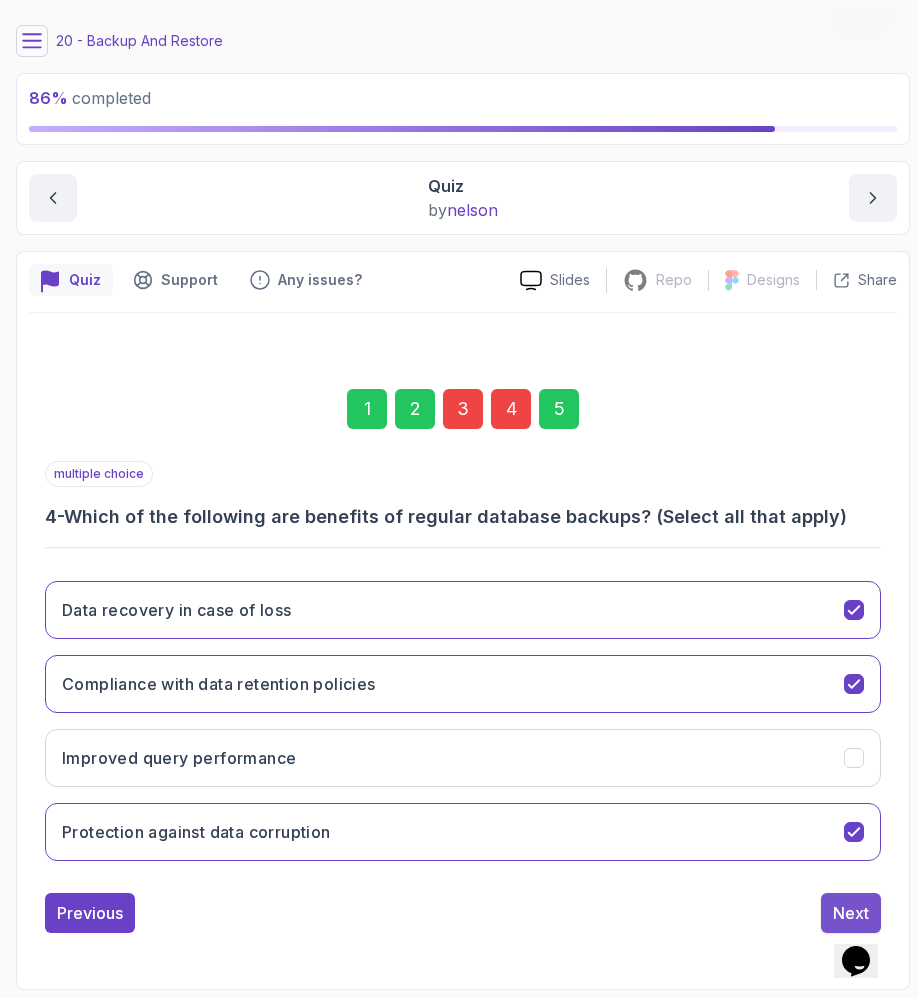 click on "Next" at bounding box center (851, 913) 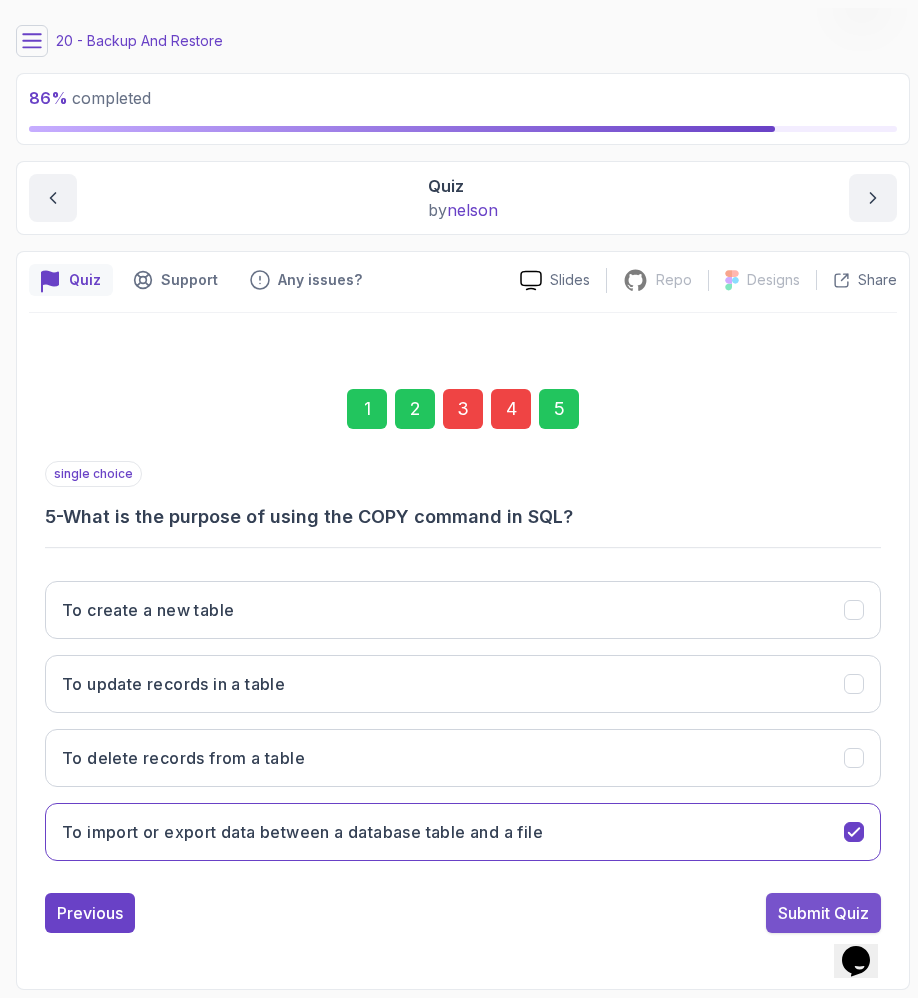 click on "Submit Quiz" at bounding box center [823, 913] 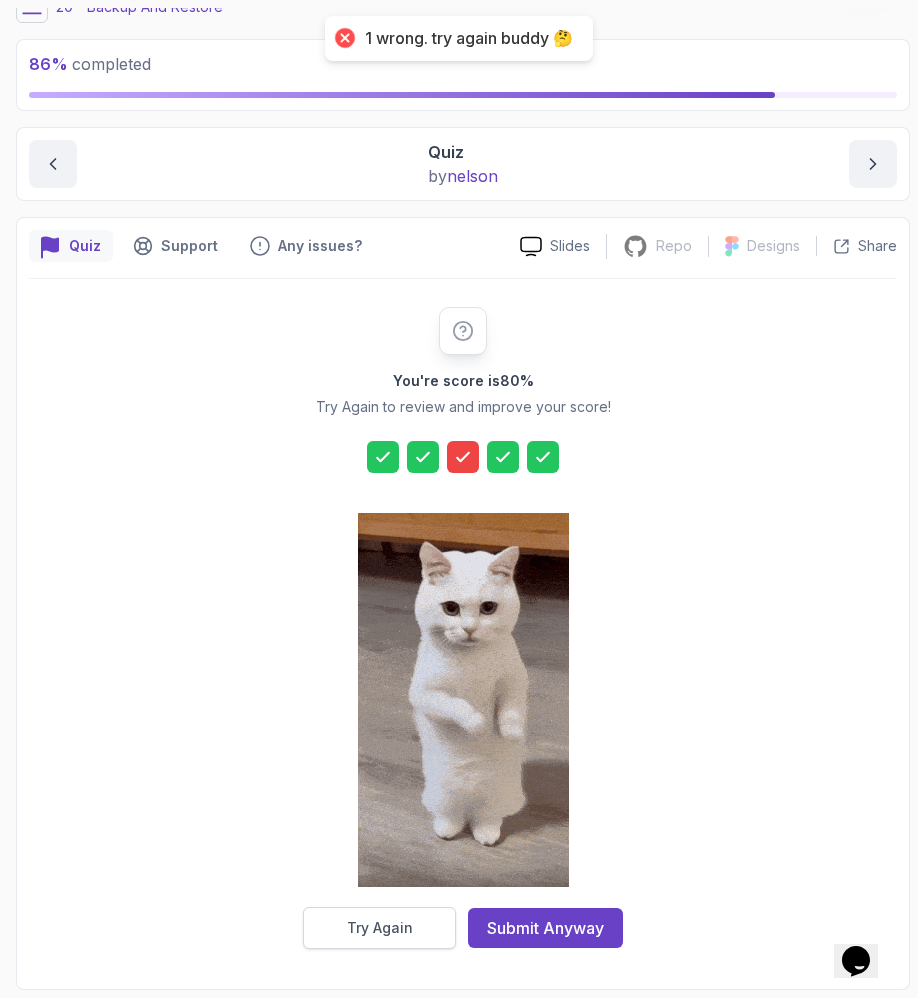 click on "Try Again" at bounding box center [379, 928] 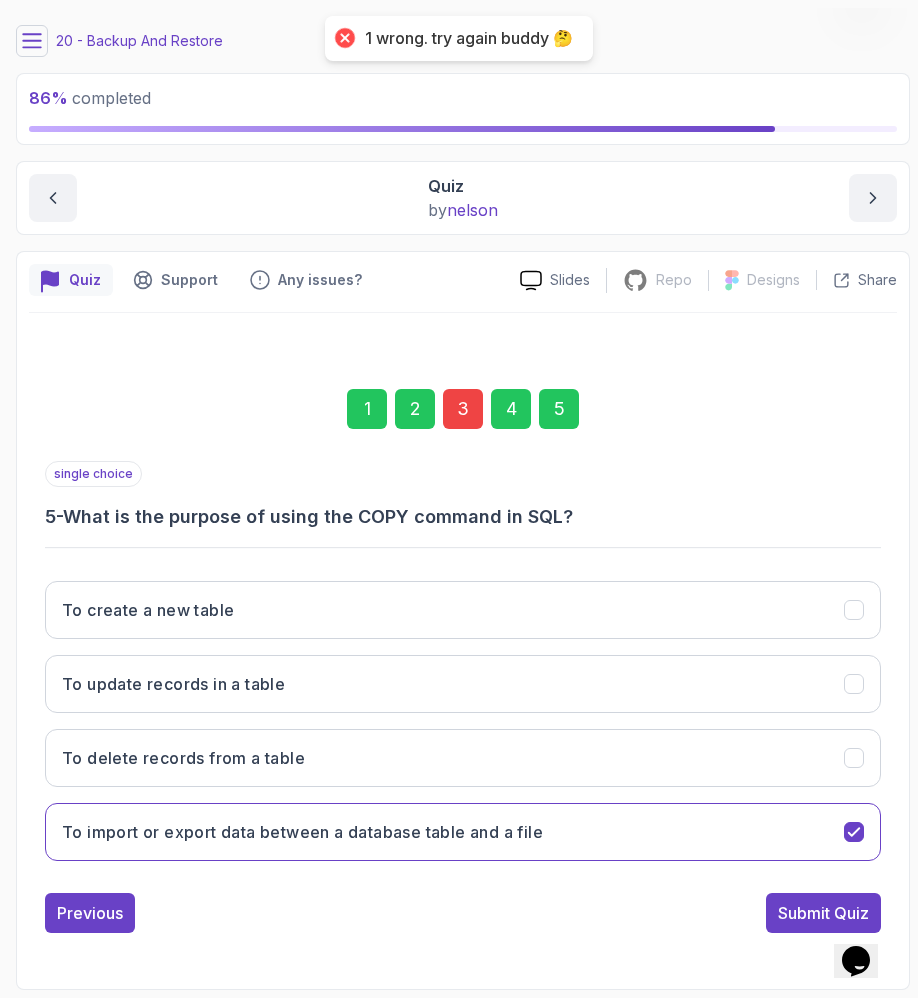 click on "3" at bounding box center (463, 409) 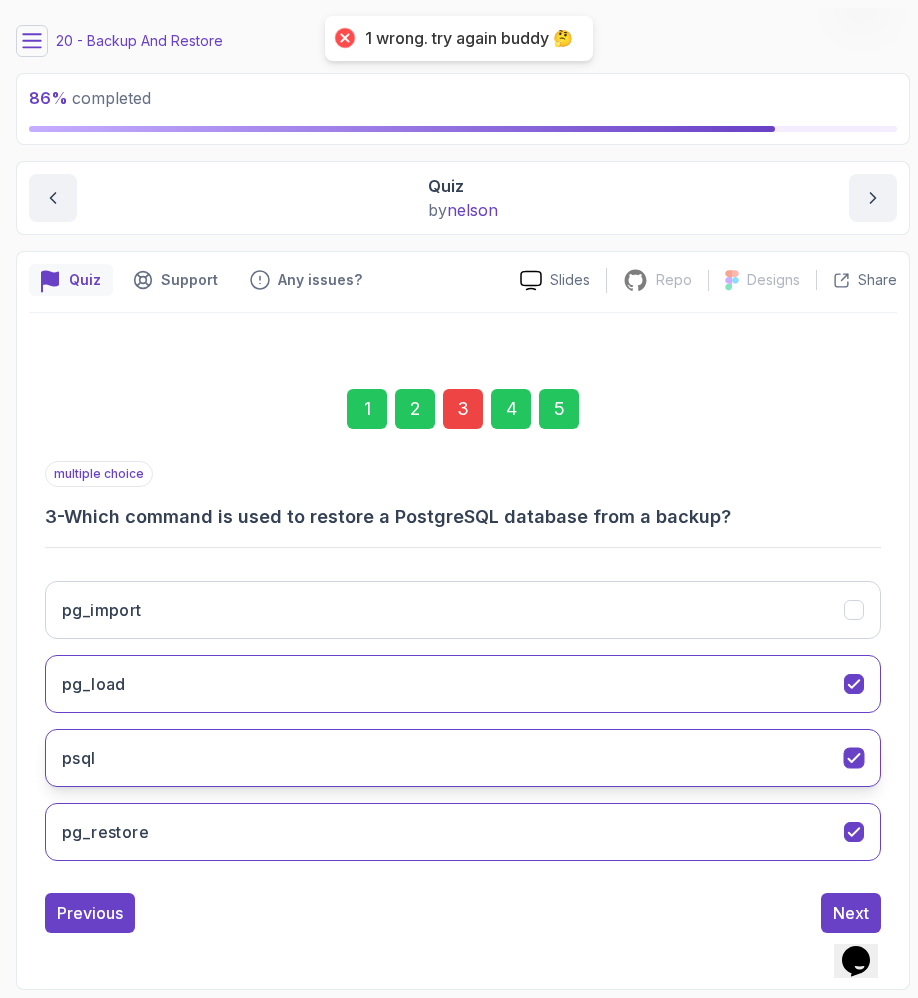click on "psql" at bounding box center (463, 758) 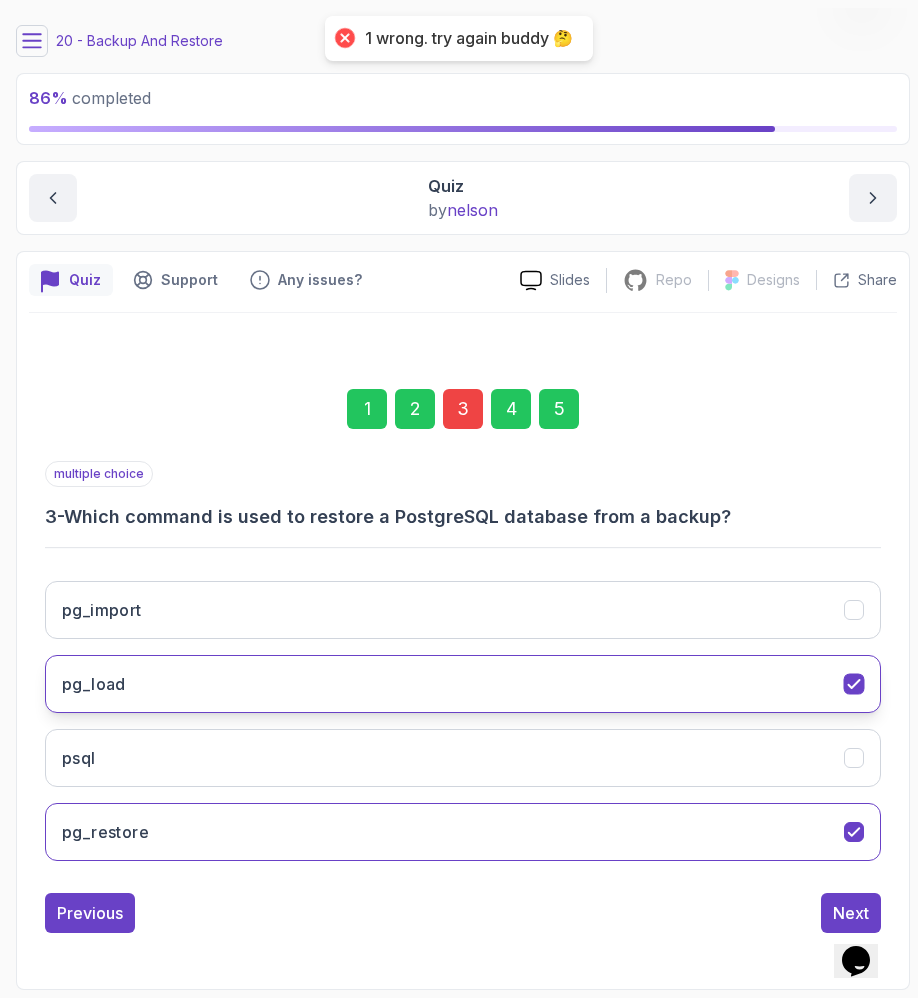 click on "pg_load" at bounding box center (463, 684) 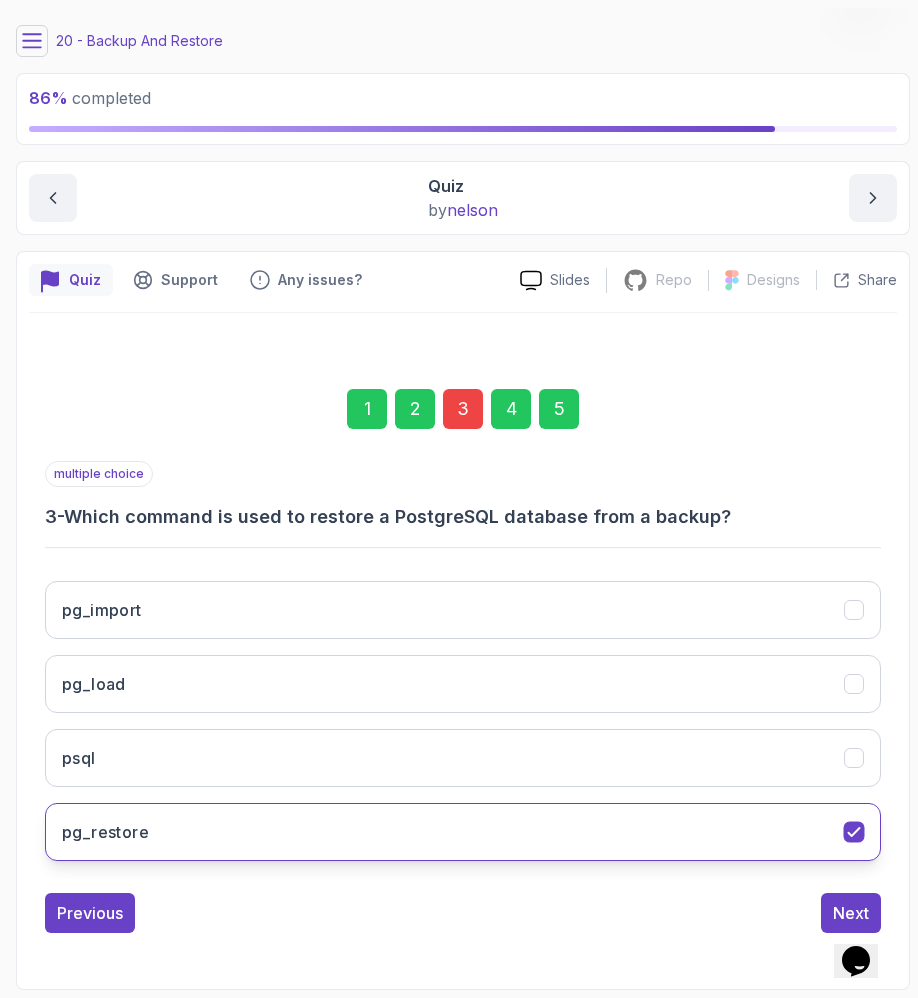 click on "pg_restore" at bounding box center [463, 832] 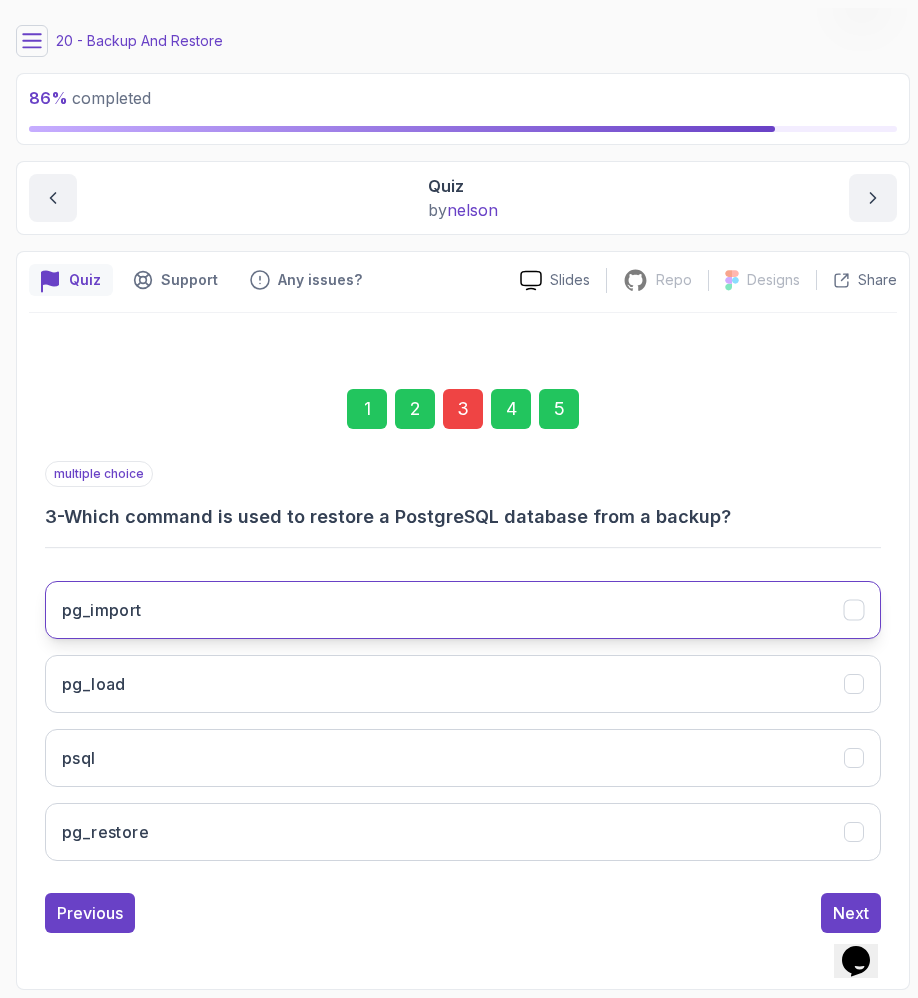 click on "pg_import" at bounding box center (463, 610) 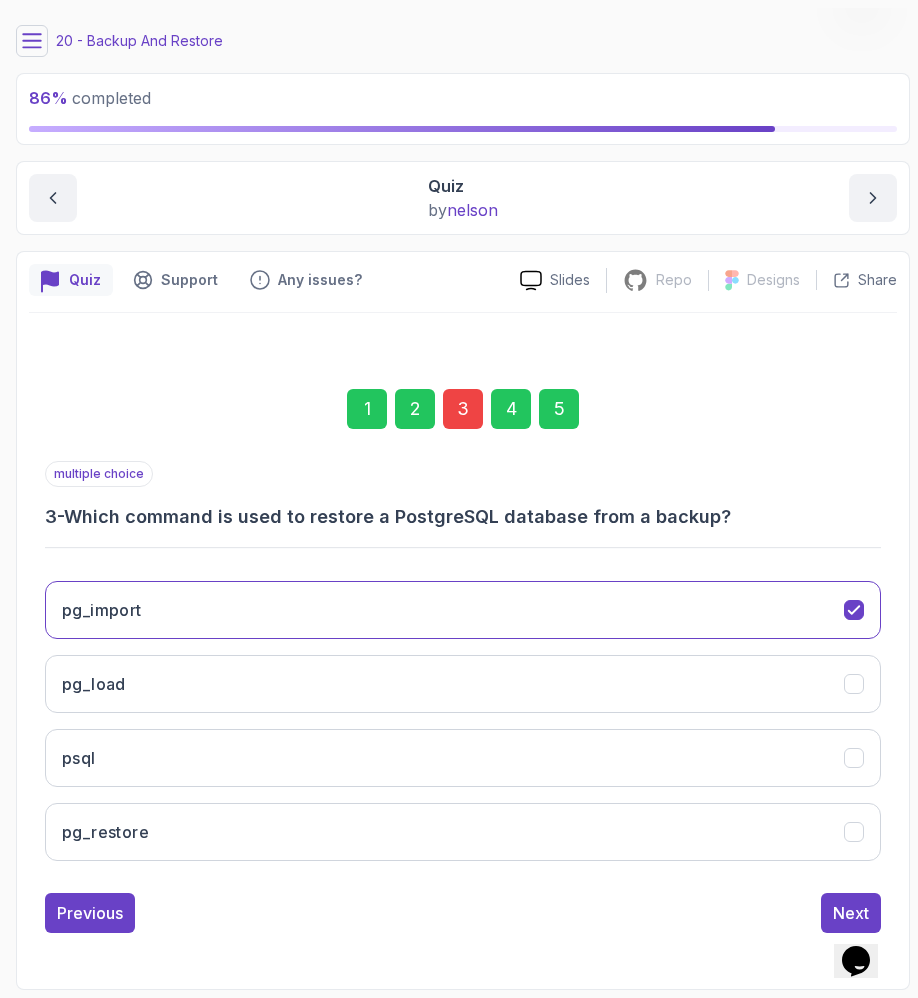 click on "5" at bounding box center (559, 409) 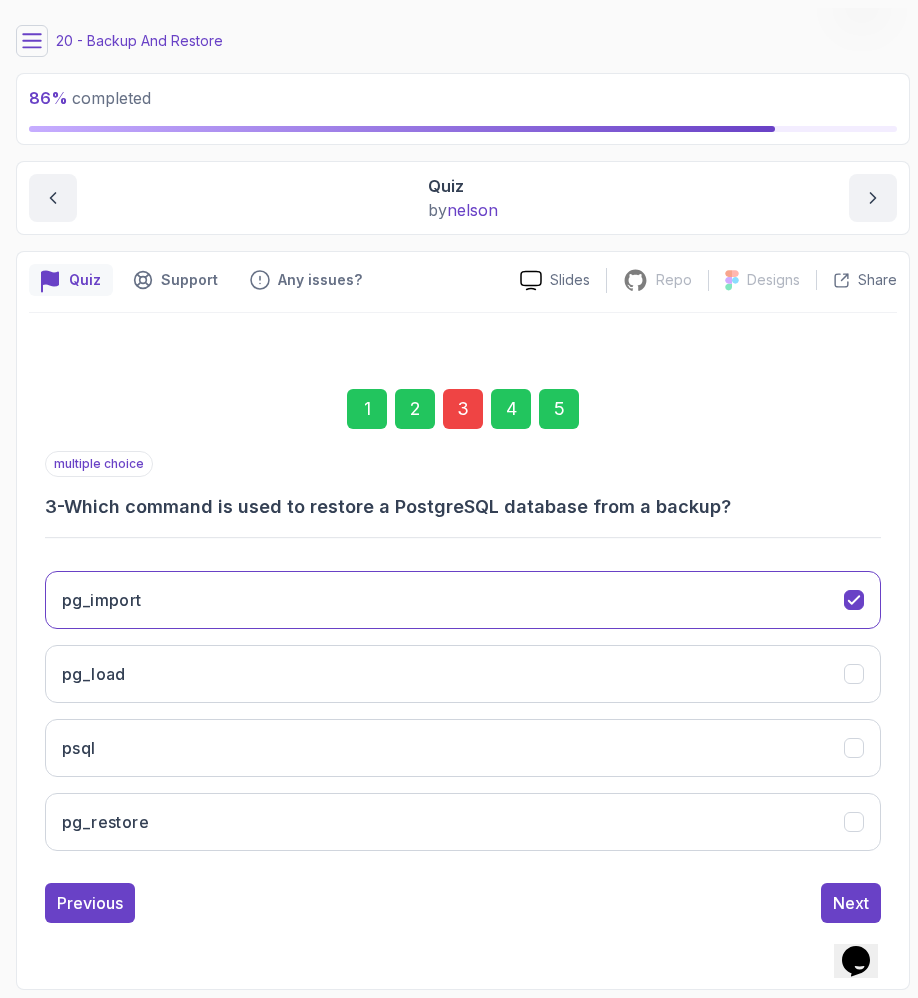 scroll, scrollTop: 339, scrollLeft: 0, axis: vertical 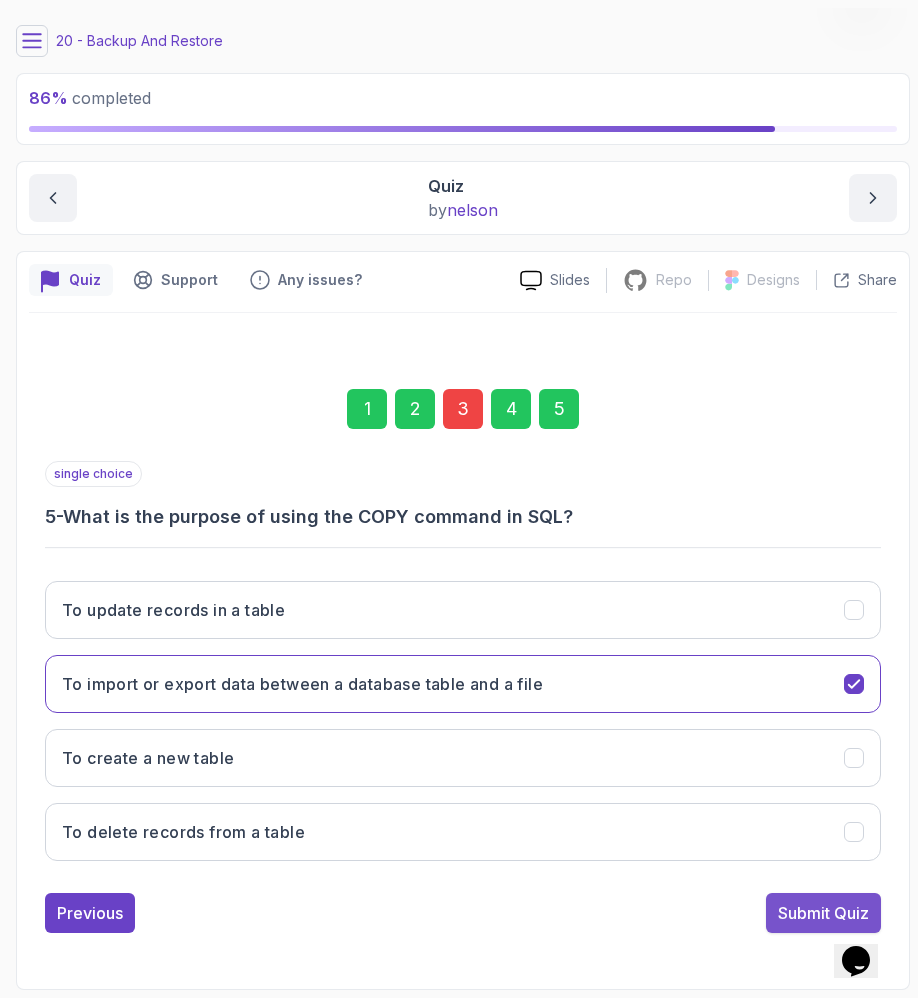 click on "Submit Quiz" at bounding box center [823, 913] 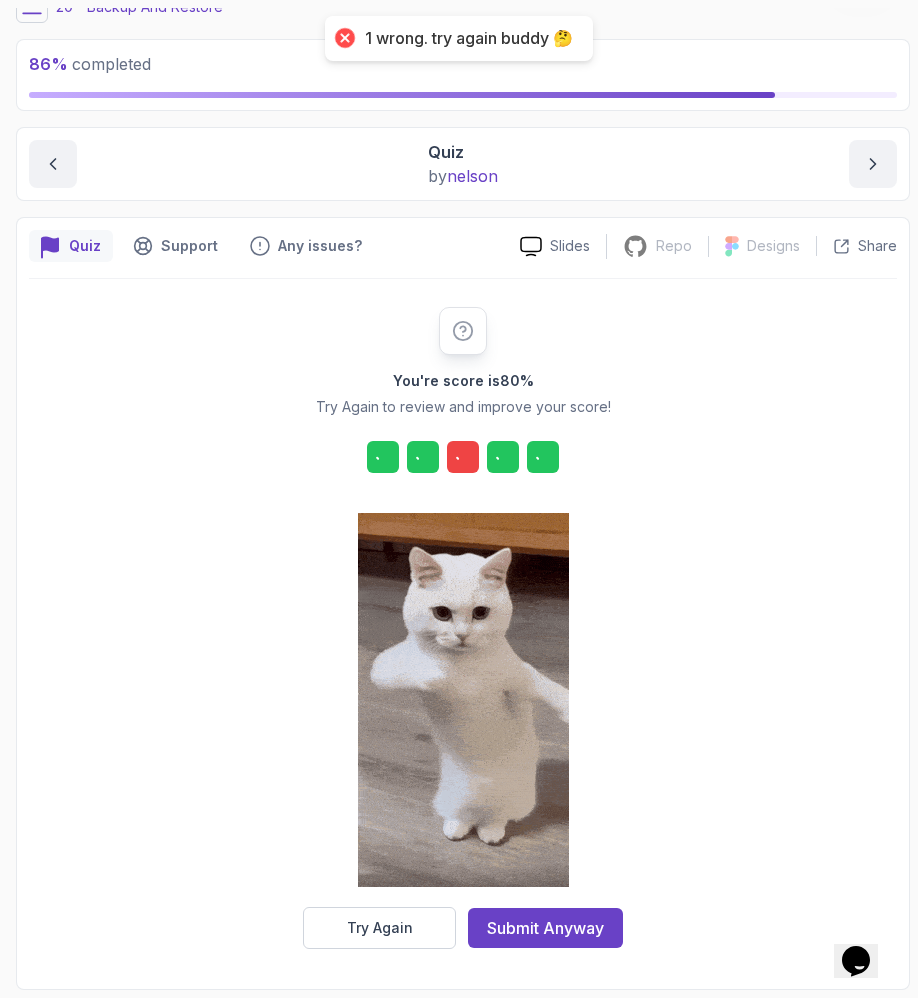 scroll, scrollTop: 284, scrollLeft: 0, axis: vertical 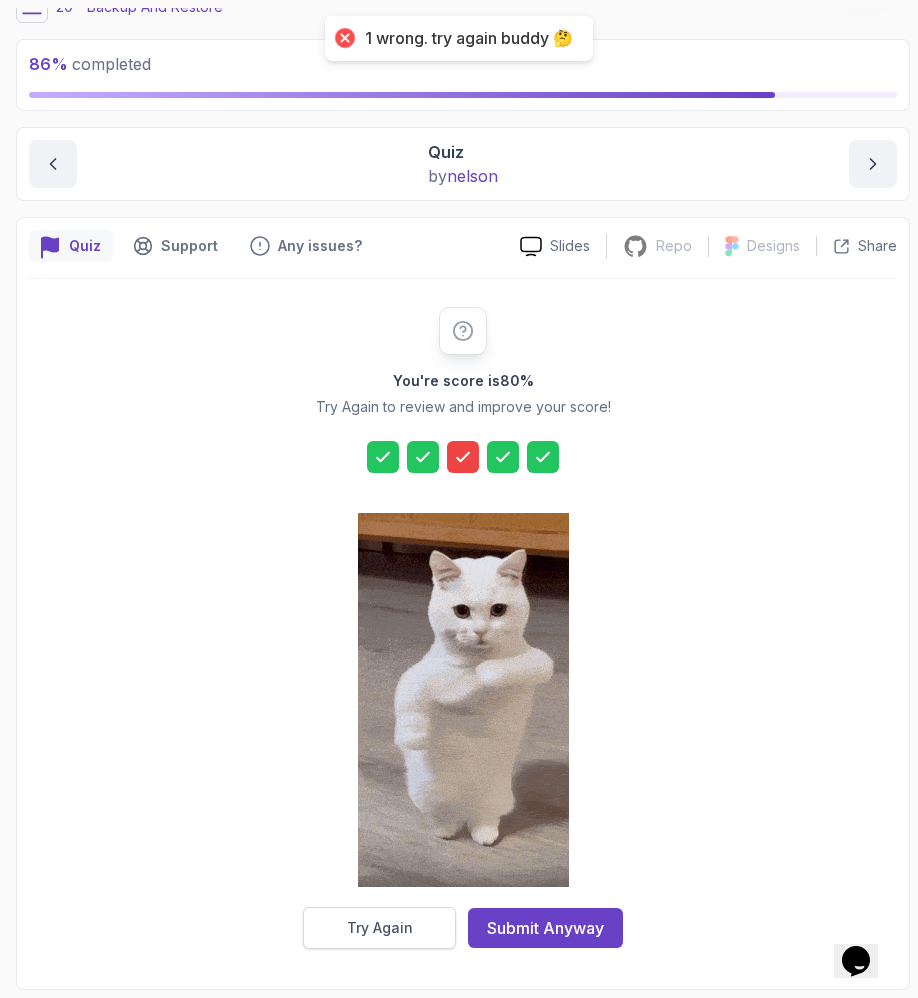 click on "Try Again" at bounding box center [380, 928] 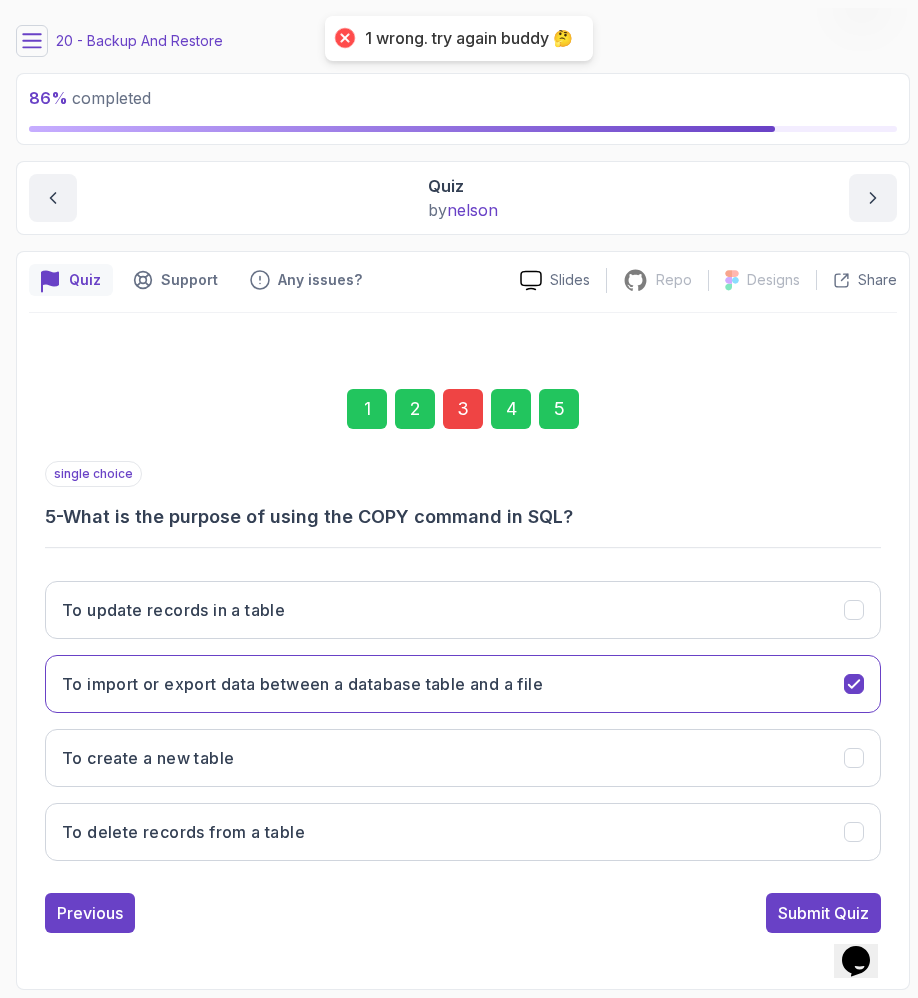 click on "3" at bounding box center [463, 409] 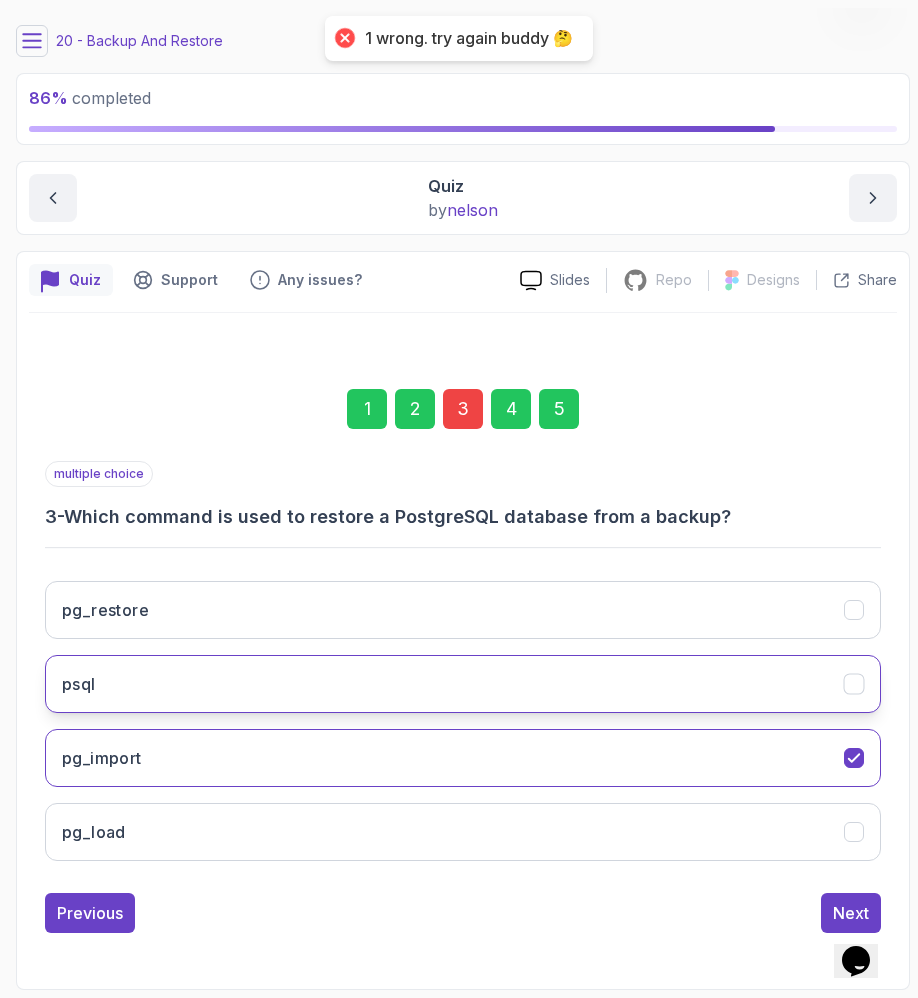 click on "psql" at bounding box center [463, 684] 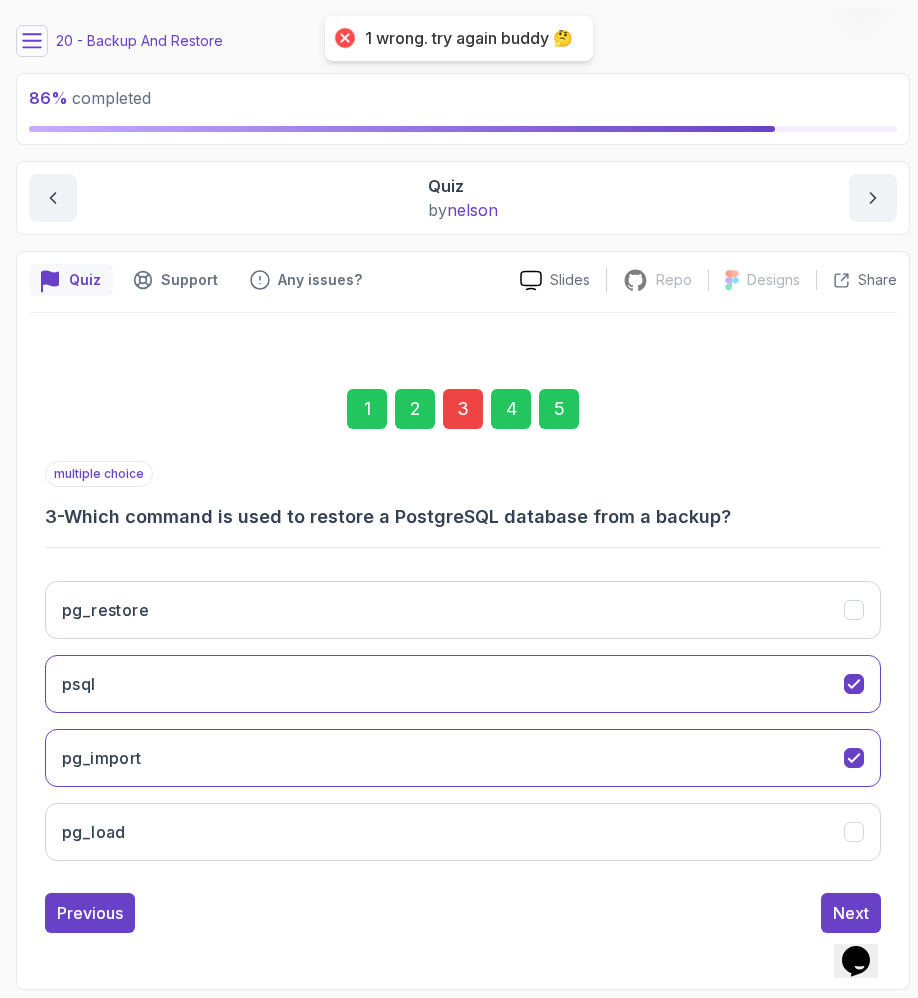 click on "pg_restore psql pg_import pg_load" at bounding box center [463, 721] 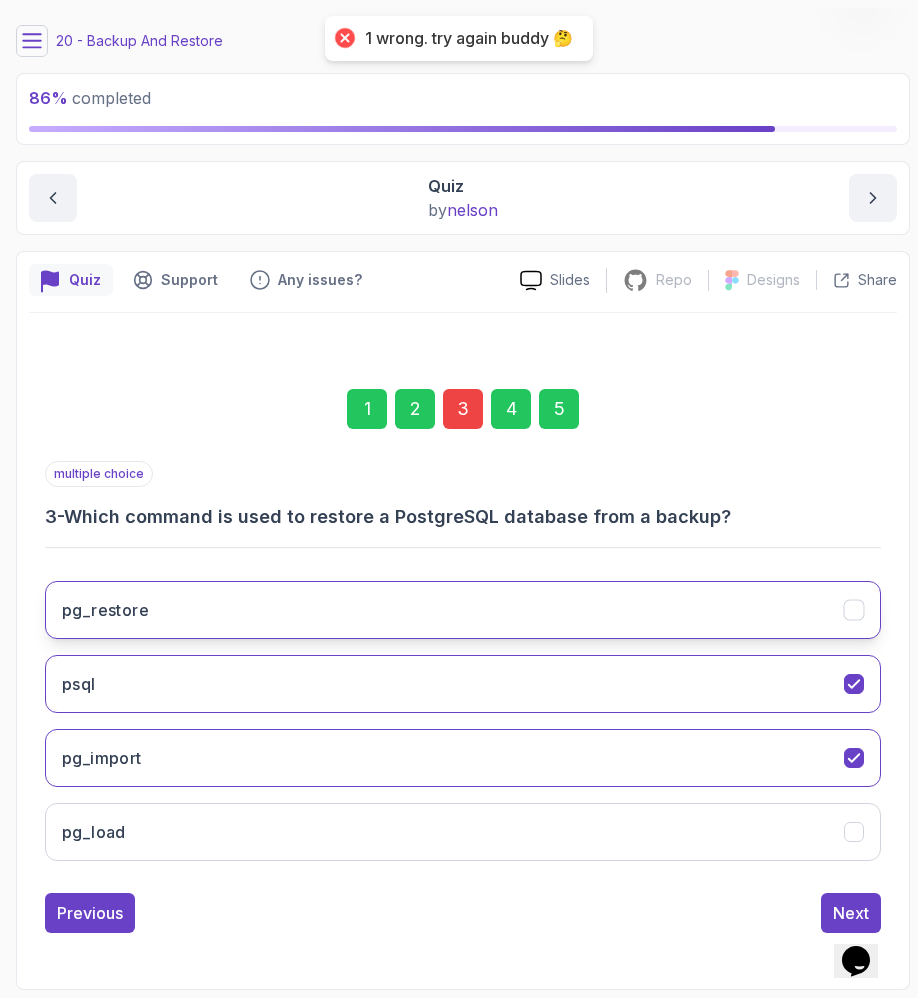 click on "pg_restore" at bounding box center (463, 610) 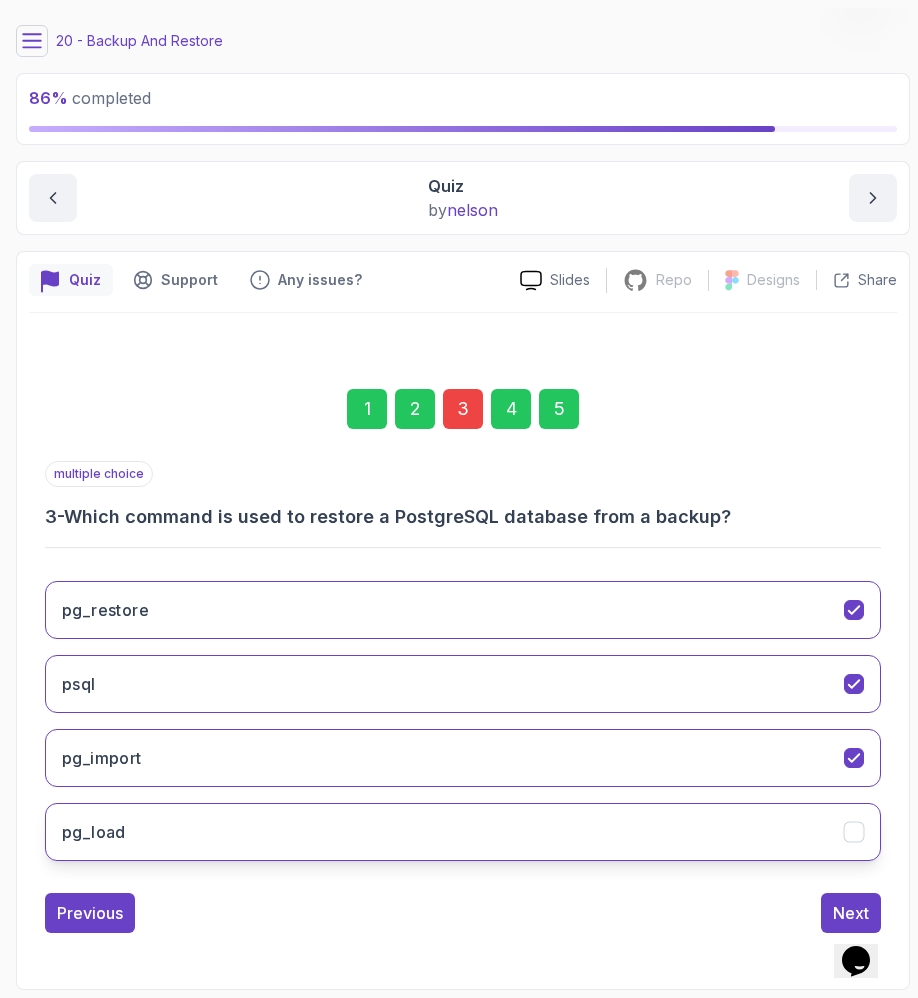 click on "pg_load" at bounding box center (463, 832) 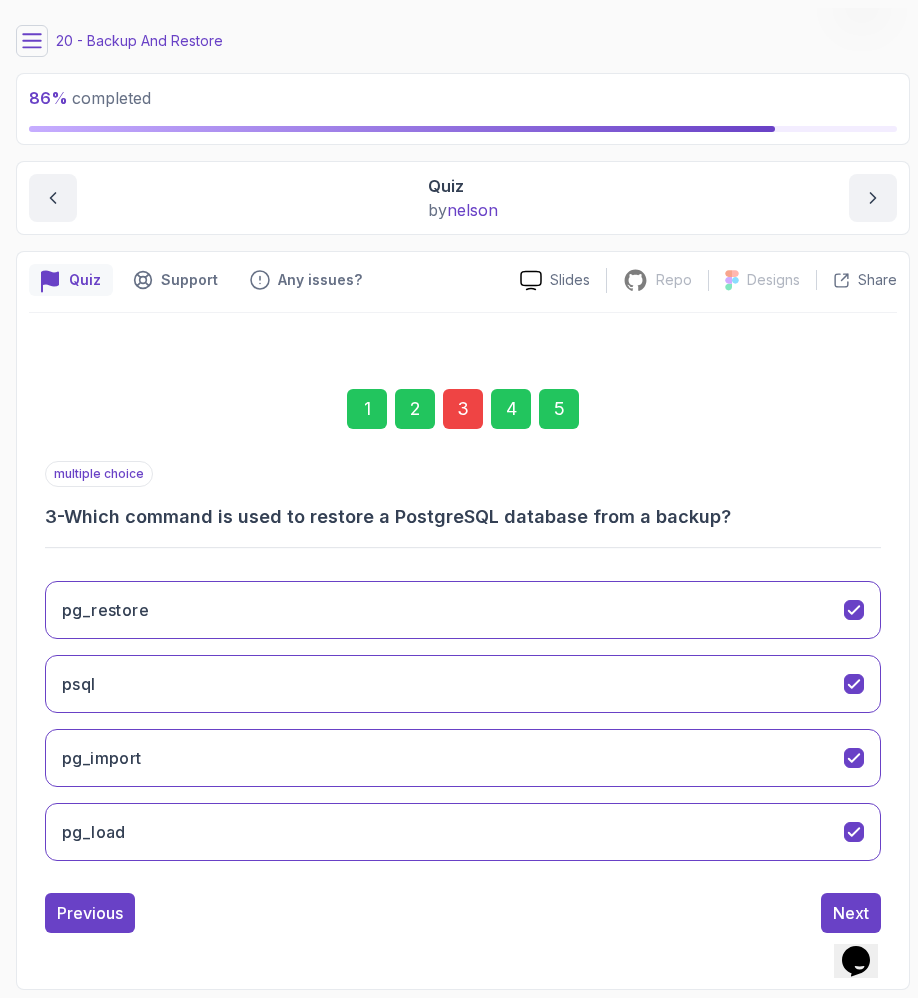 click on "5" at bounding box center (559, 409) 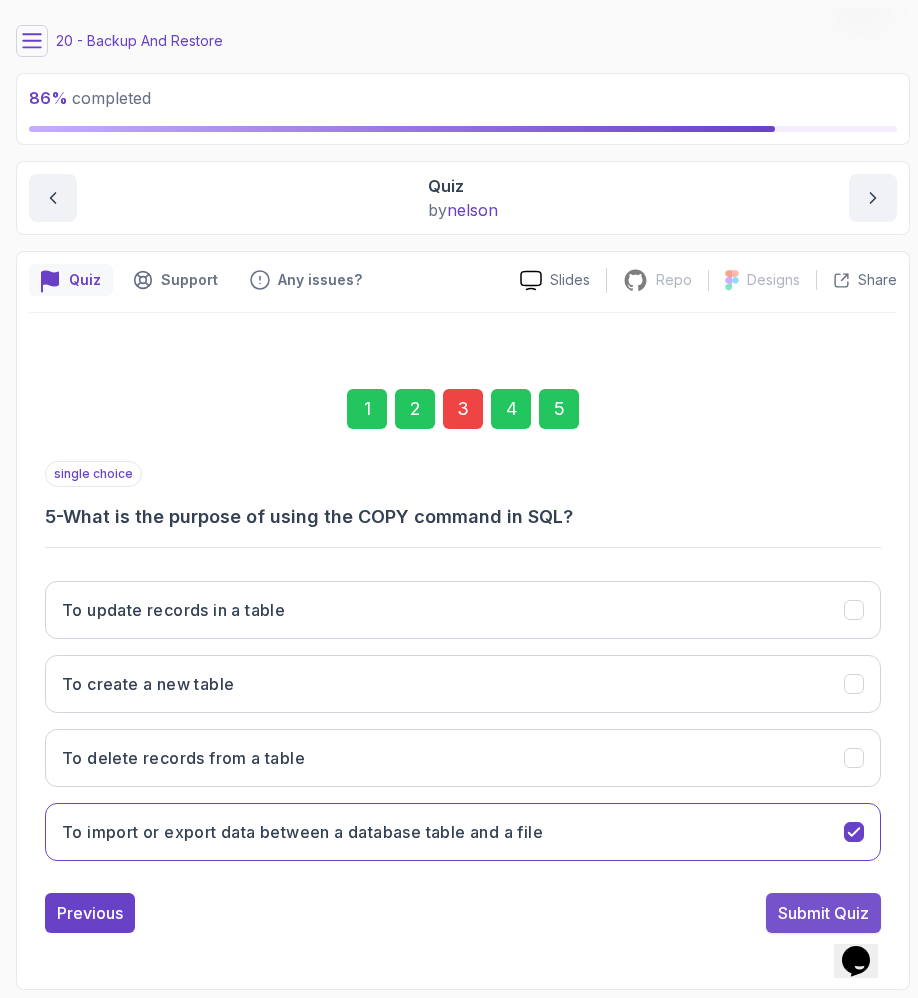 click on "Submit Quiz" at bounding box center [823, 913] 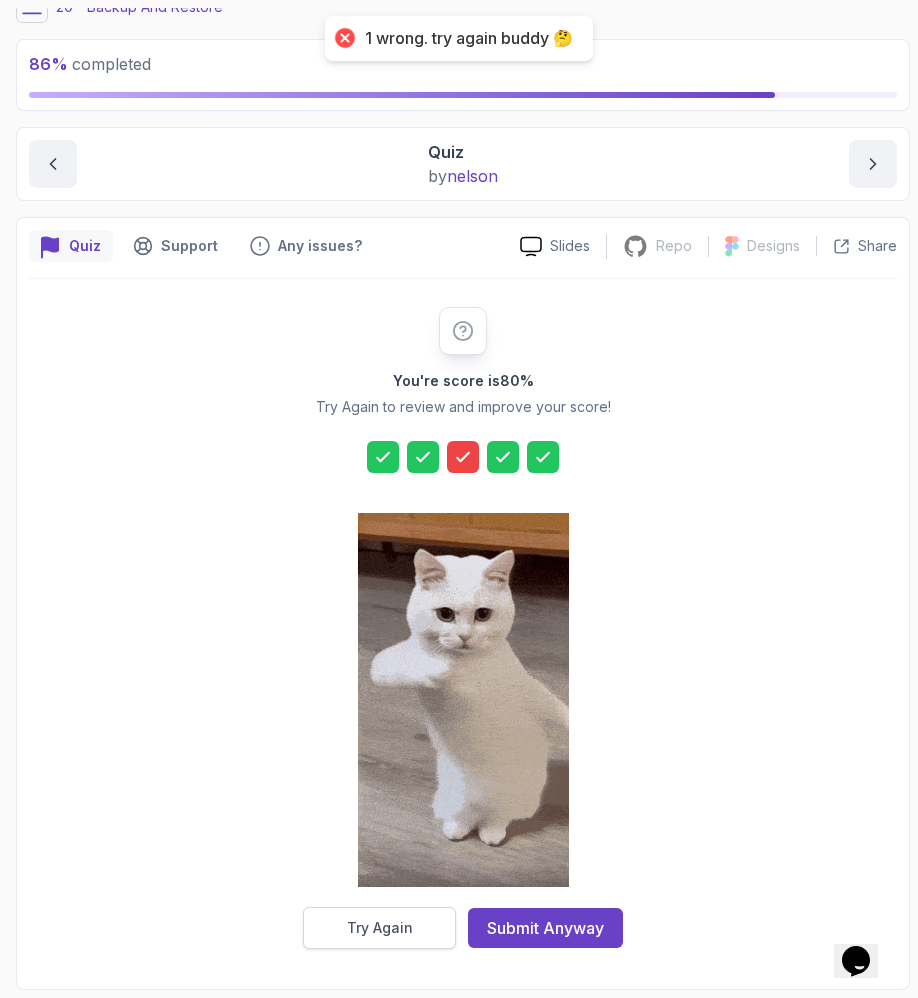 click on "Try Again" at bounding box center (379, 928) 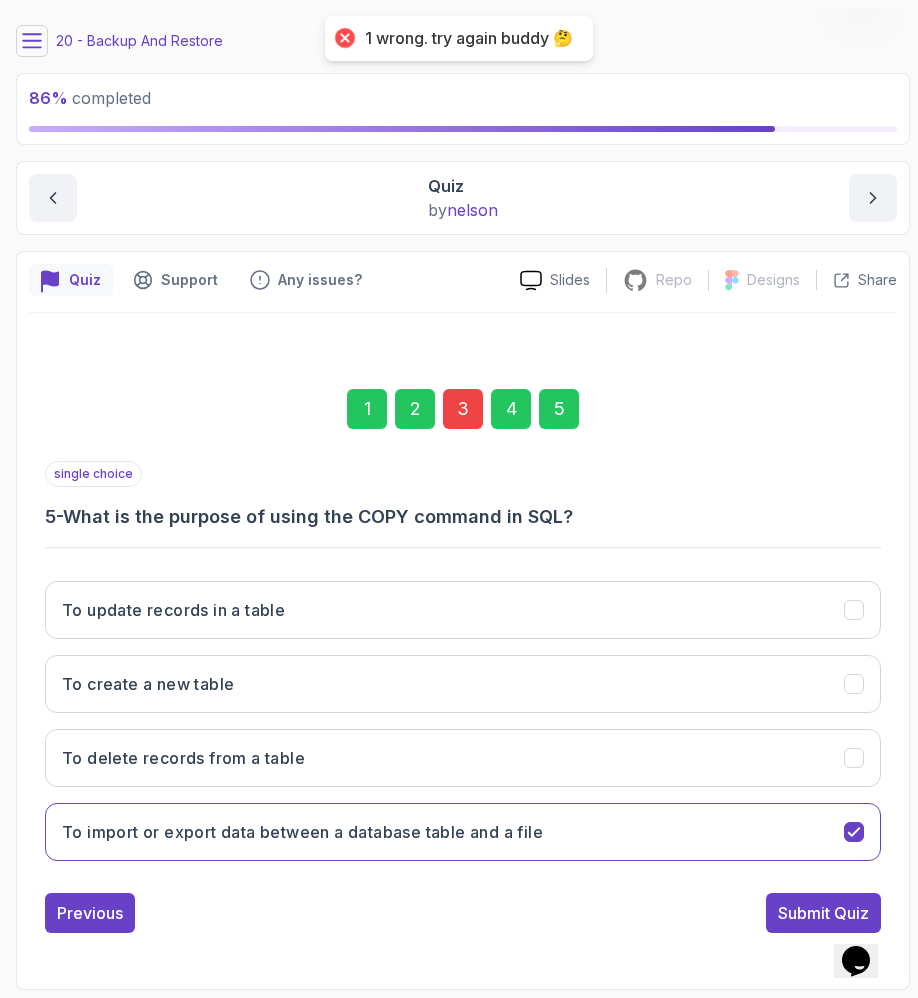 click on "3" at bounding box center (463, 409) 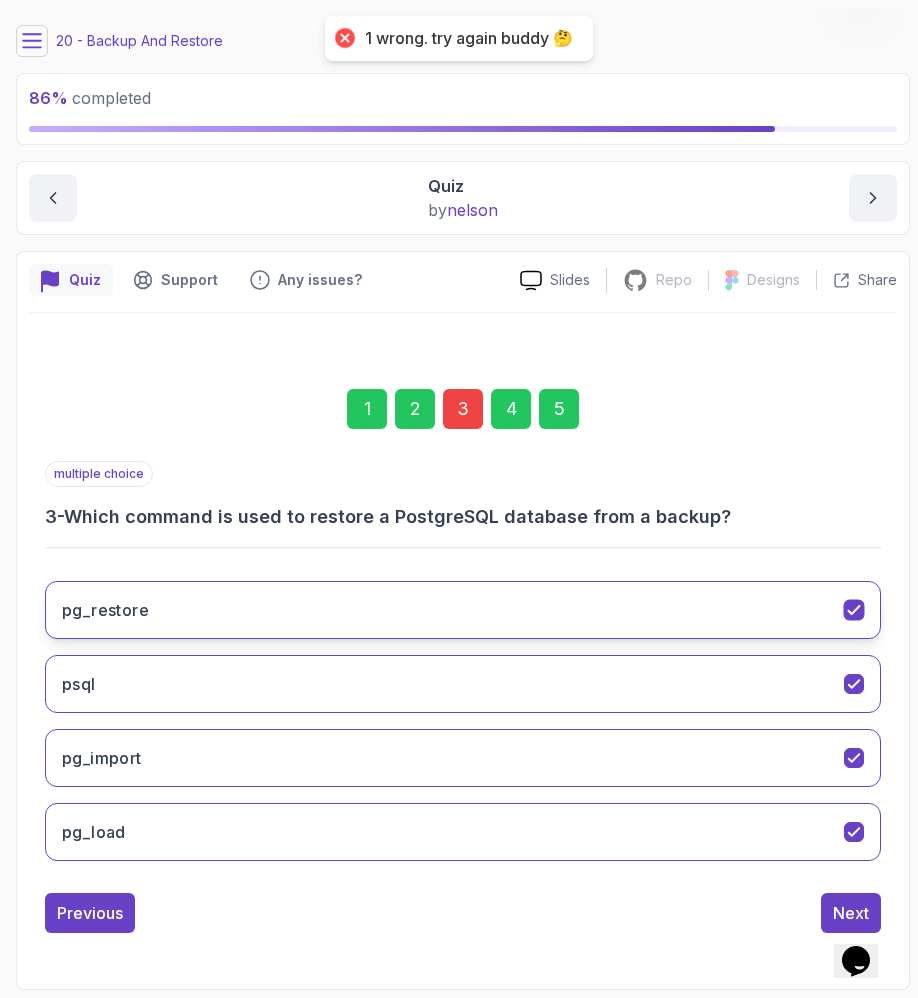 click on "pg_restore" at bounding box center [463, 610] 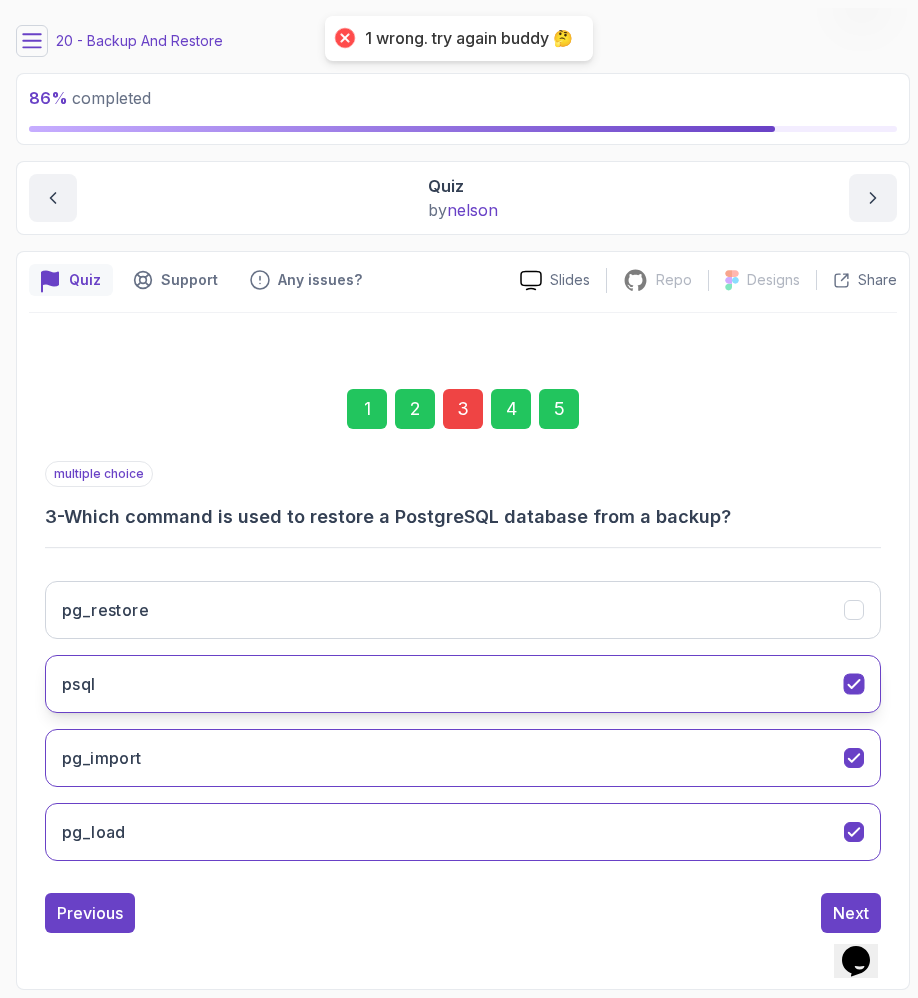 click on "psql" at bounding box center (463, 684) 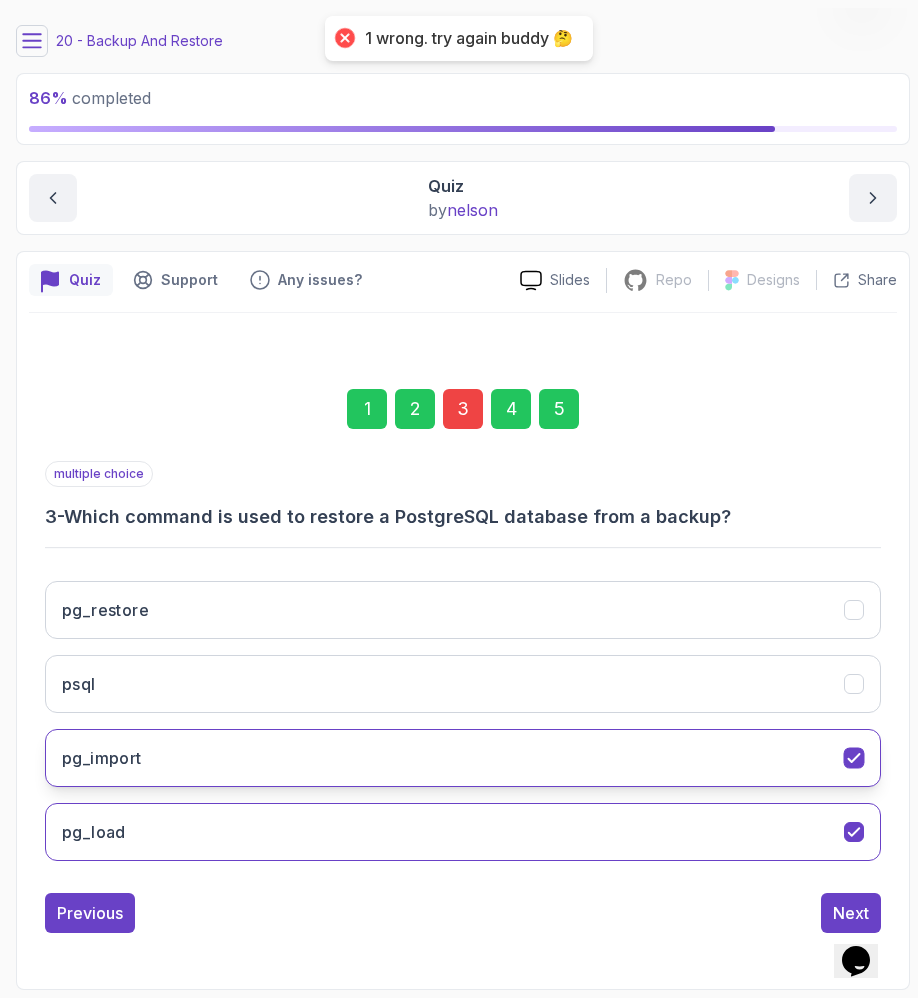 click on "pg_import" at bounding box center (463, 758) 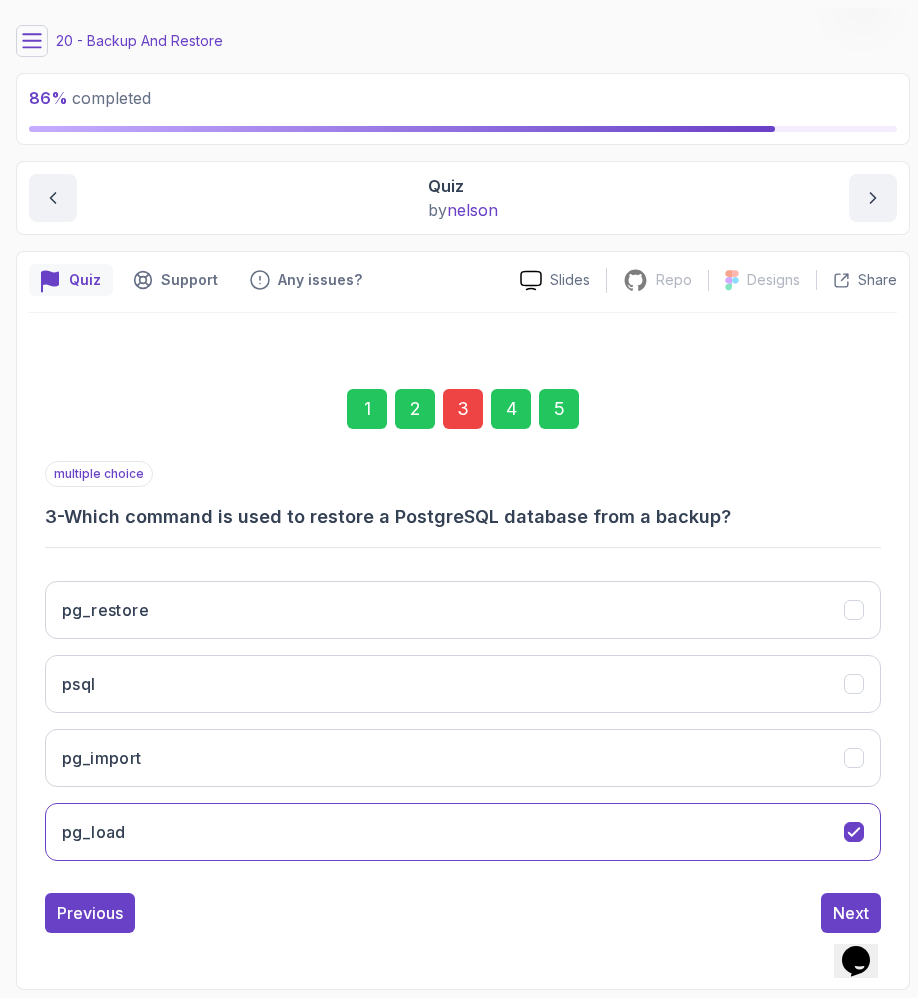 click on "5" at bounding box center (559, 409) 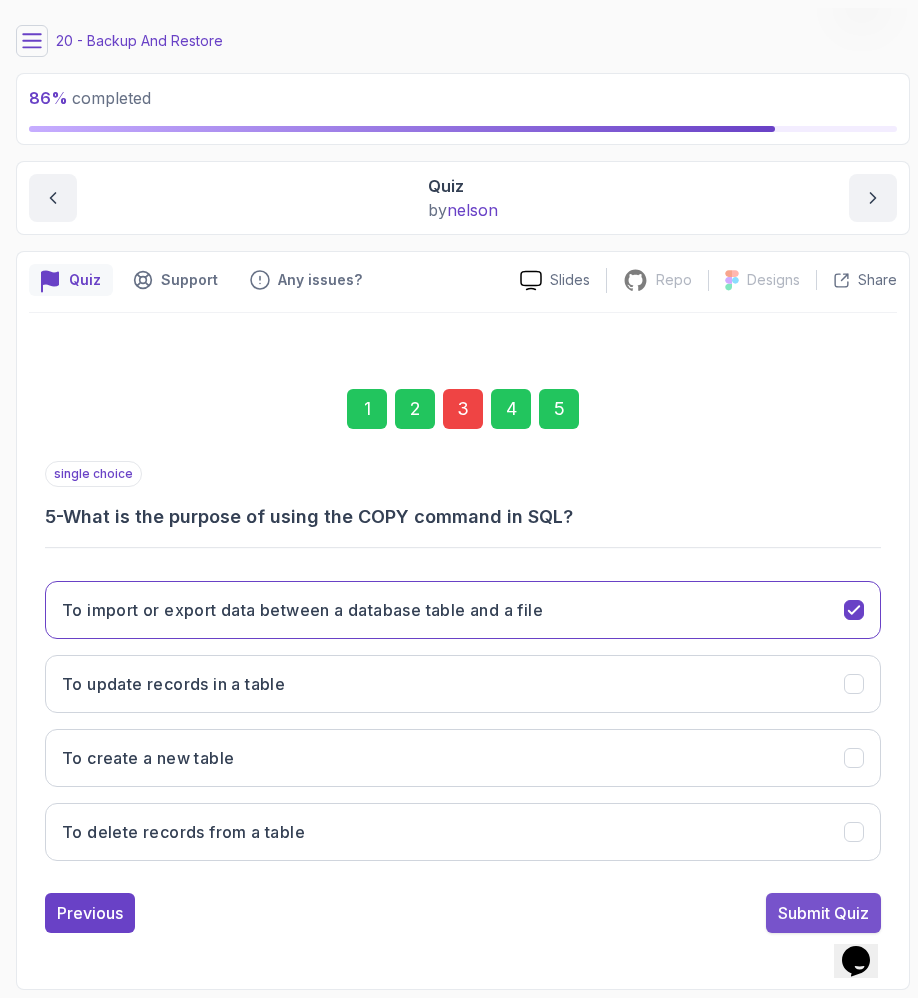 click on "Submit Quiz" at bounding box center (823, 913) 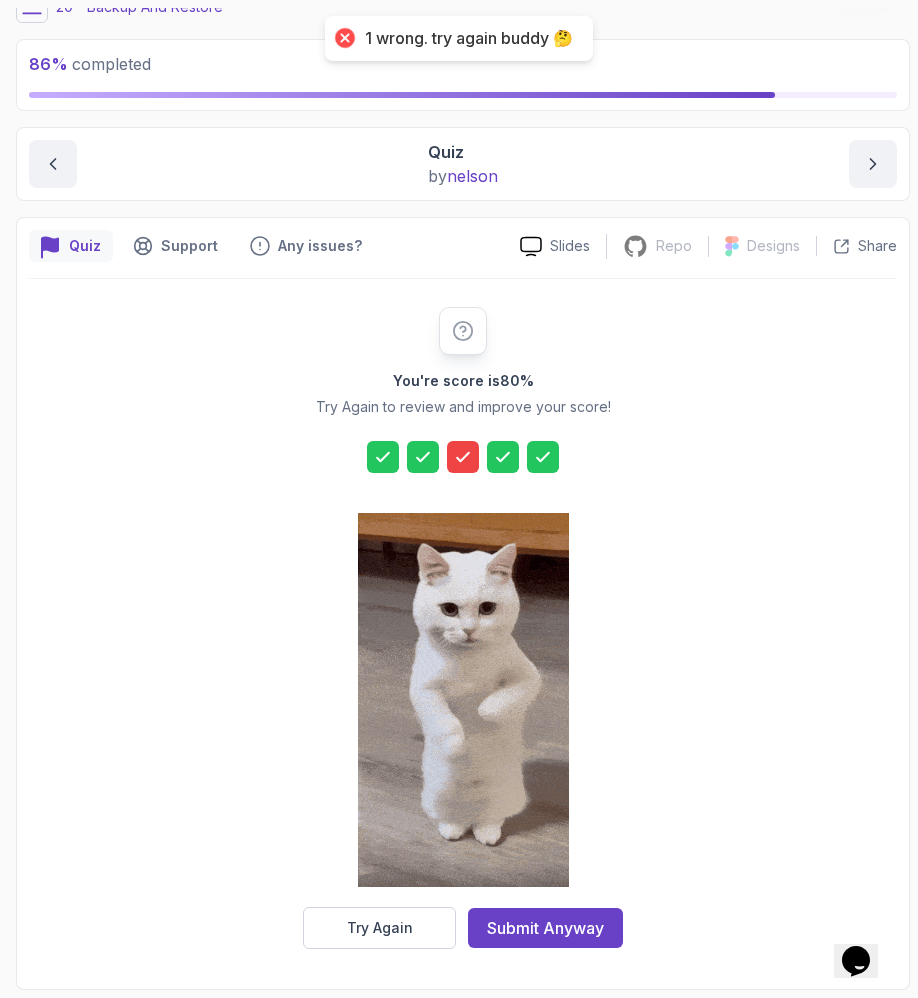 click on "Quiz Support Any issues? Slides Repo Repository not available Designs Design not available Share You're score is  80 % Try Again to review and improve your score! Try Again Submit Anyway" at bounding box center [463, 603] 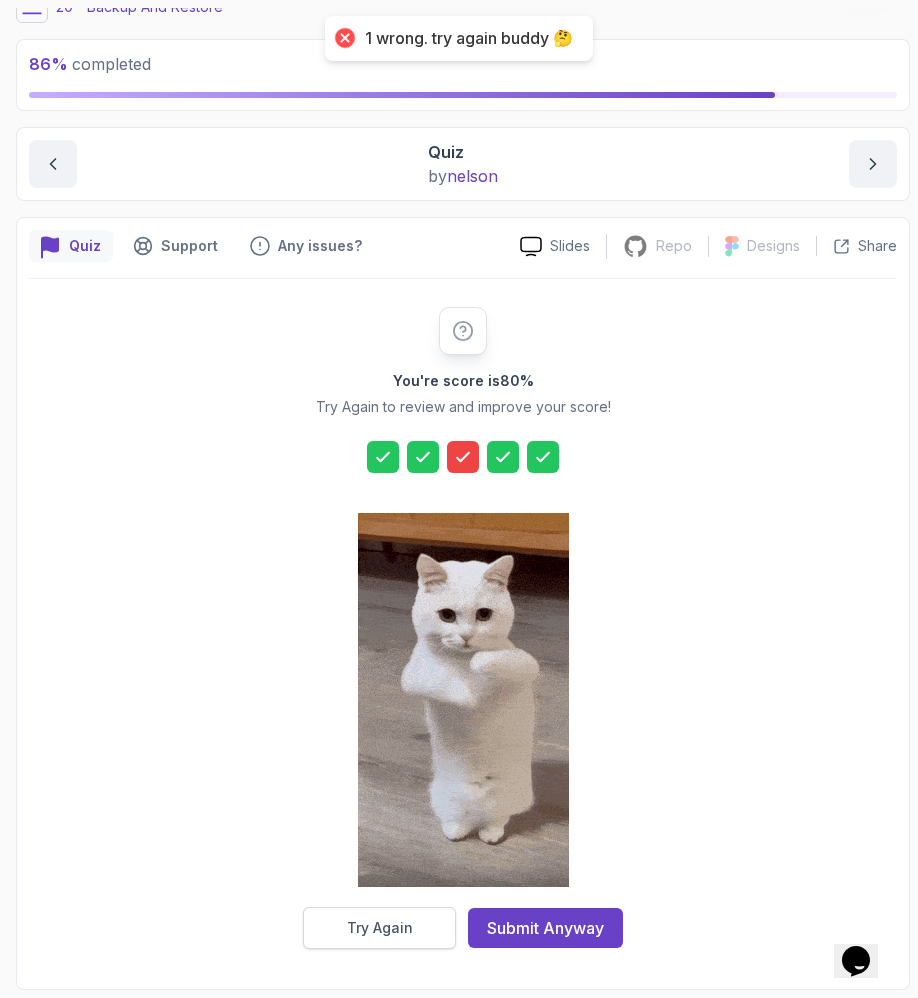 click on "Try Again" at bounding box center [380, 928] 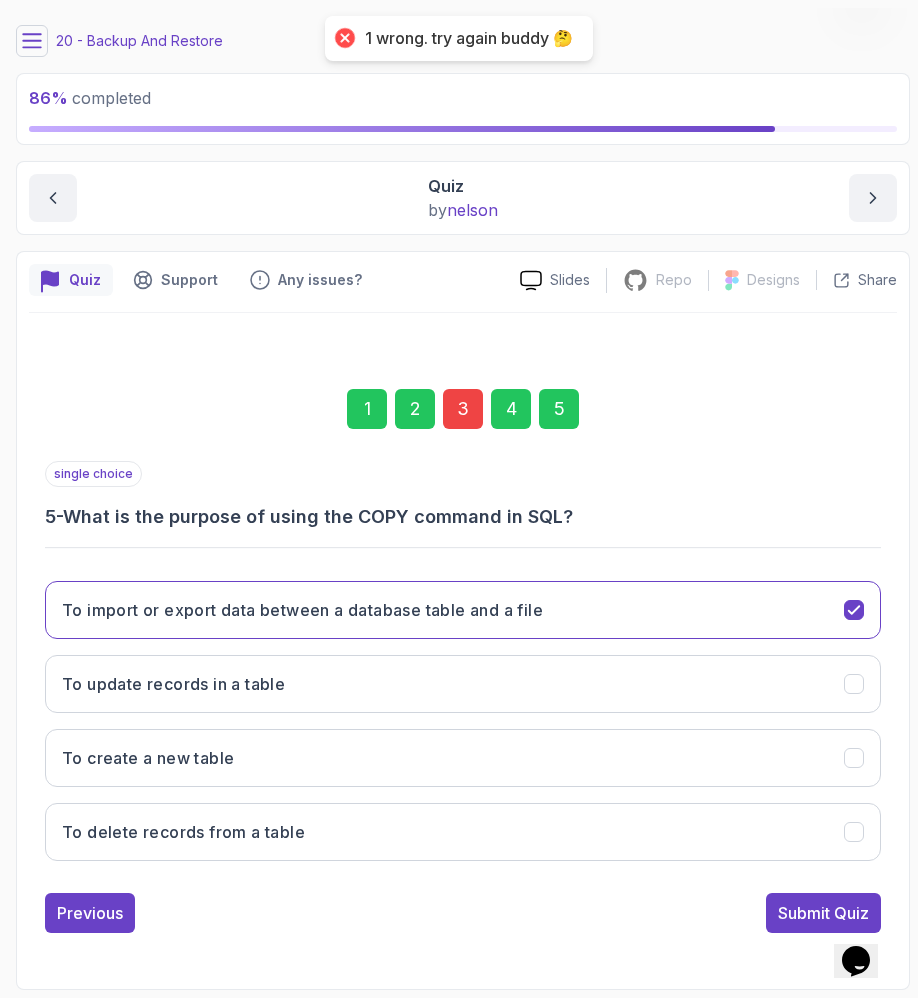 click on "1 2 3 4 5" at bounding box center [463, 409] 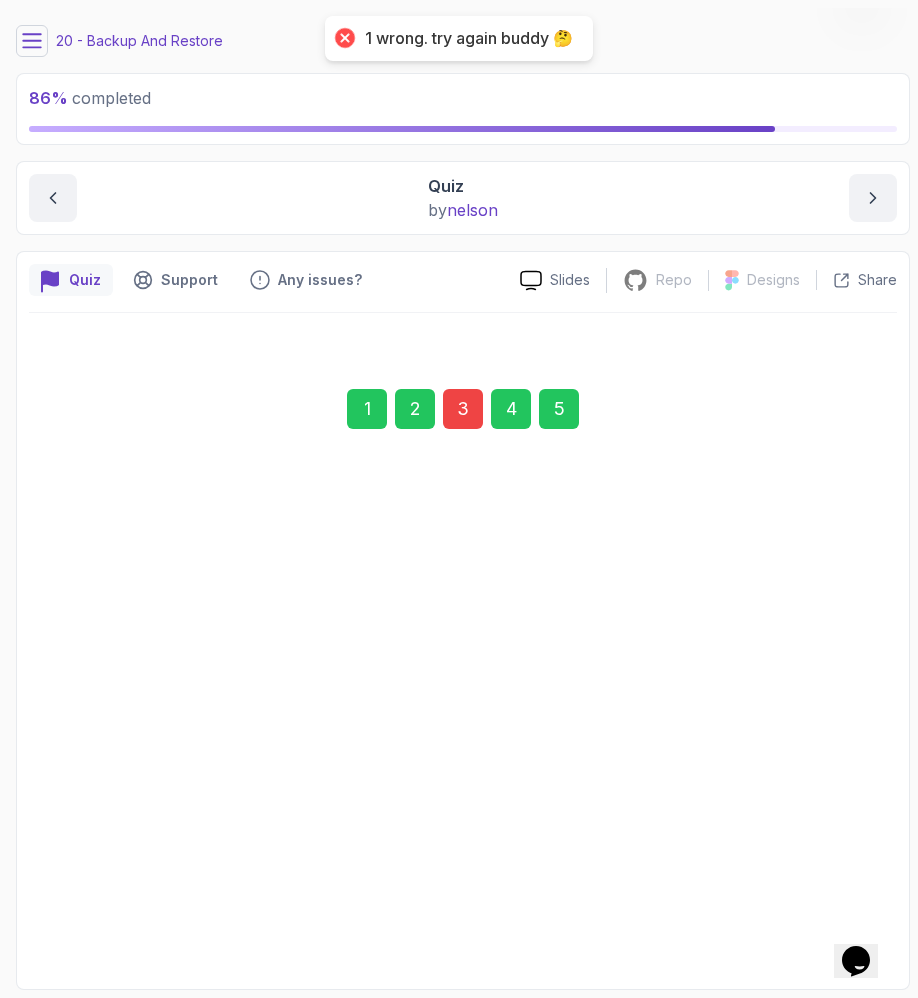 scroll, scrollTop: 374, scrollLeft: 0, axis: vertical 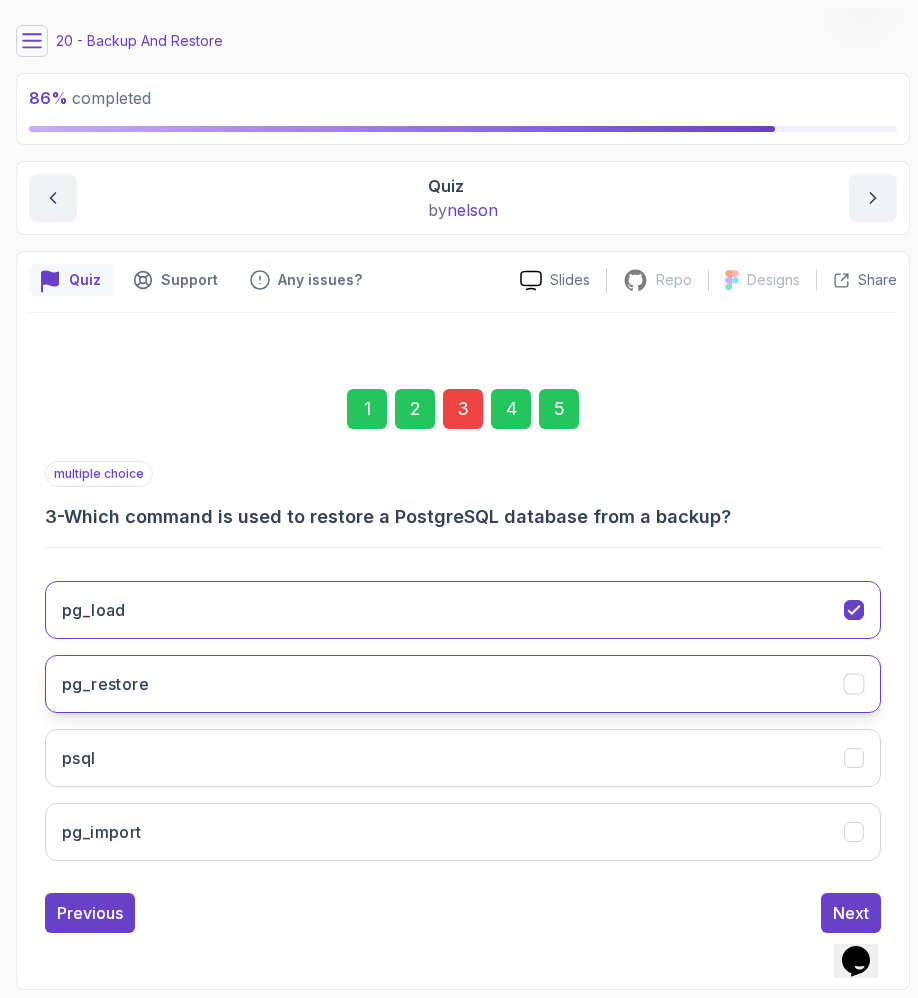 click on "pg_restore" at bounding box center (463, 684) 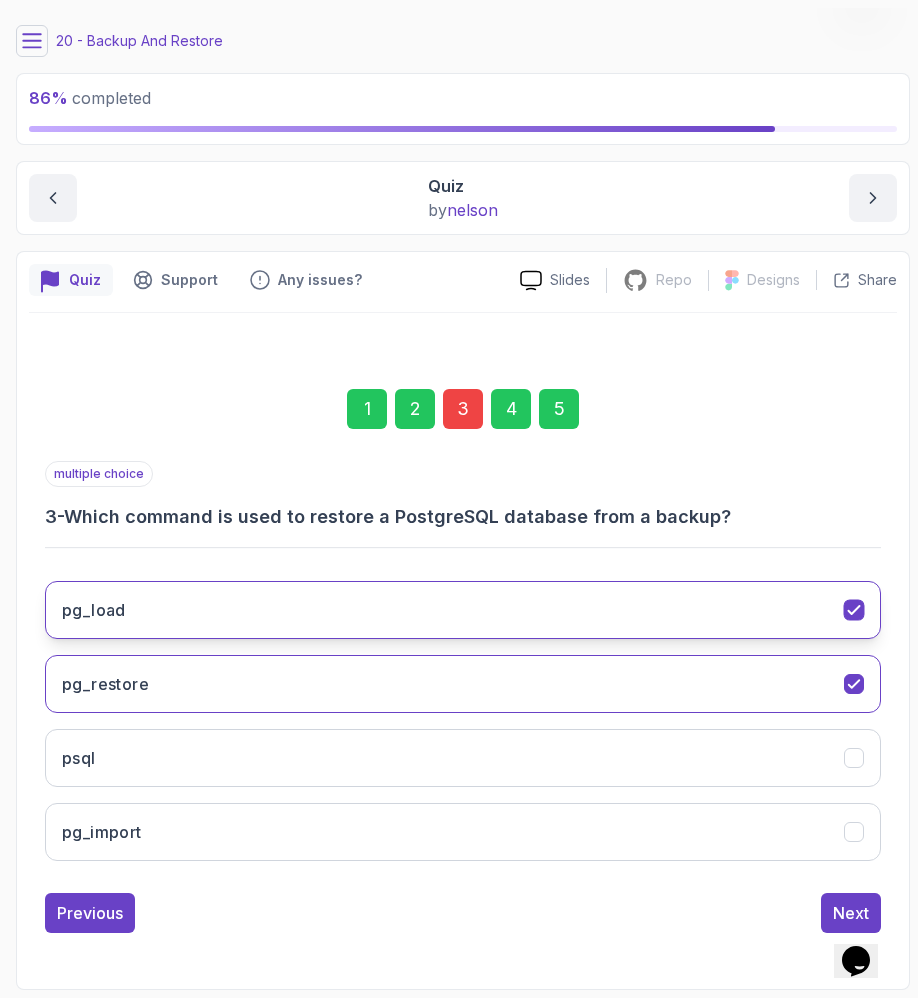 click on "pg_load" at bounding box center (463, 610) 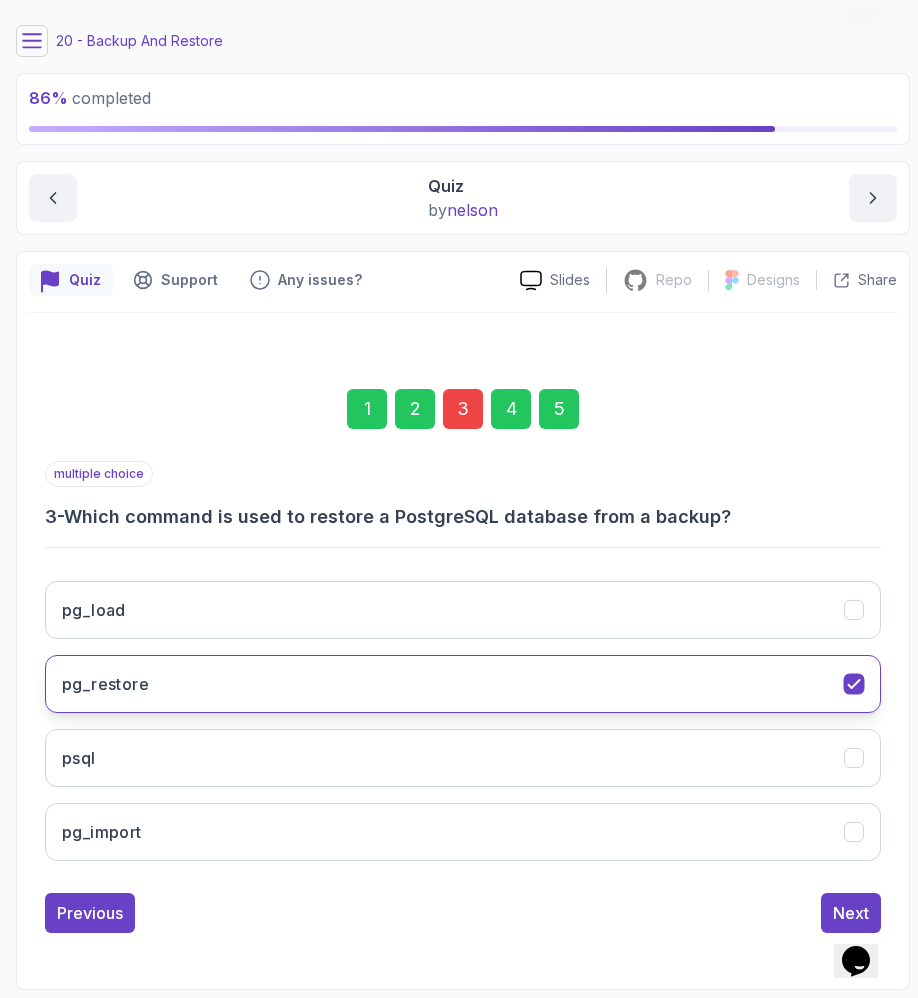 click on "pg_restore" at bounding box center (463, 684) 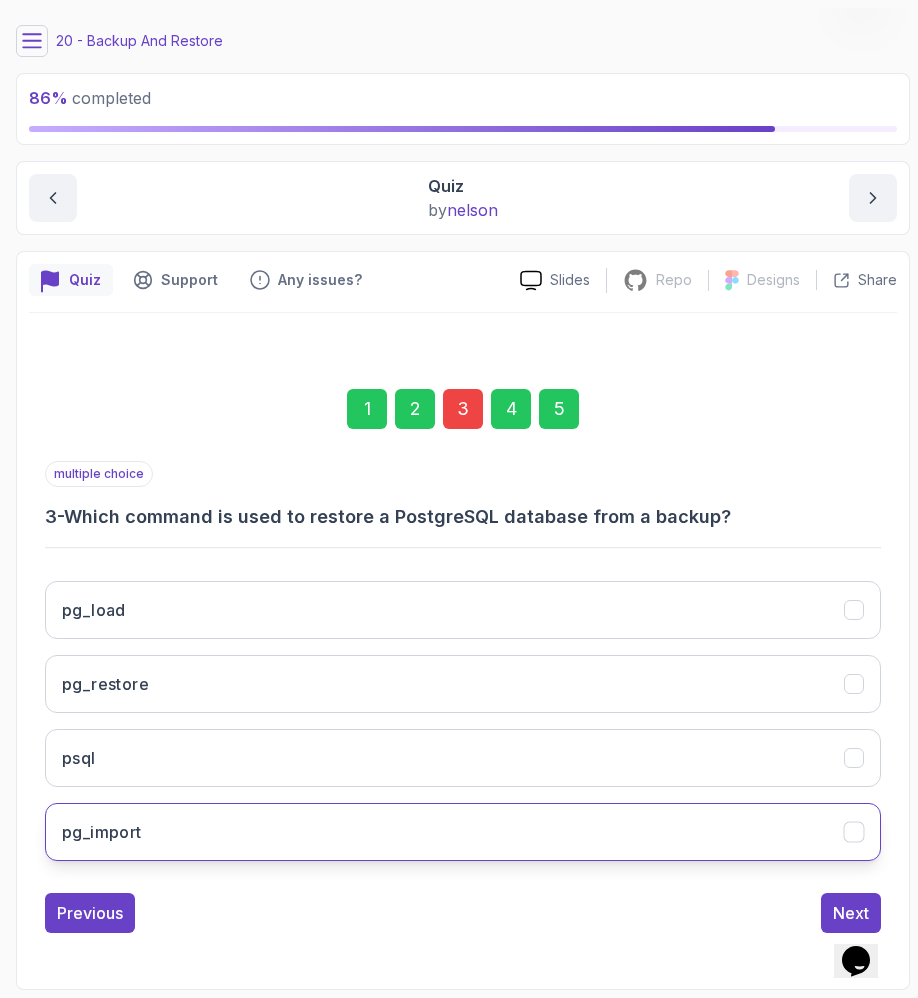 click on "pg_import" at bounding box center (463, 832) 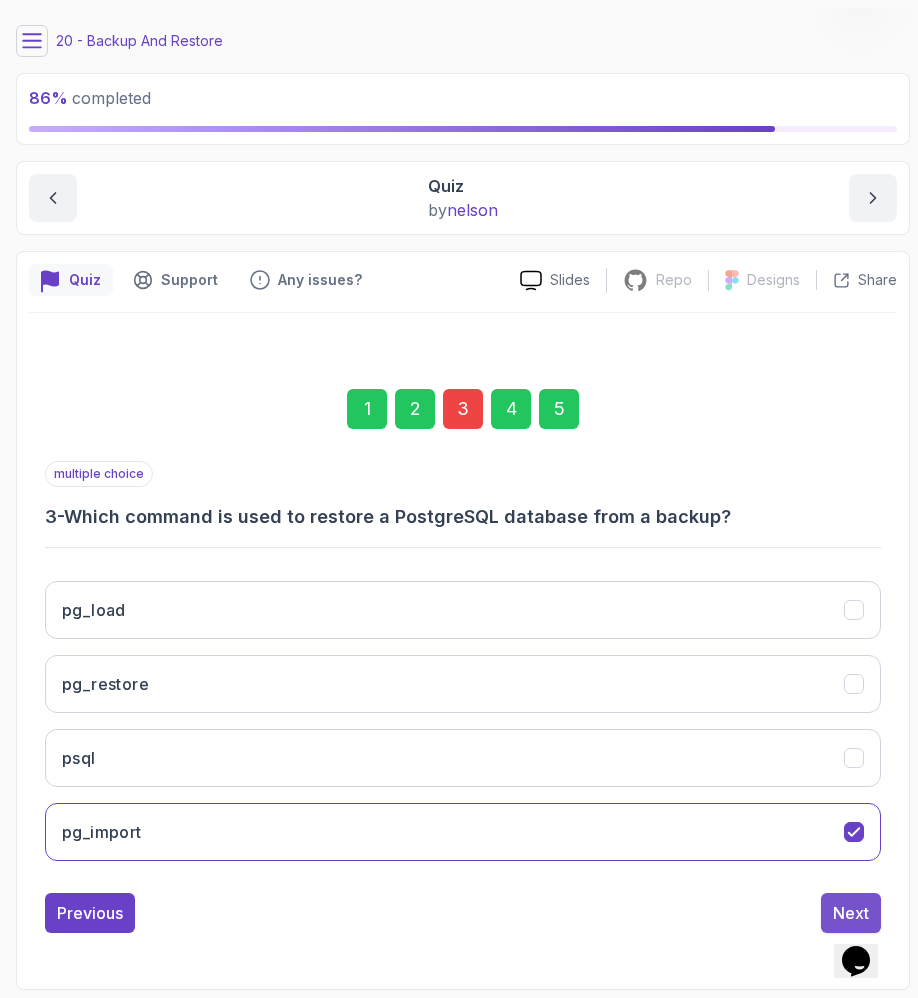 click on "Next" at bounding box center [851, 913] 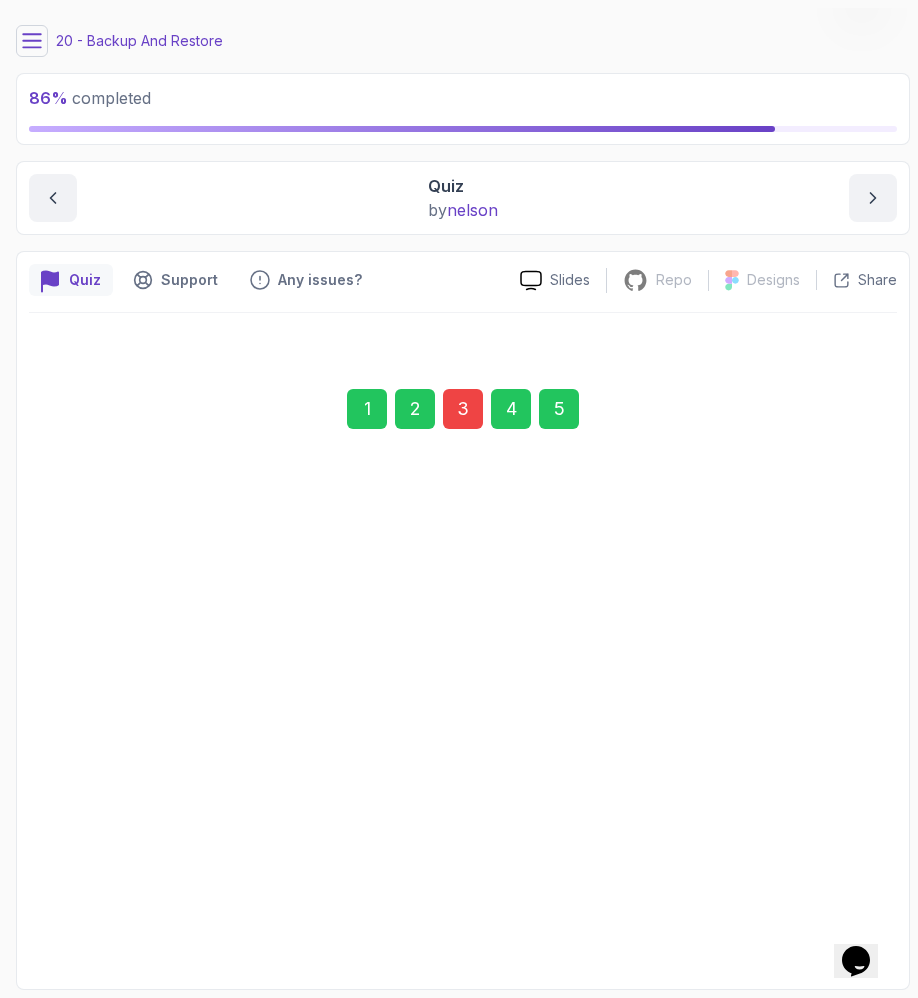 click on "5" at bounding box center [559, 409] 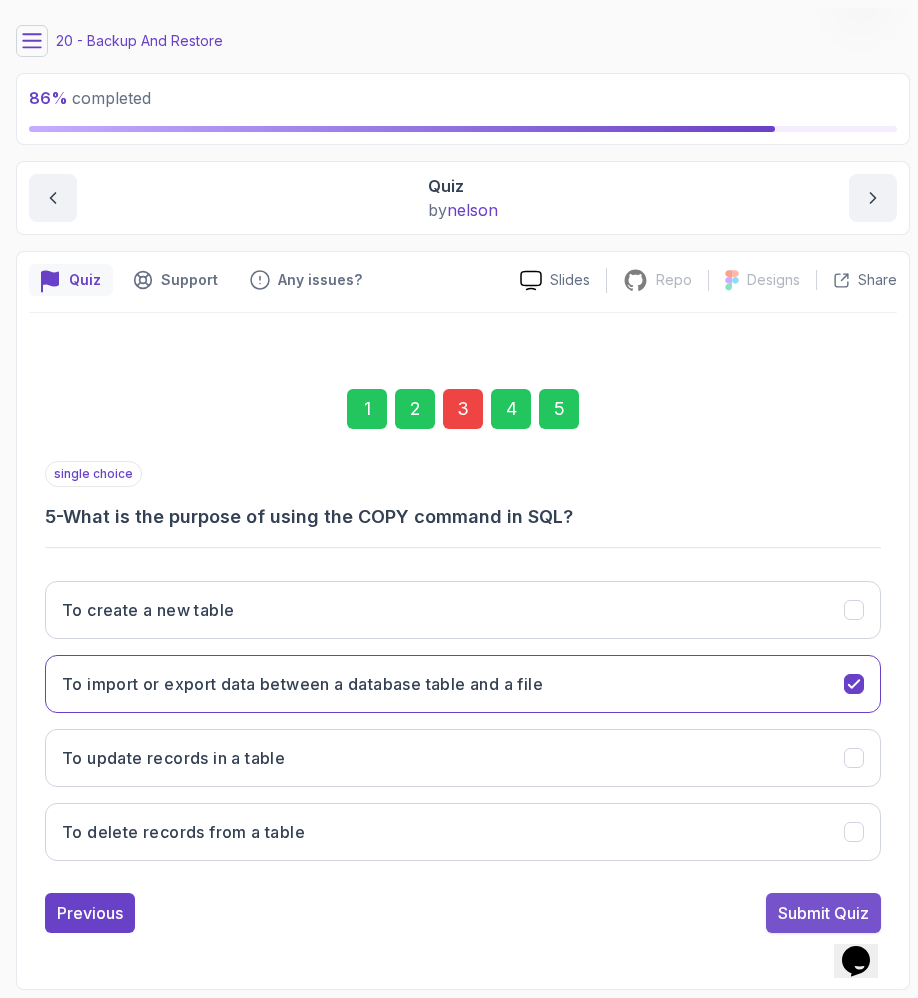 click on "Submit Quiz" at bounding box center (823, 913) 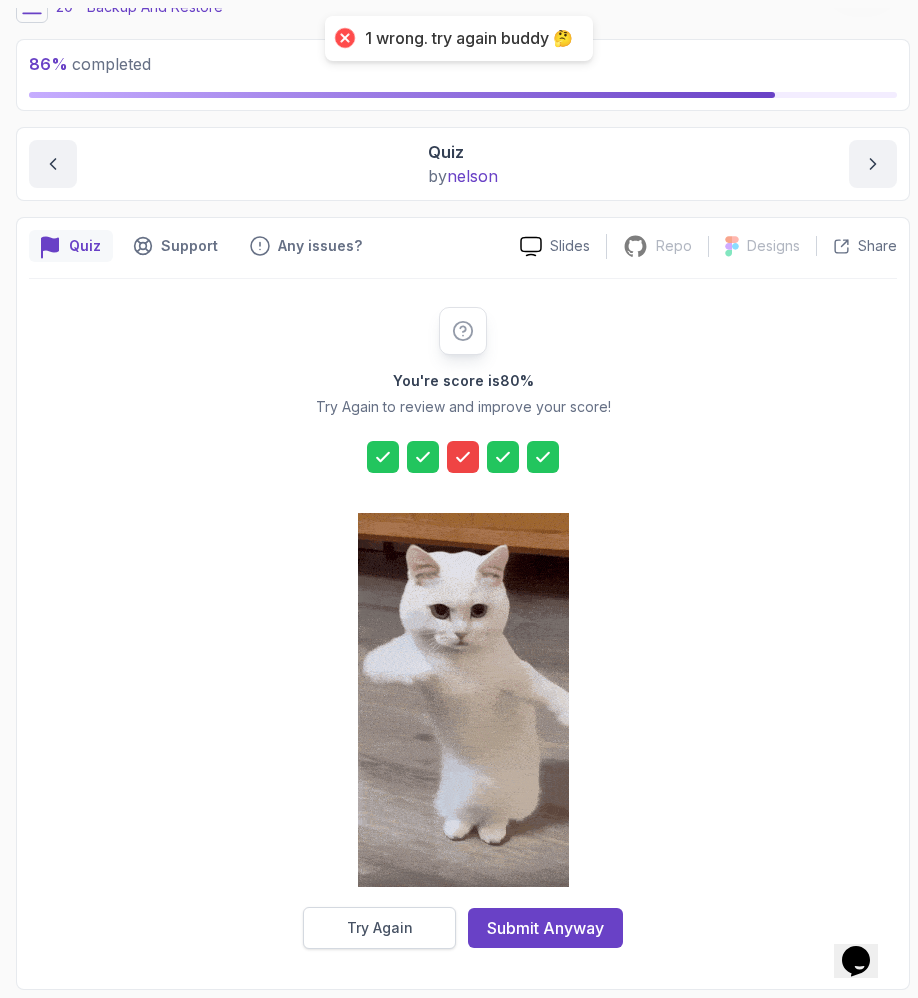 click on "Try Again" at bounding box center [380, 928] 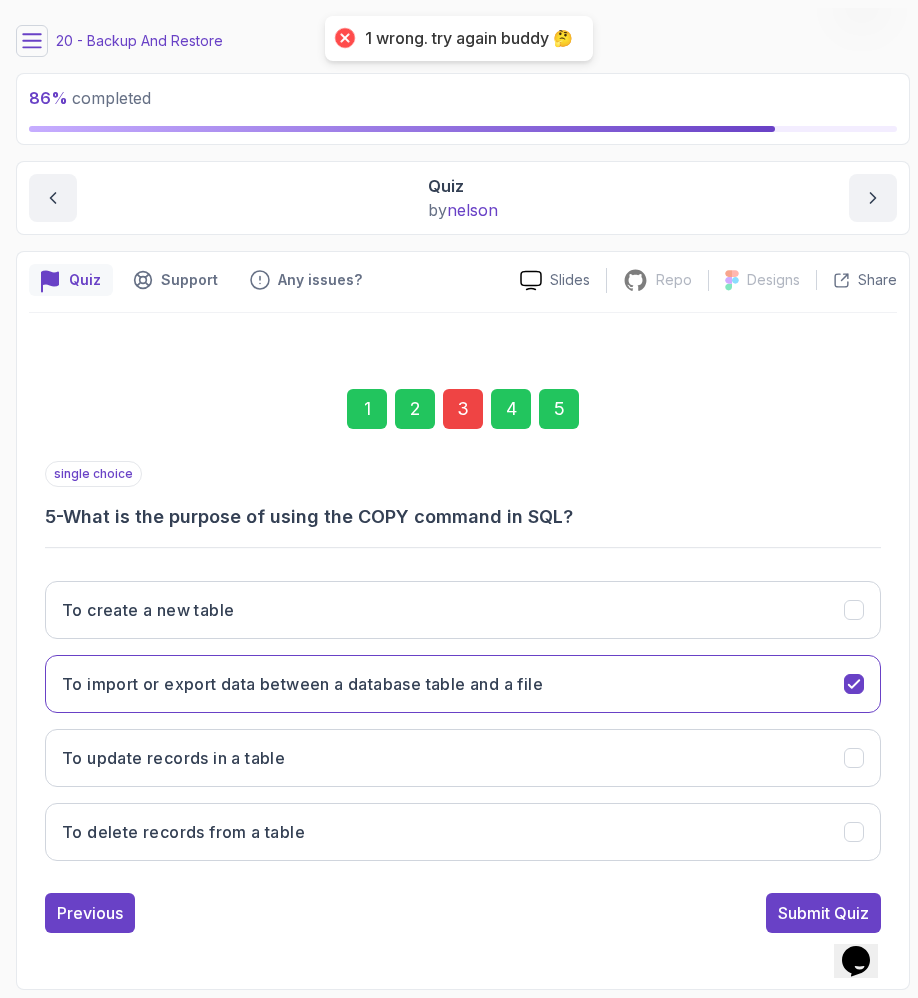 click on "3" at bounding box center (463, 409) 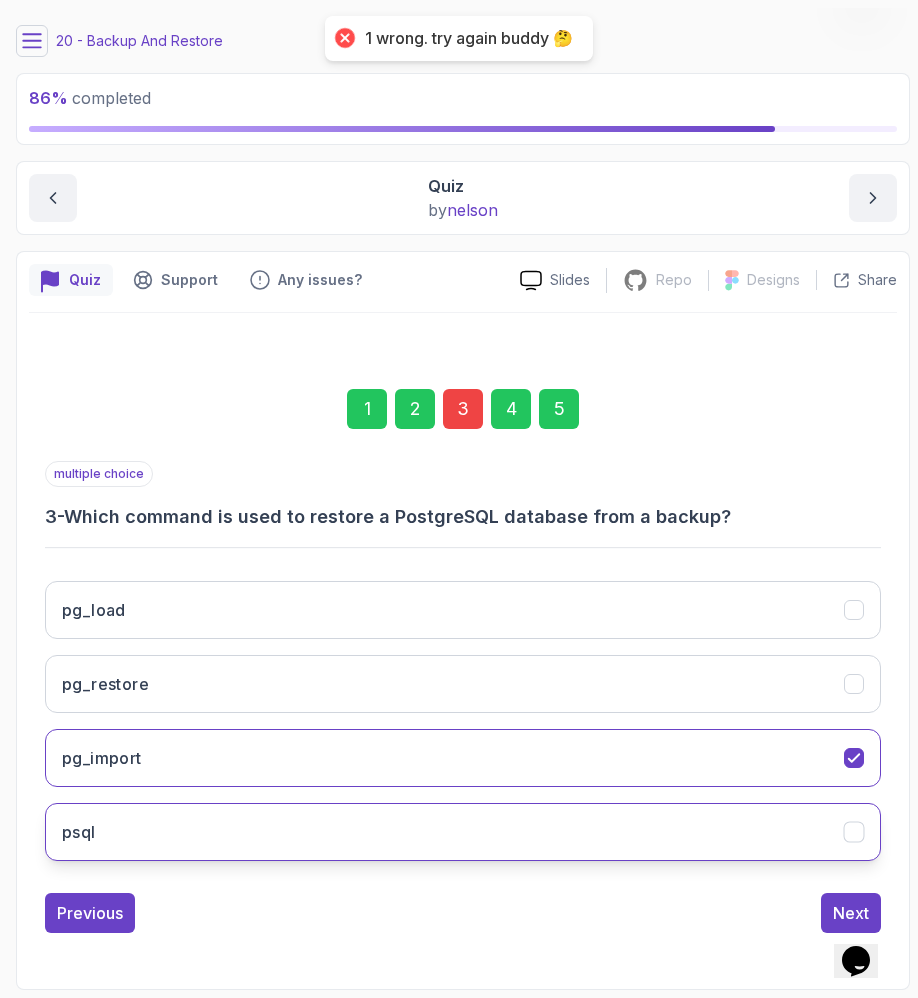 click on "psql" at bounding box center (463, 832) 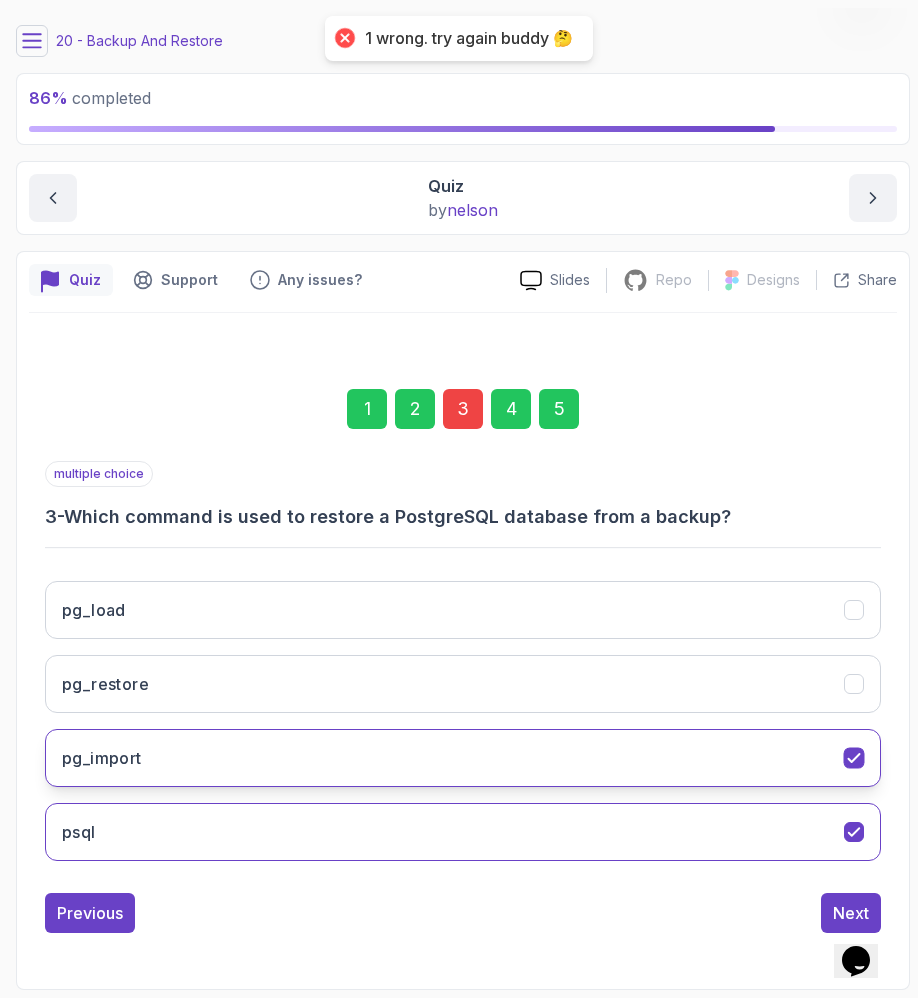 click on "pg_import" at bounding box center (463, 758) 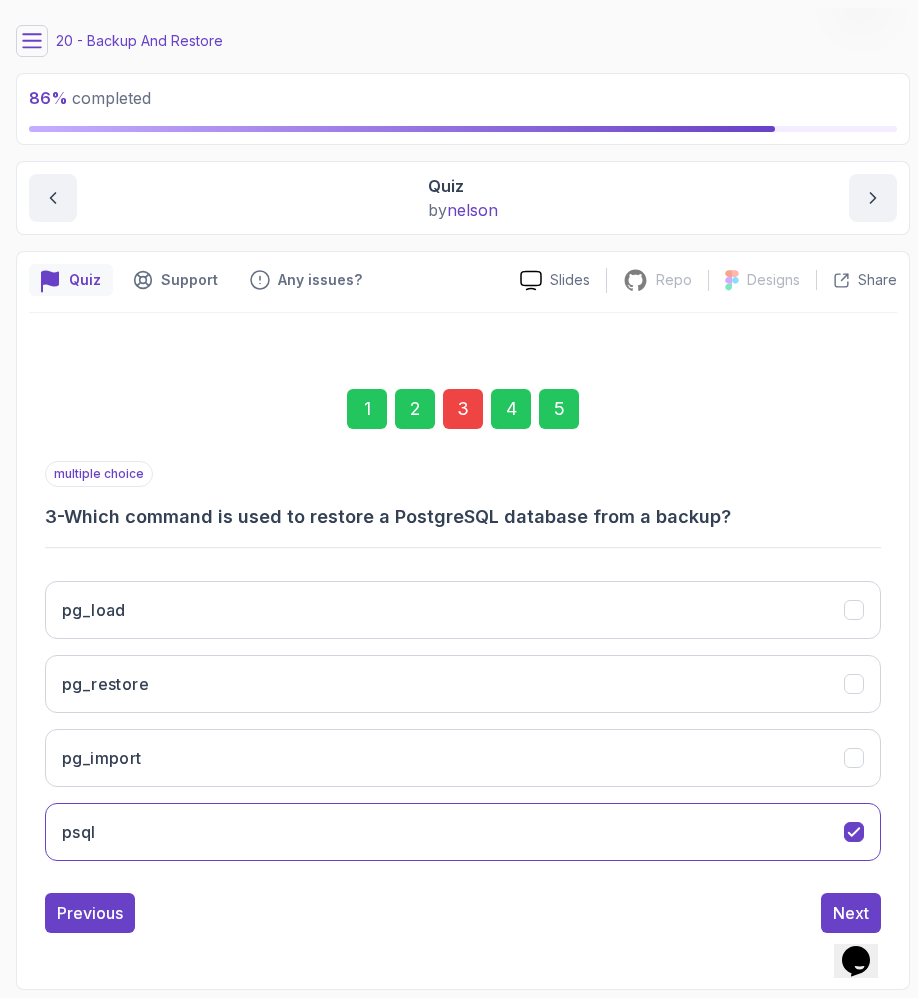 click on "5" at bounding box center (559, 409) 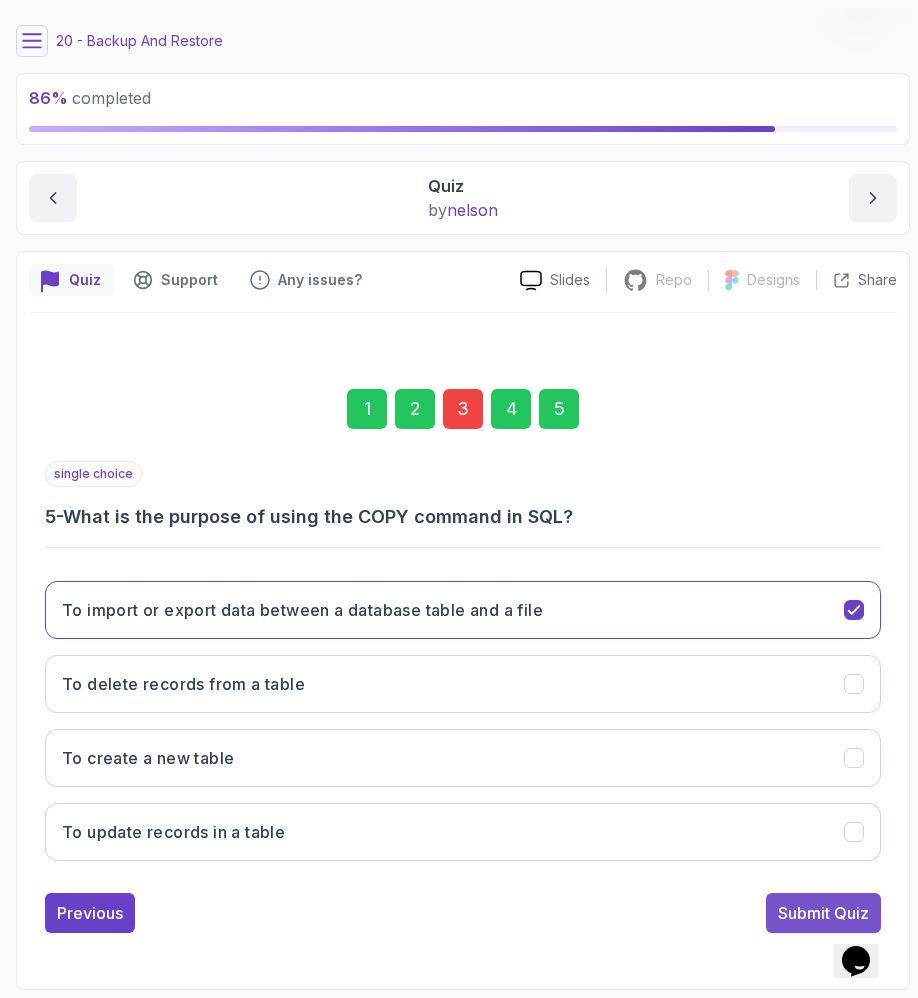click on "Submit Quiz" at bounding box center (823, 913) 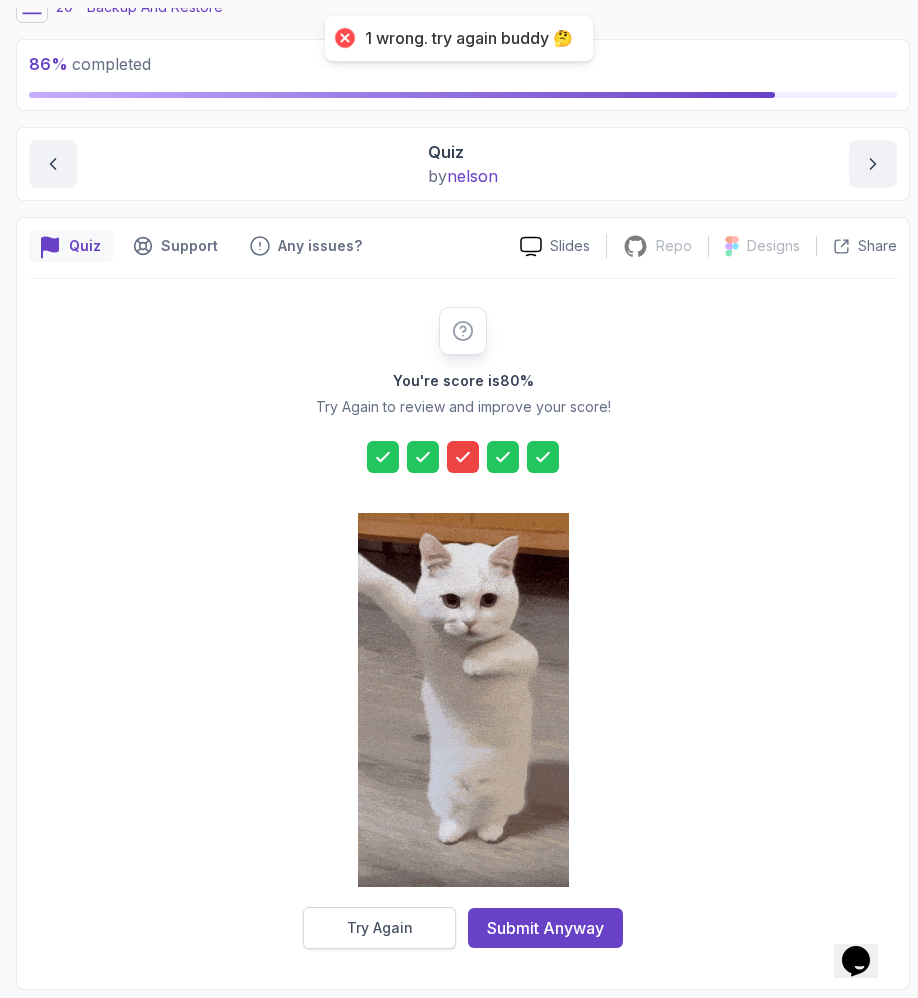 click on "Try Again" at bounding box center (379, 928) 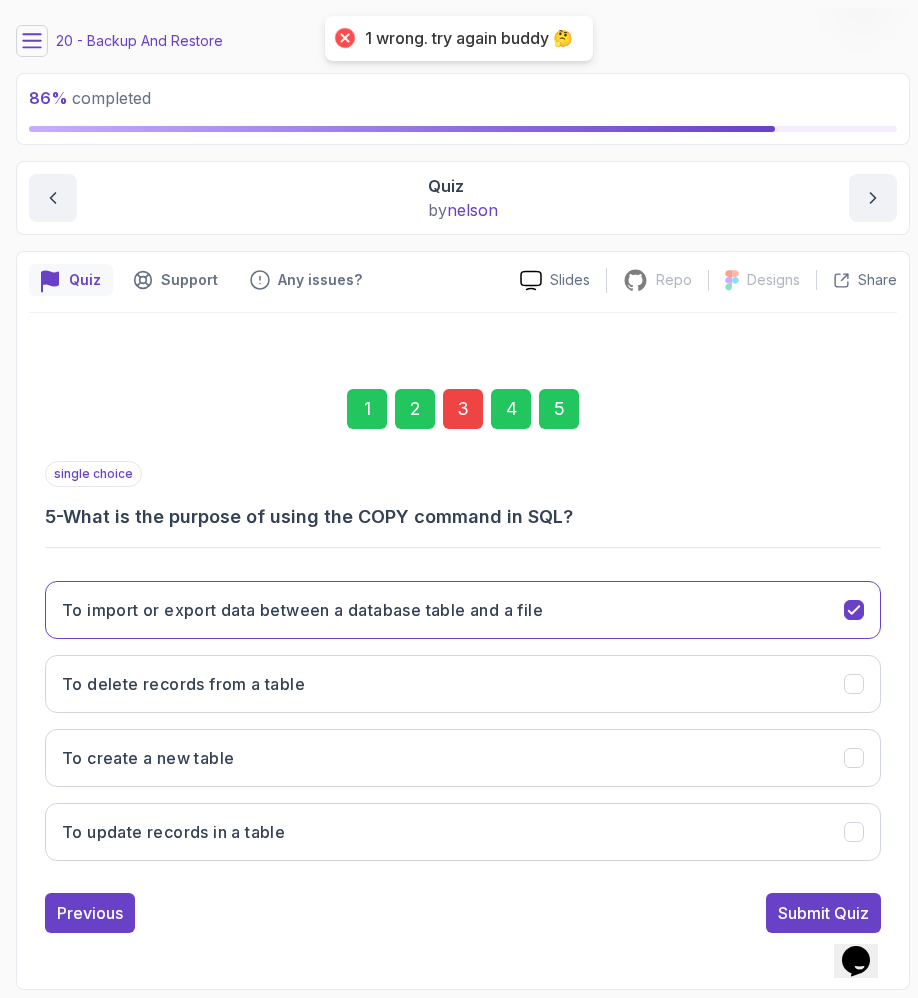 click on "3" at bounding box center (463, 409) 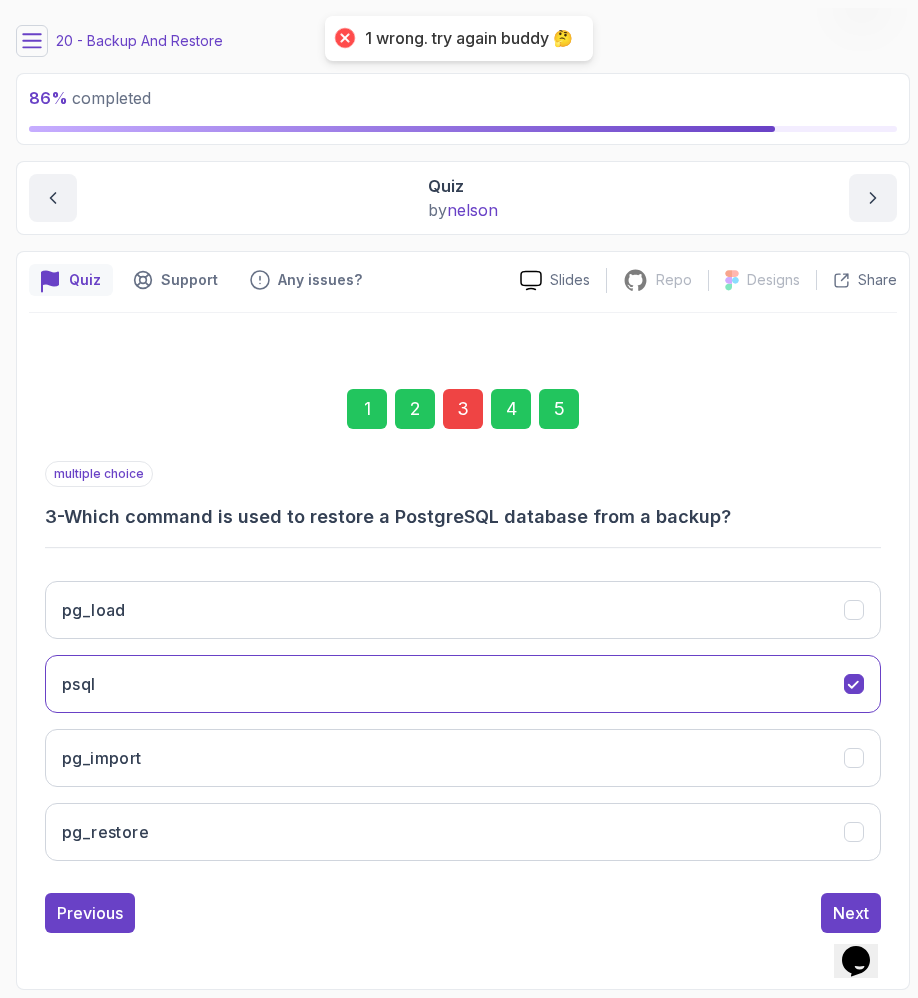 scroll, scrollTop: 374, scrollLeft: 0, axis: vertical 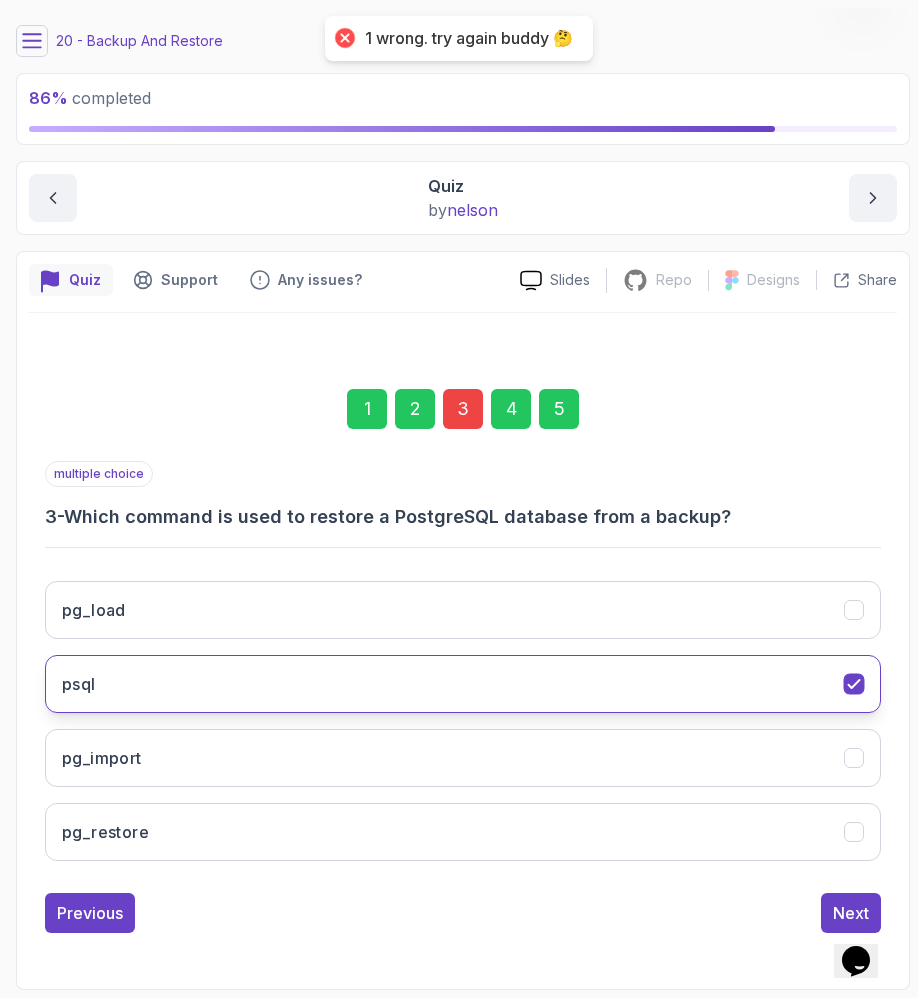 click on "psql" at bounding box center [463, 684] 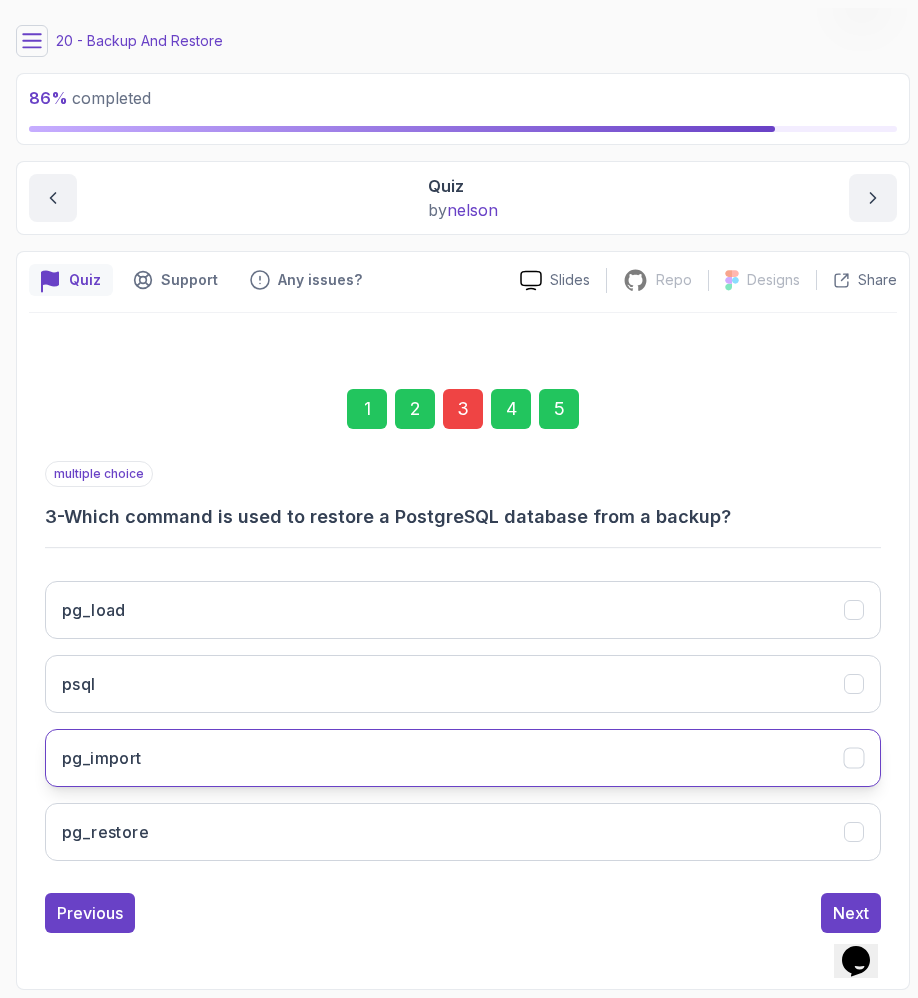 click on "pg_import" at bounding box center (463, 758) 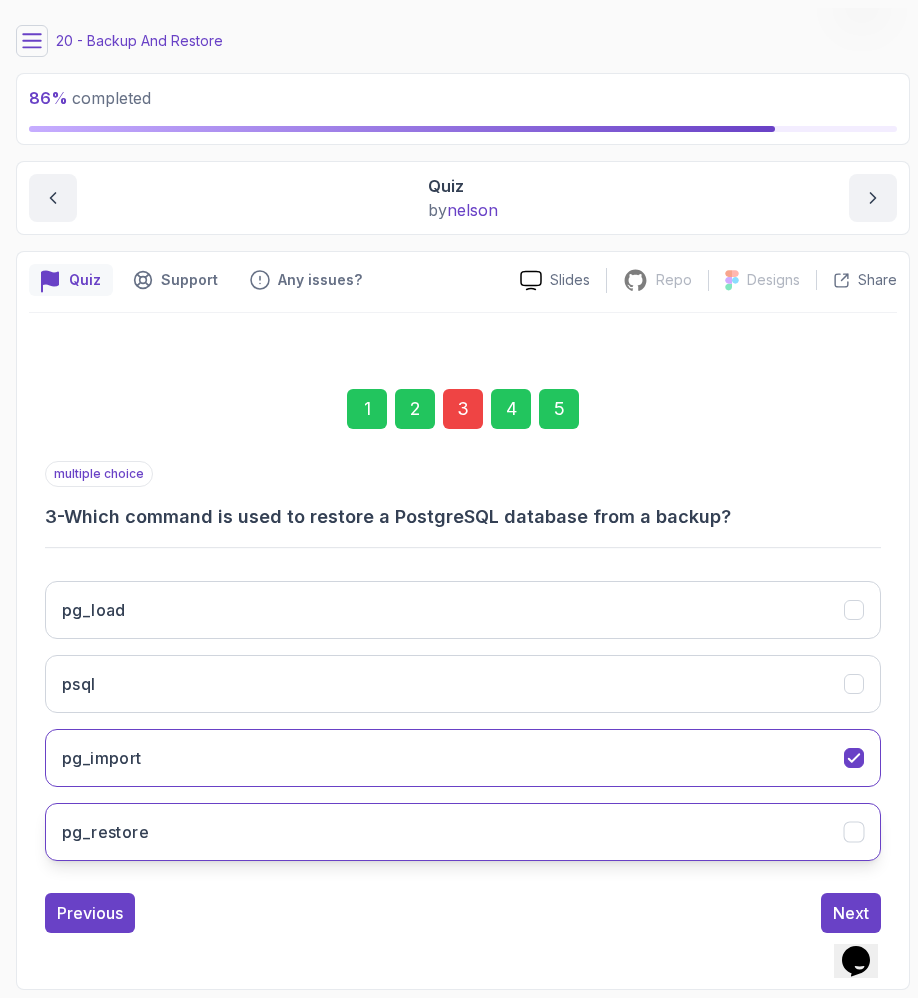 click on "pg_restore" at bounding box center (463, 832) 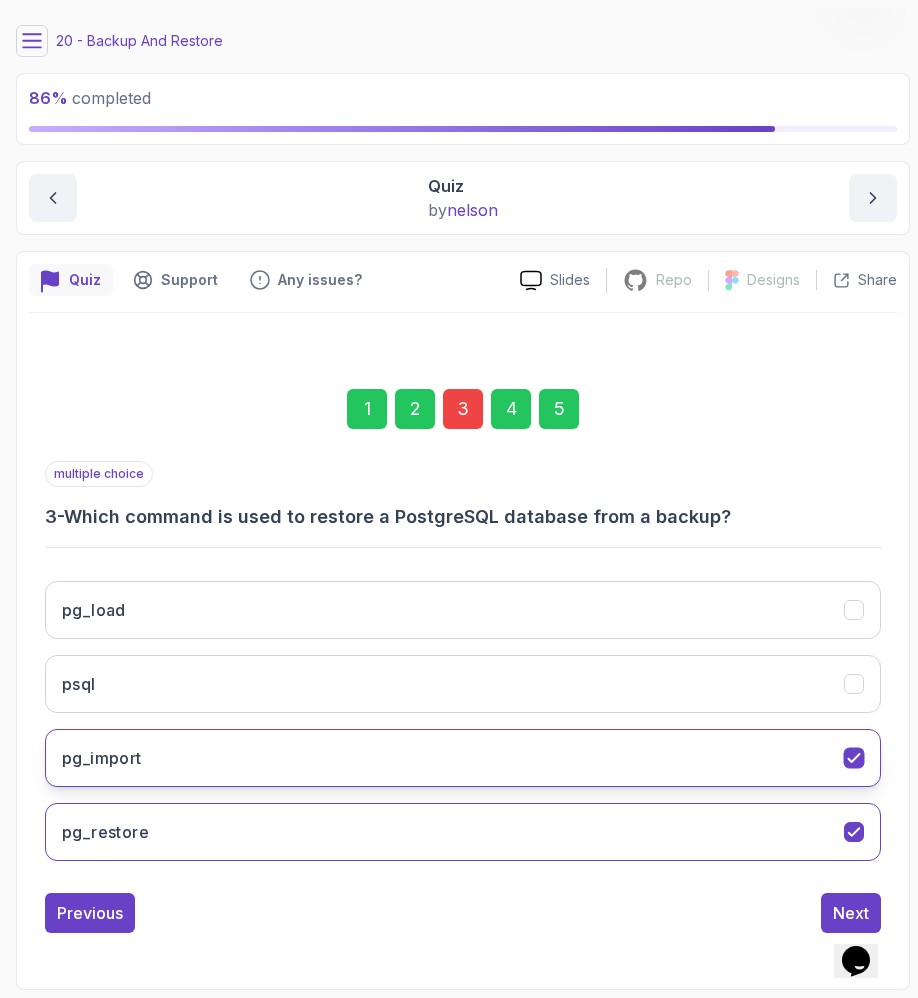 click on "pg_import" at bounding box center [463, 758] 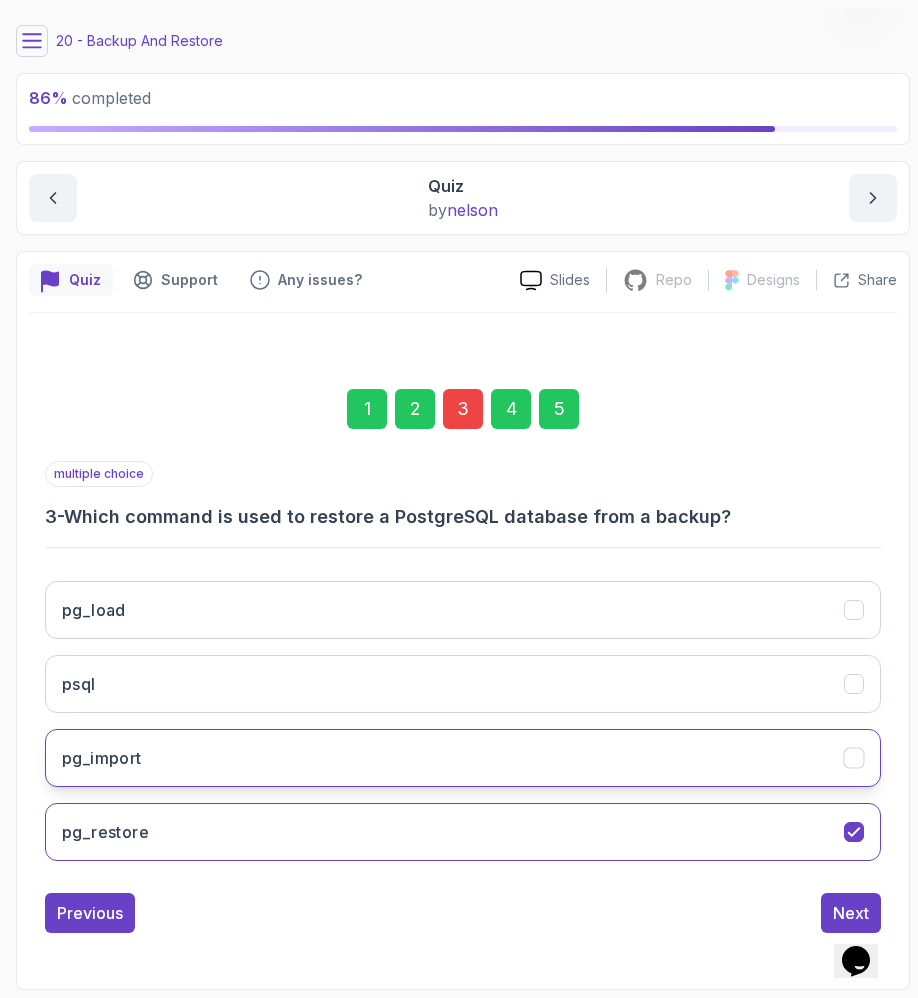 click on "pg_import" at bounding box center (463, 758) 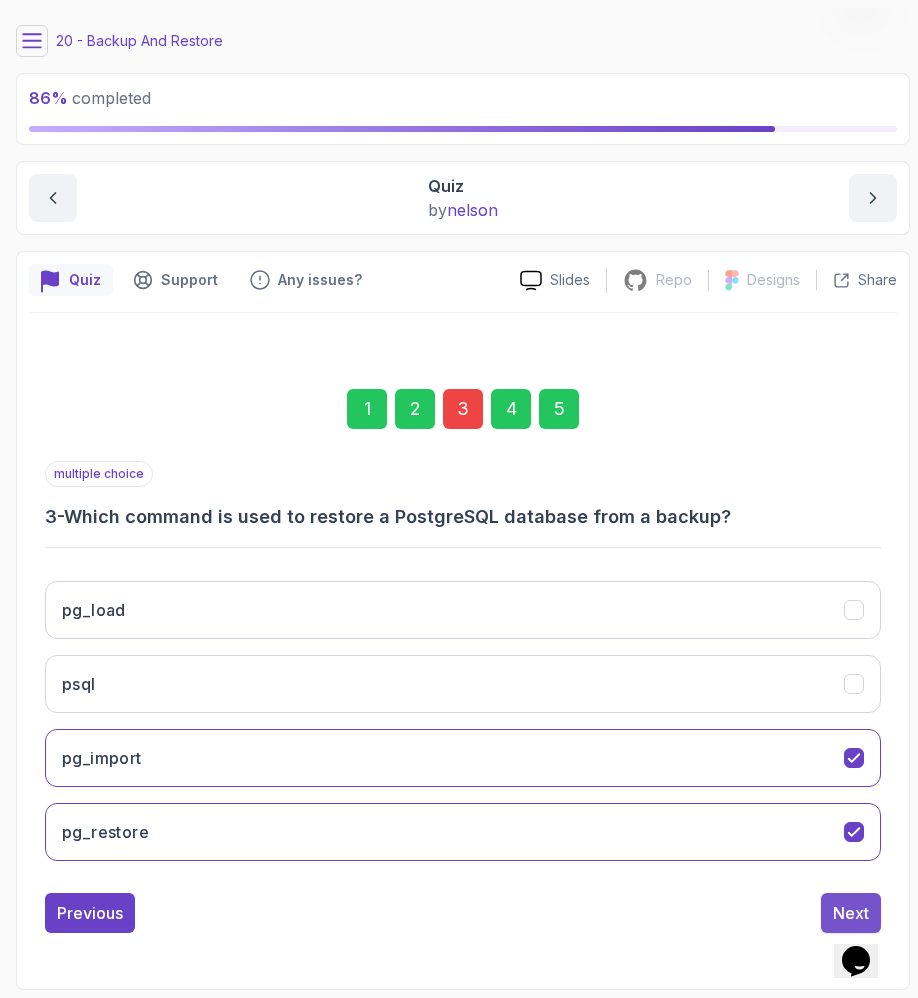 click on "Next" at bounding box center (851, 913) 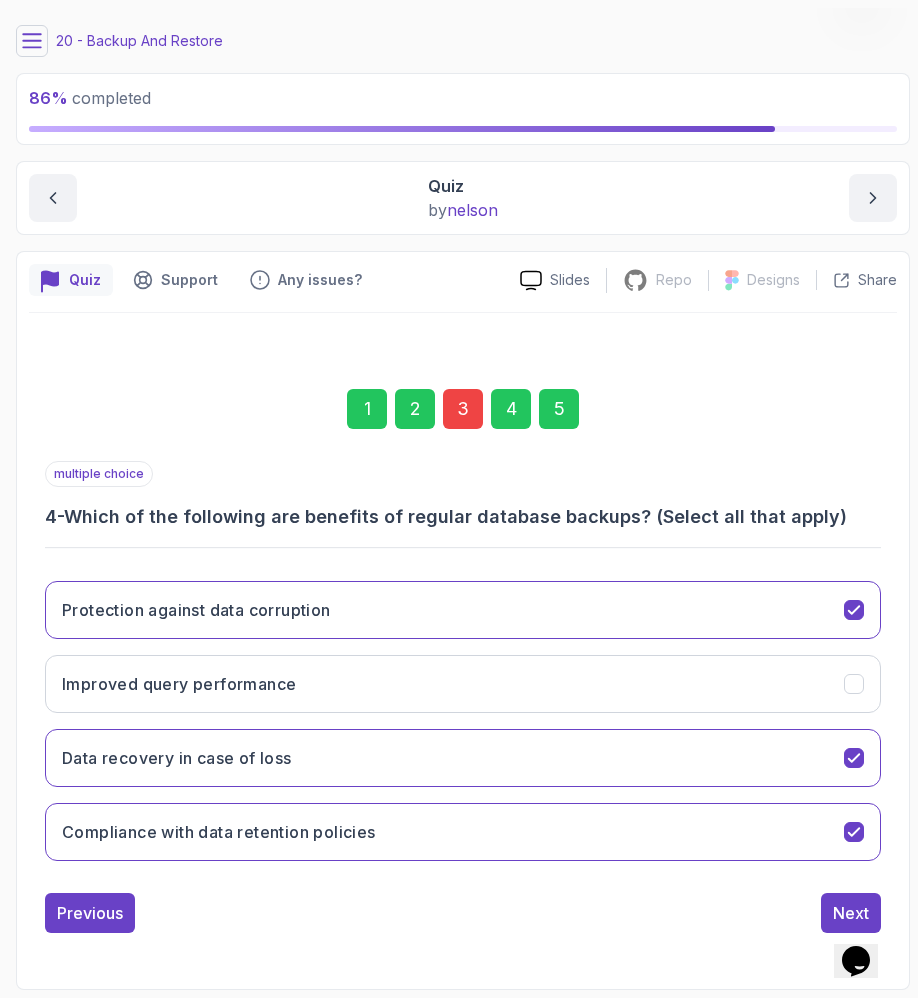 click on "5" at bounding box center (559, 409) 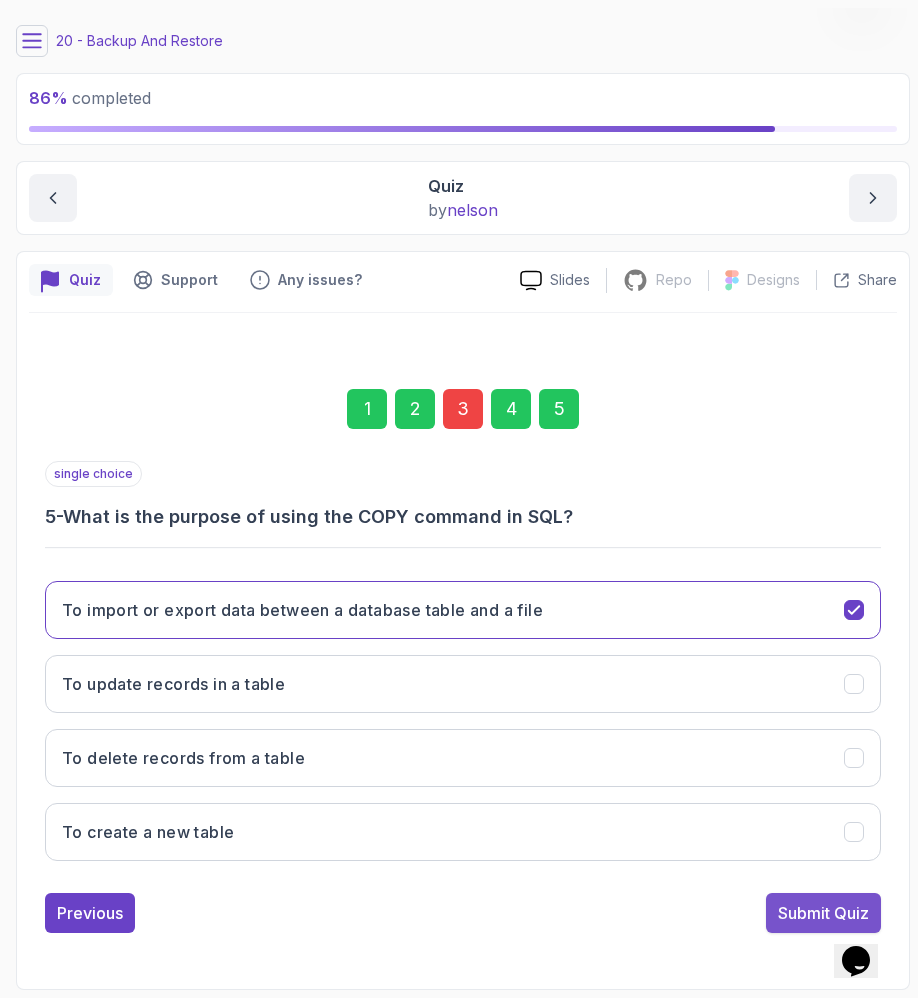 click on "Submit Quiz" at bounding box center (823, 913) 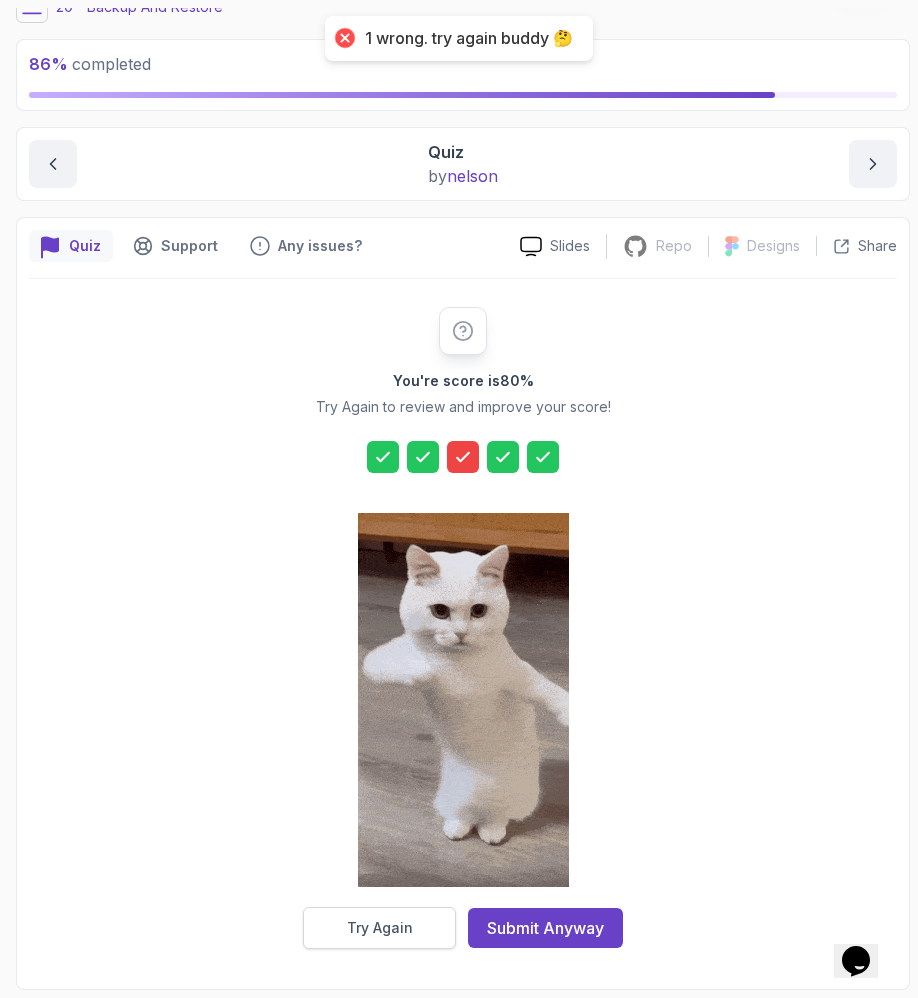 click on "Try Again" at bounding box center (380, 928) 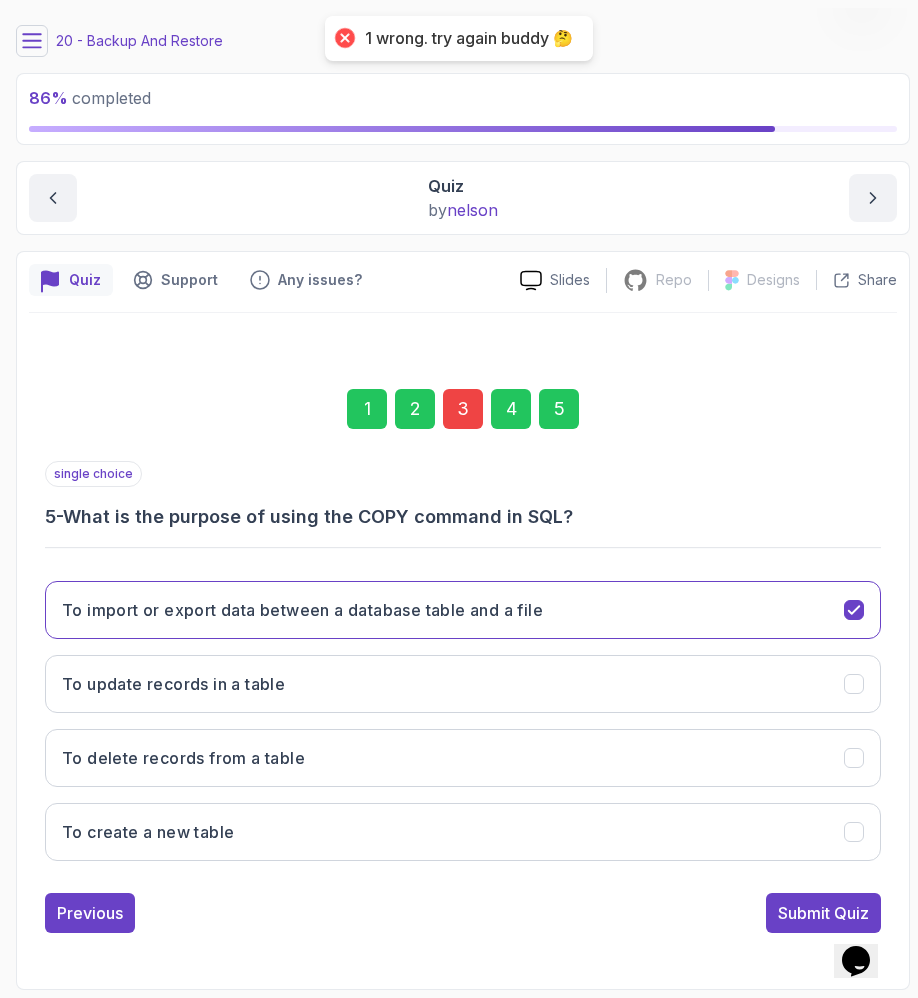 click on "3" at bounding box center (463, 409) 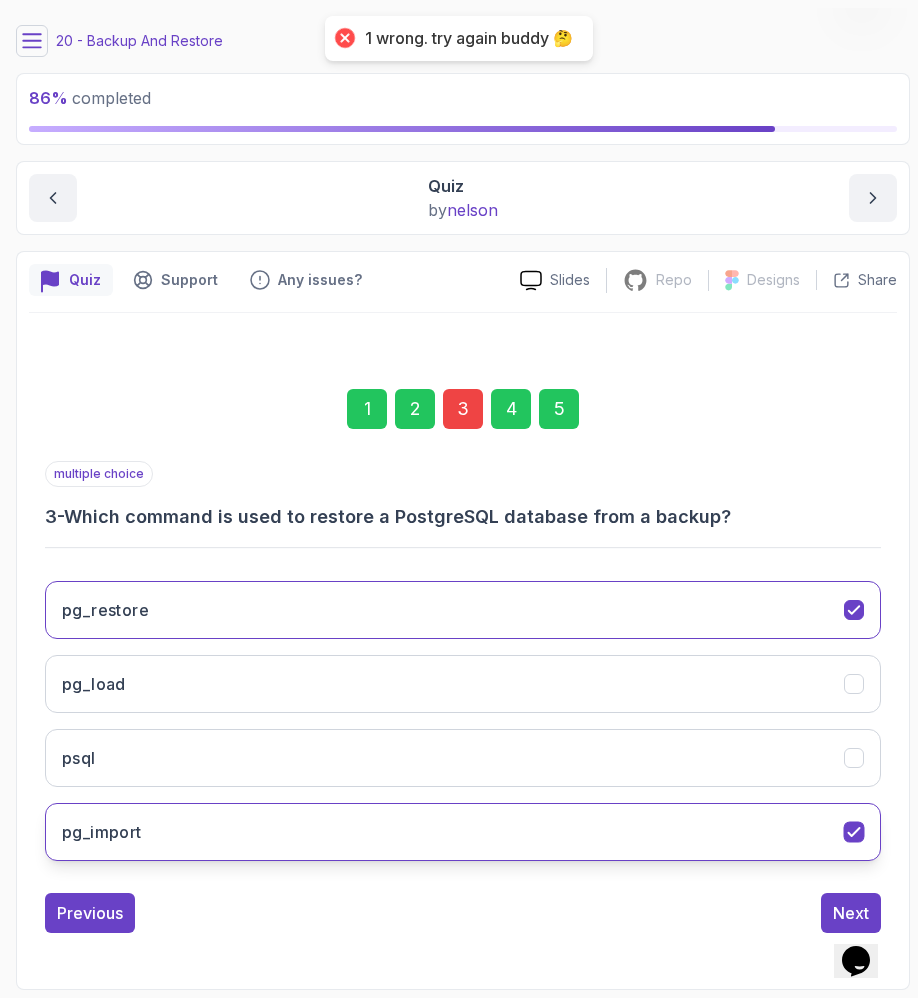click on "pg_import" at bounding box center (463, 832) 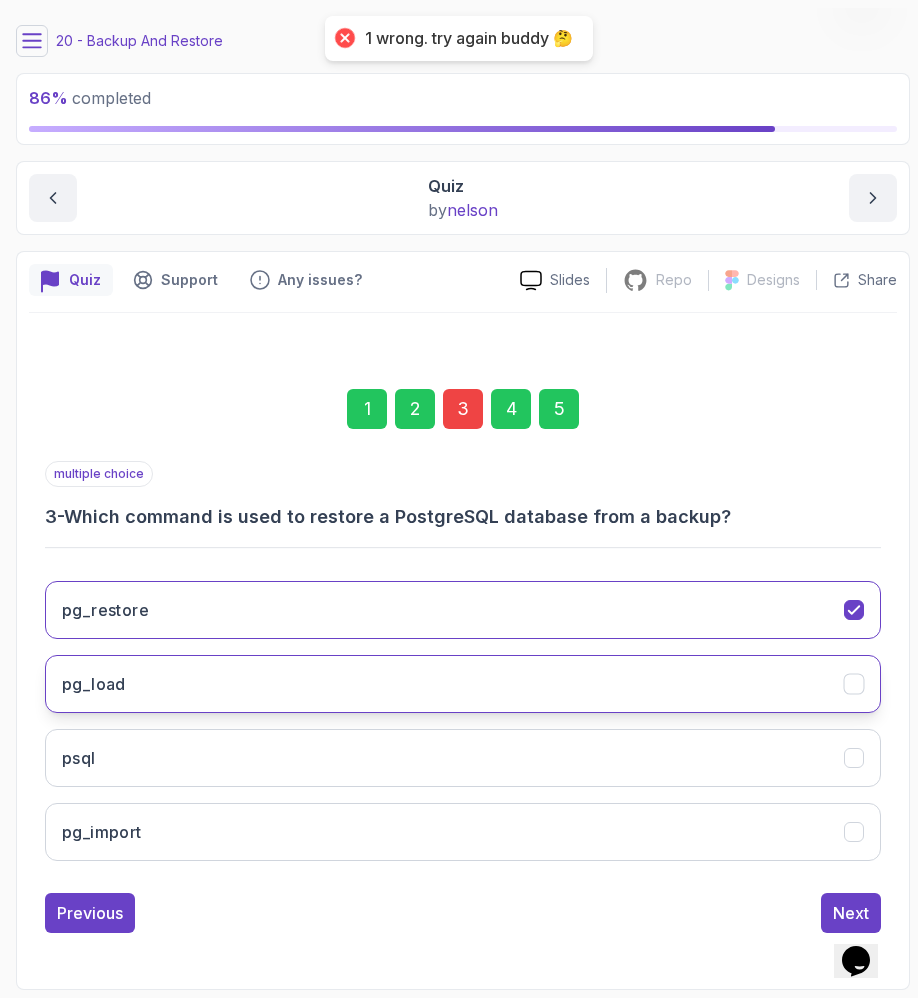 click on "pg_load" at bounding box center [463, 684] 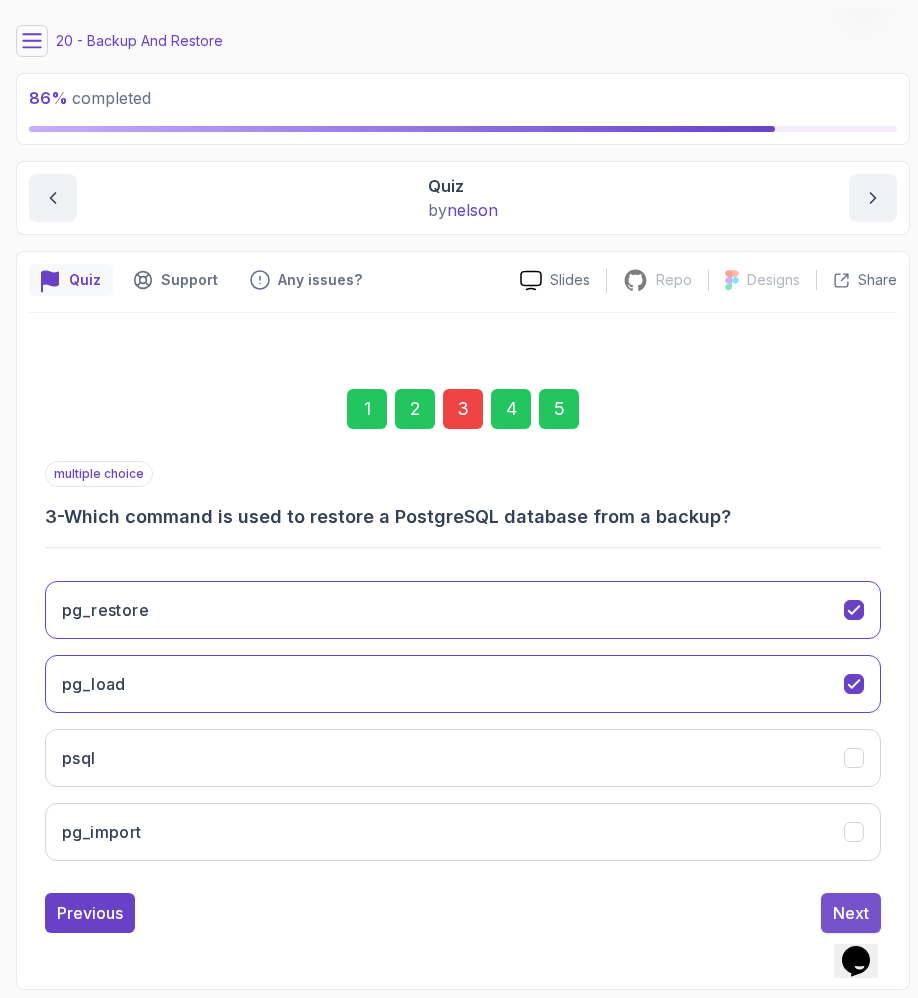 click on "Next" at bounding box center (851, 913) 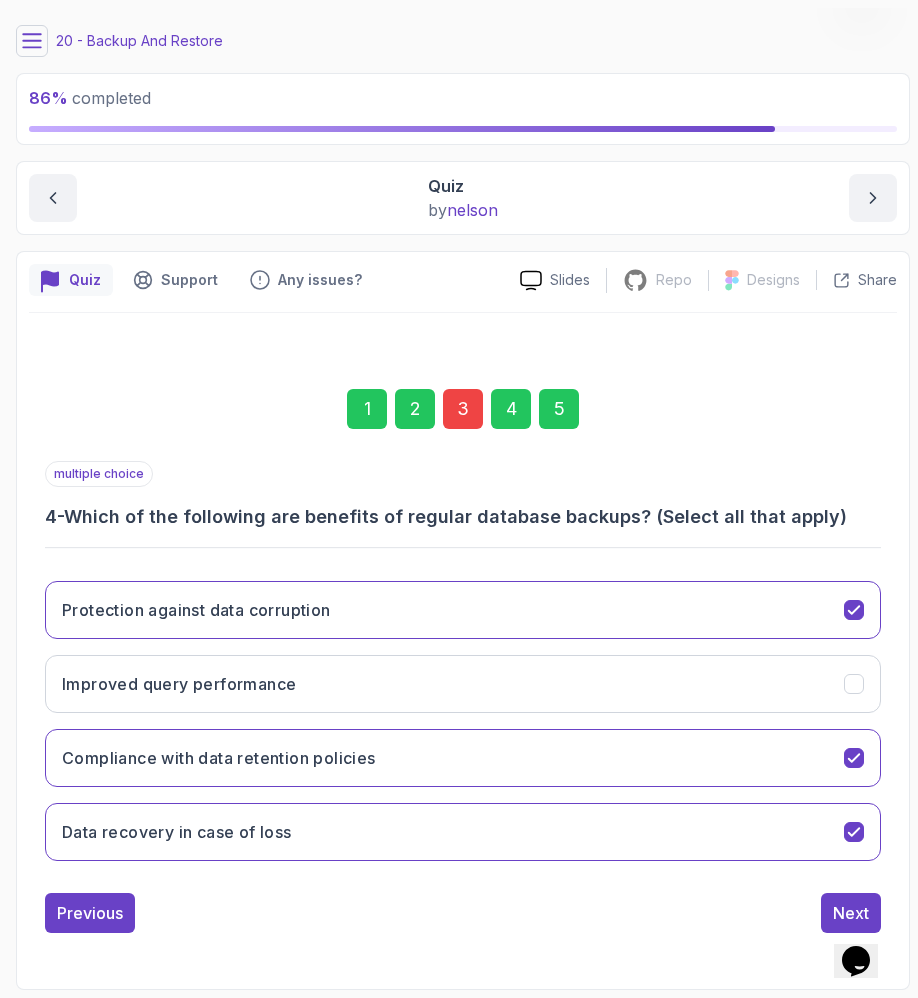 click on "5" at bounding box center [559, 409] 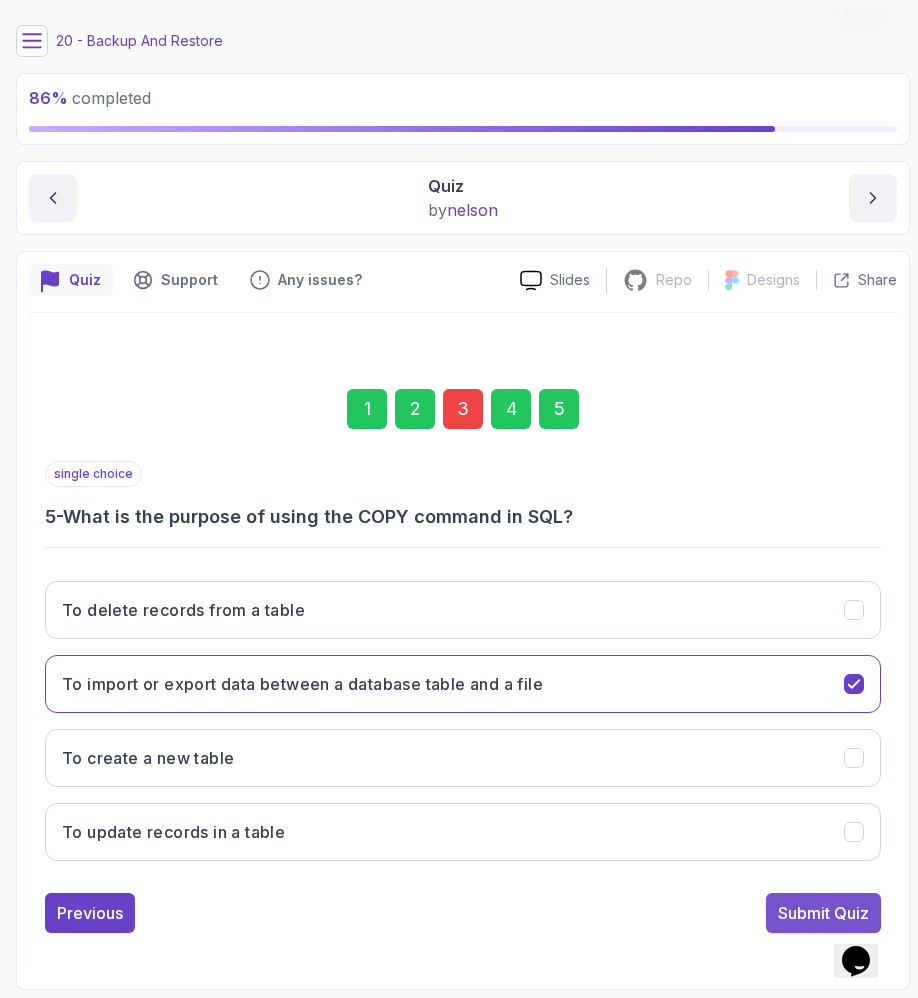 click on "Submit Quiz" at bounding box center [823, 913] 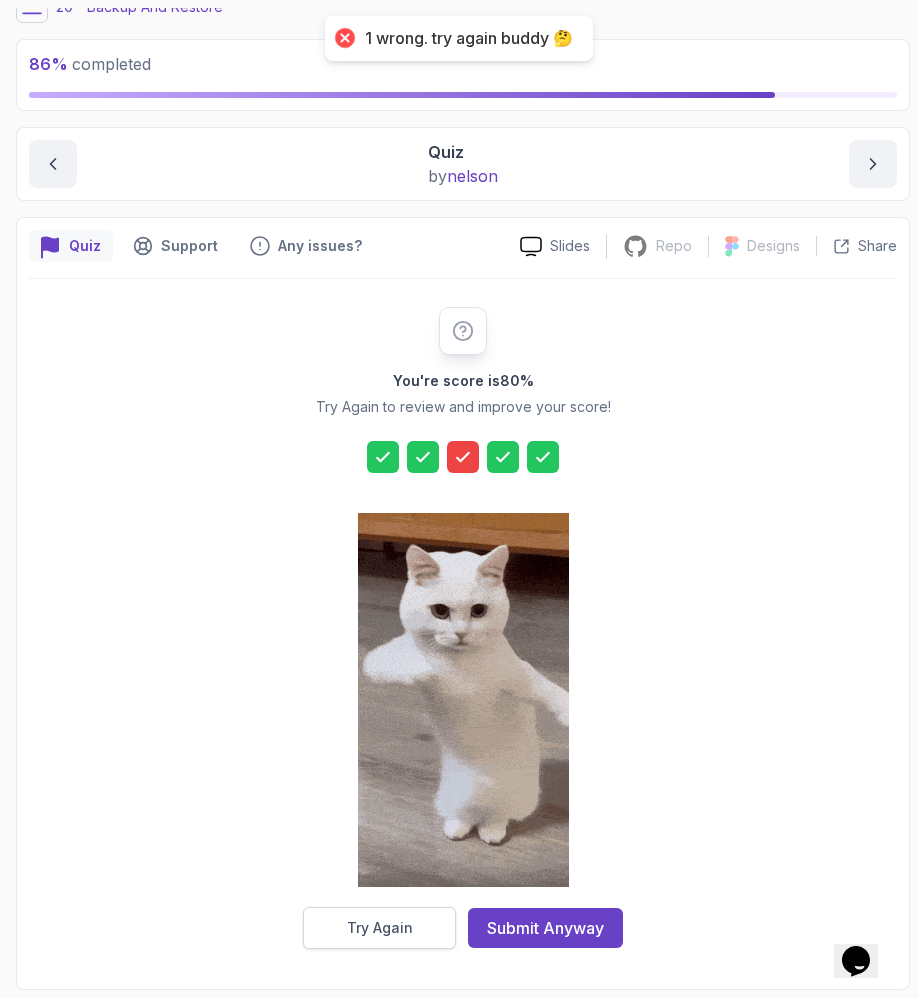 click on "Try Again" at bounding box center (379, 928) 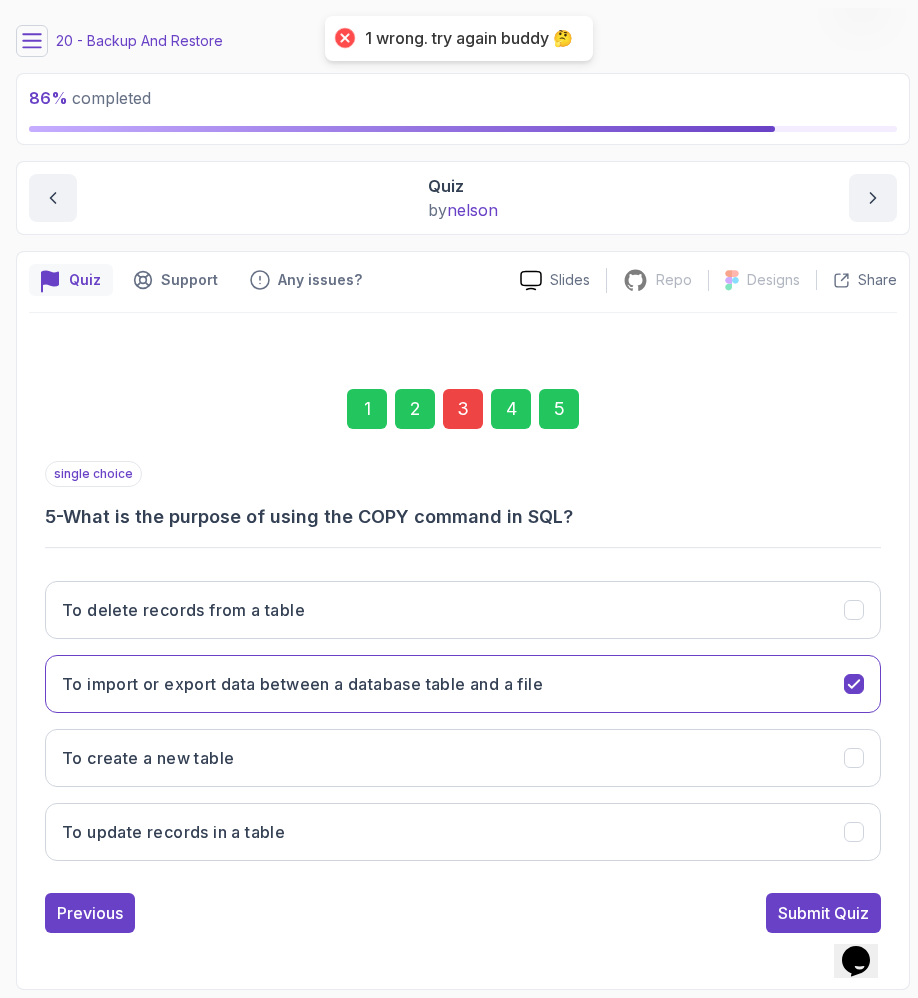 click on "3" at bounding box center [463, 409] 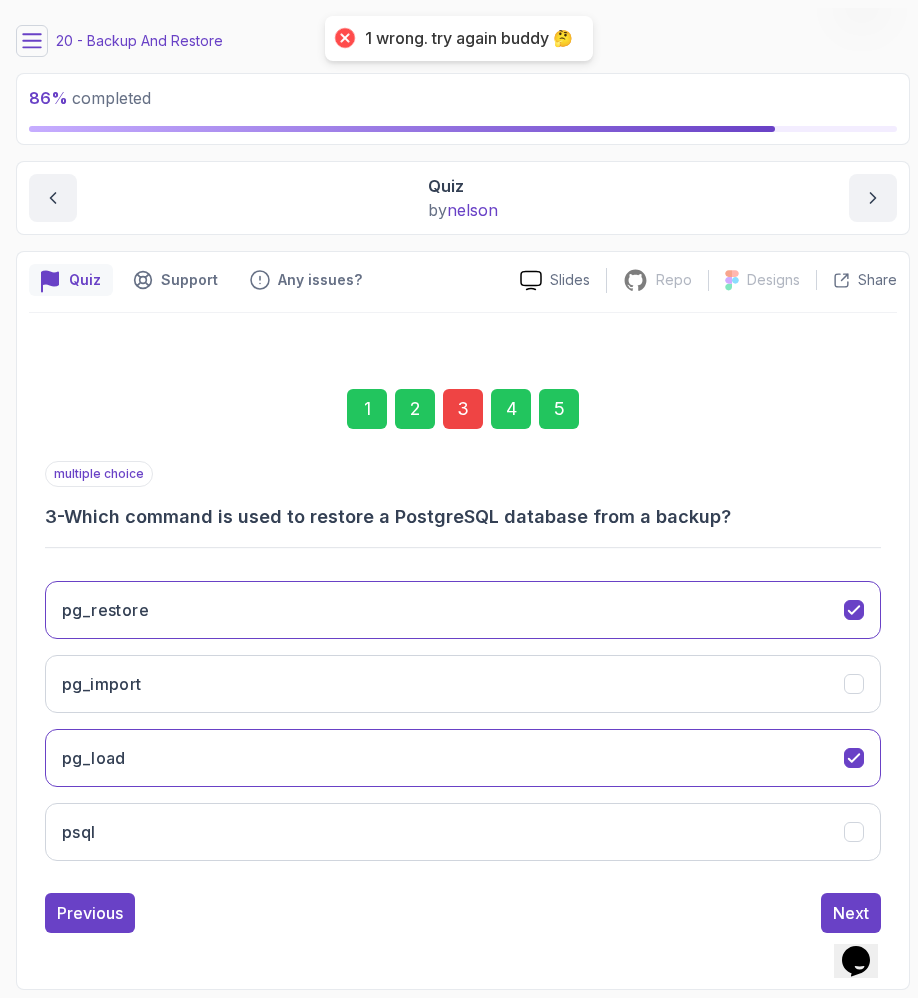scroll, scrollTop: 374, scrollLeft: 0, axis: vertical 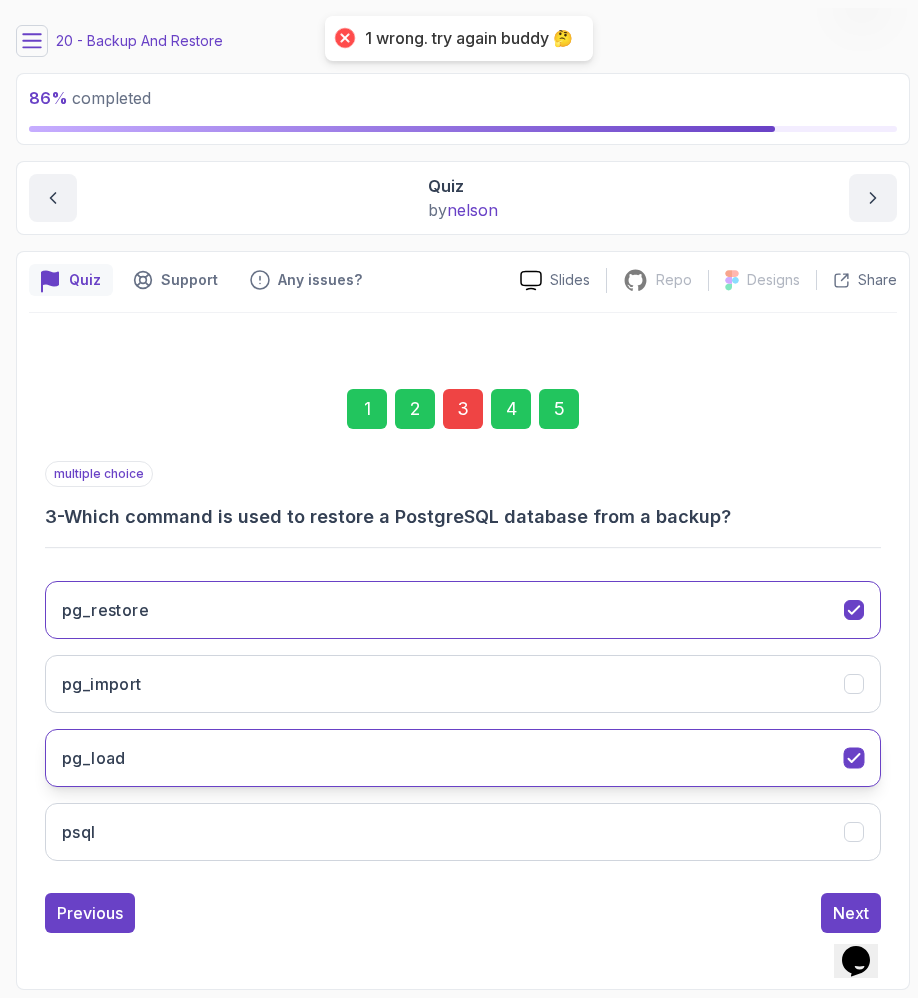 click on "pg_load" at bounding box center (463, 758) 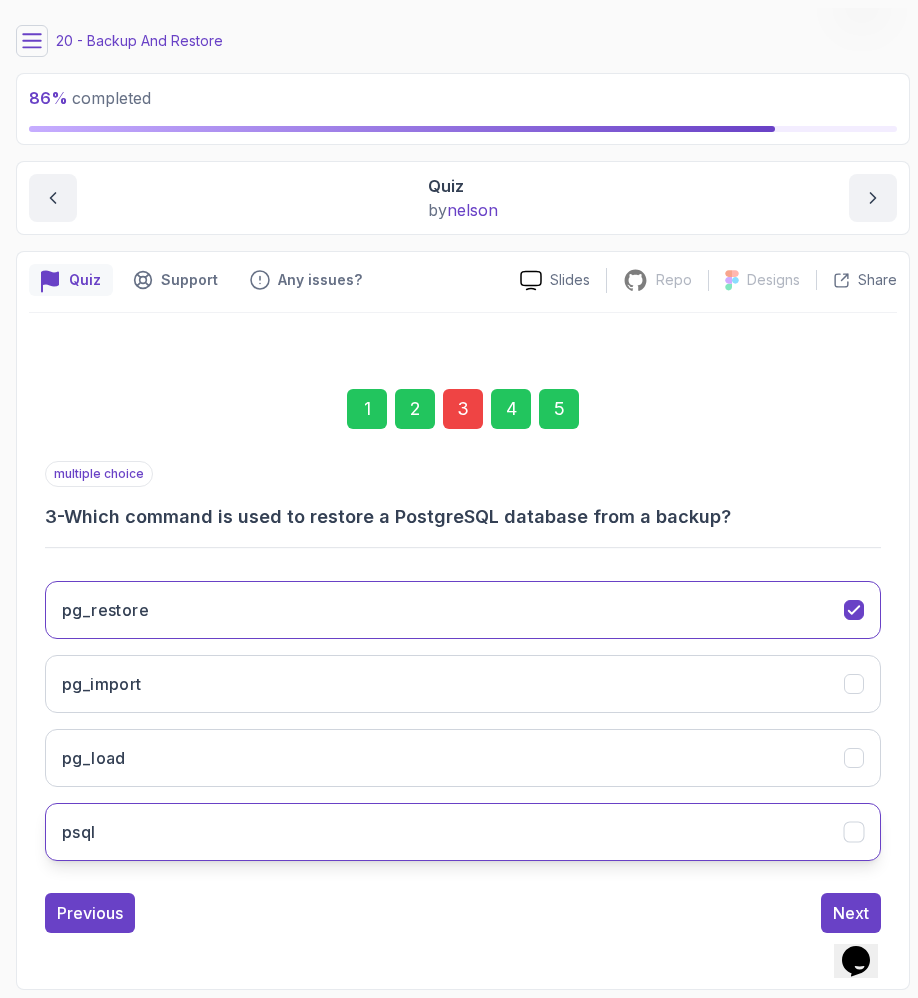 click on "psql" at bounding box center (463, 832) 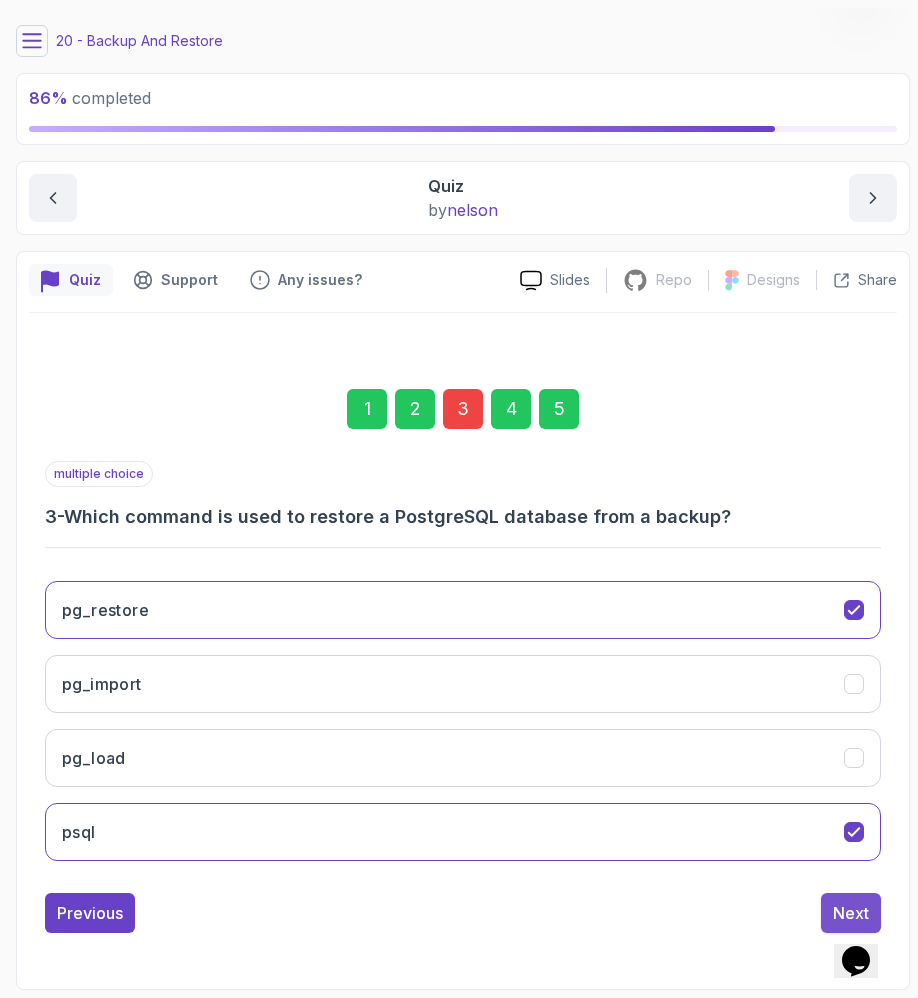 click on "Next" at bounding box center [851, 913] 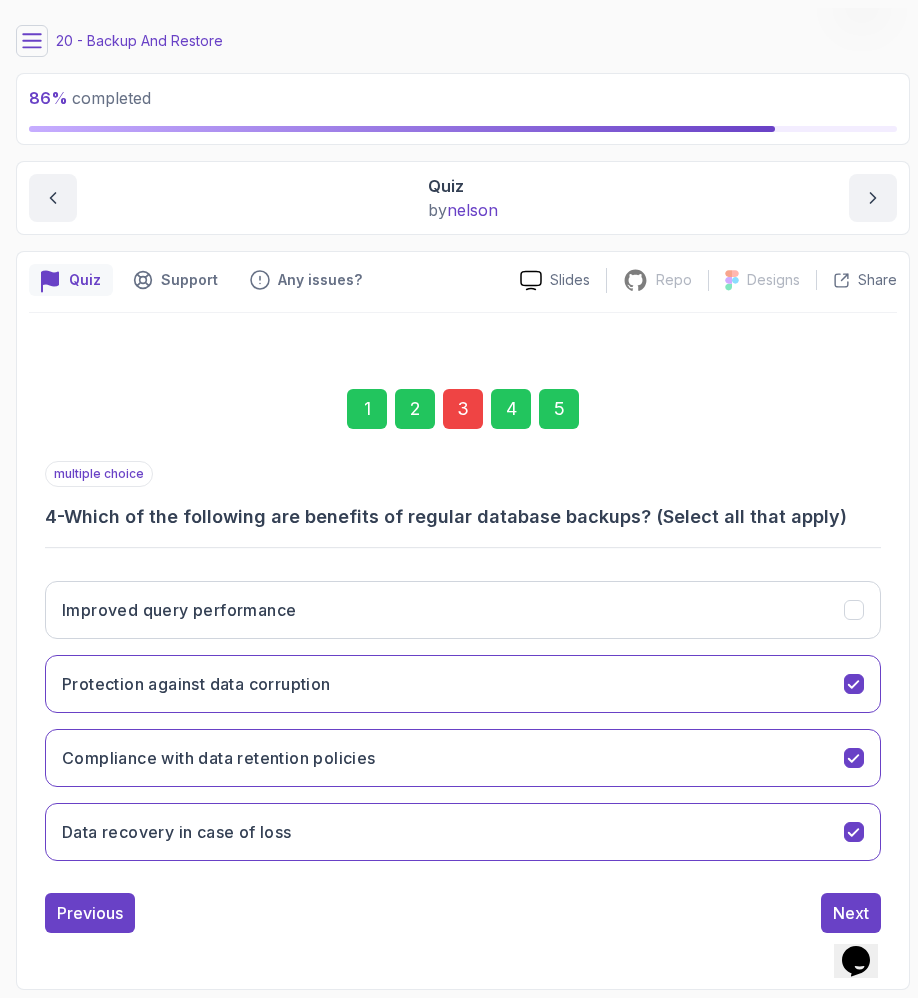click on "5" at bounding box center (559, 409) 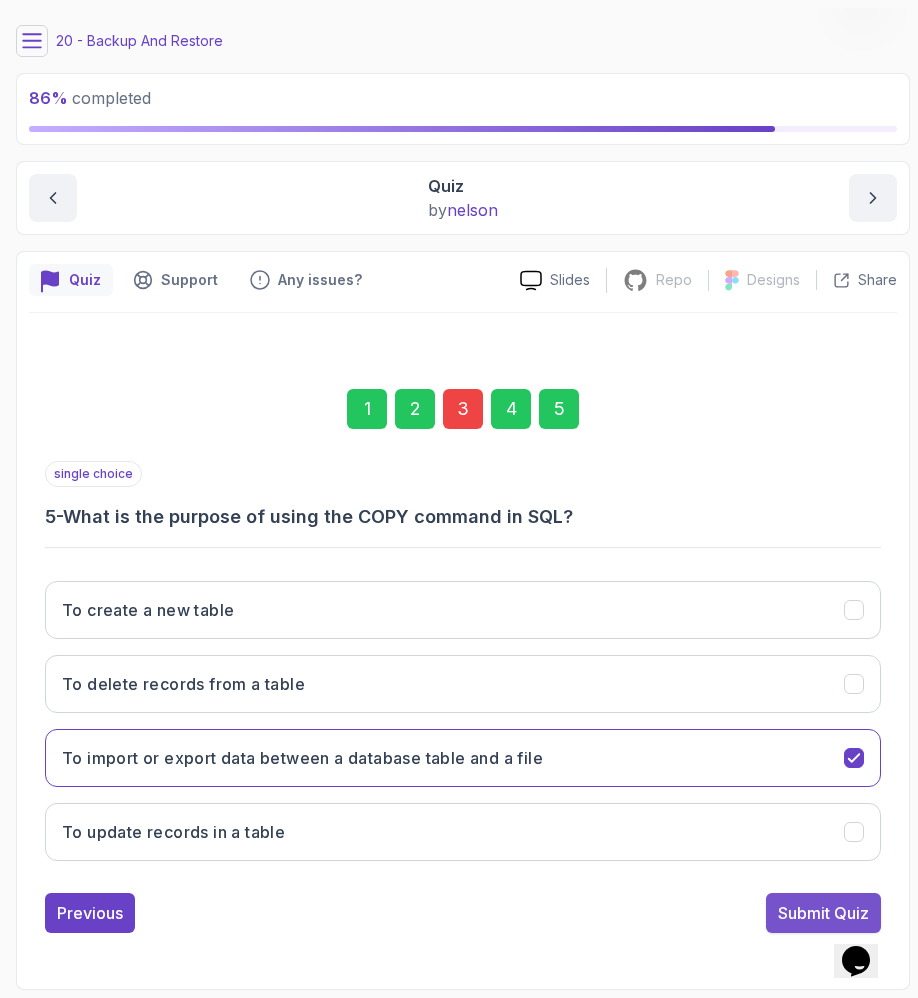 click on "Submit Quiz" at bounding box center [823, 913] 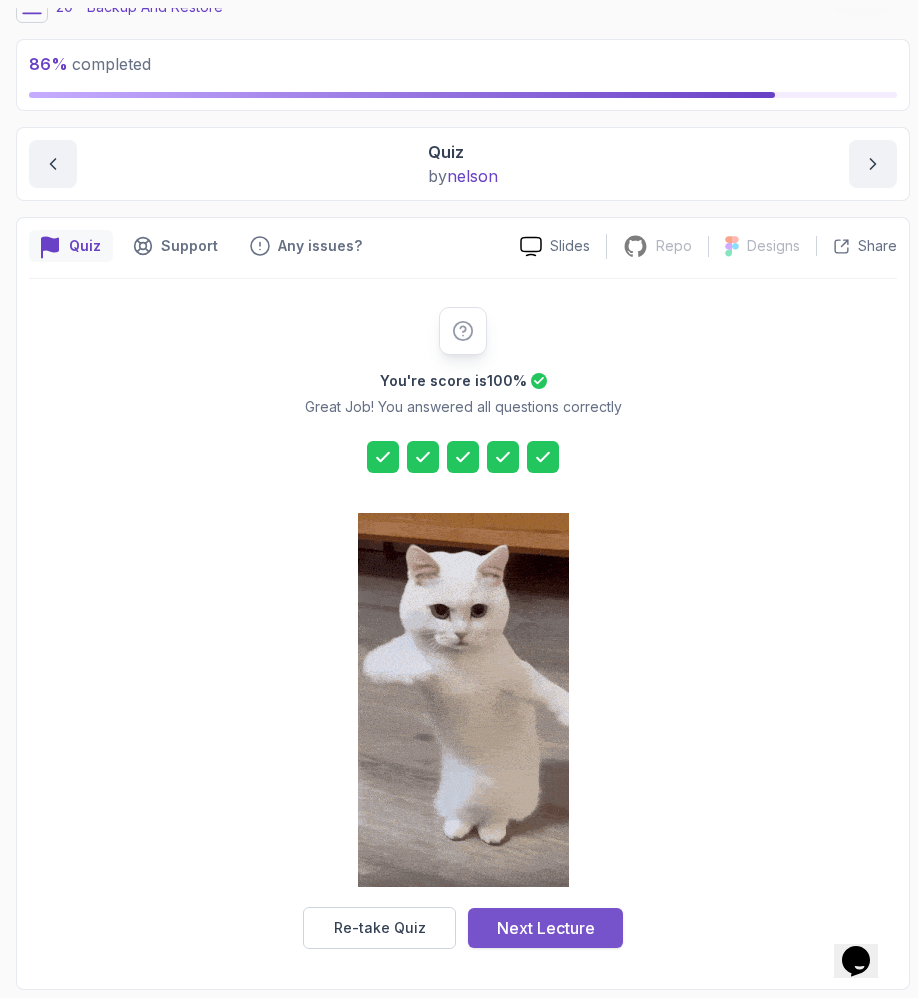 click on "Next Lecture" at bounding box center (546, 928) 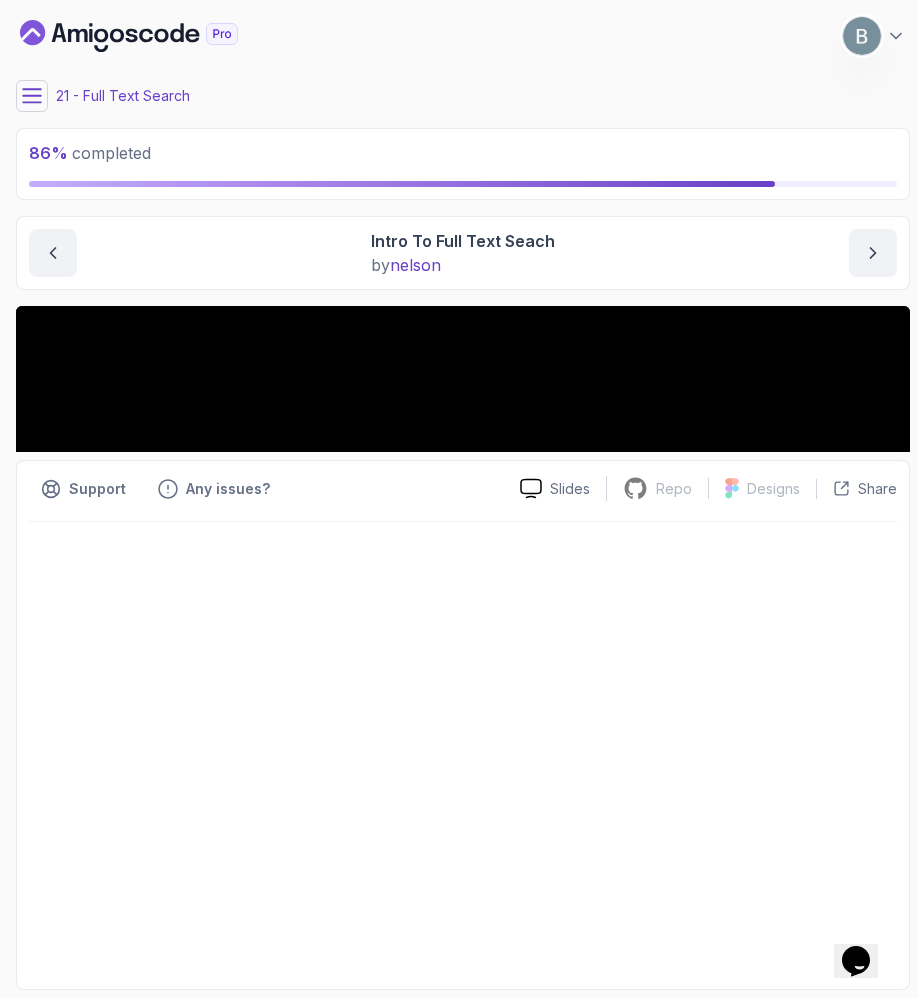 scroll, scrollTop: 0, scrollLeft: 0, axis: both 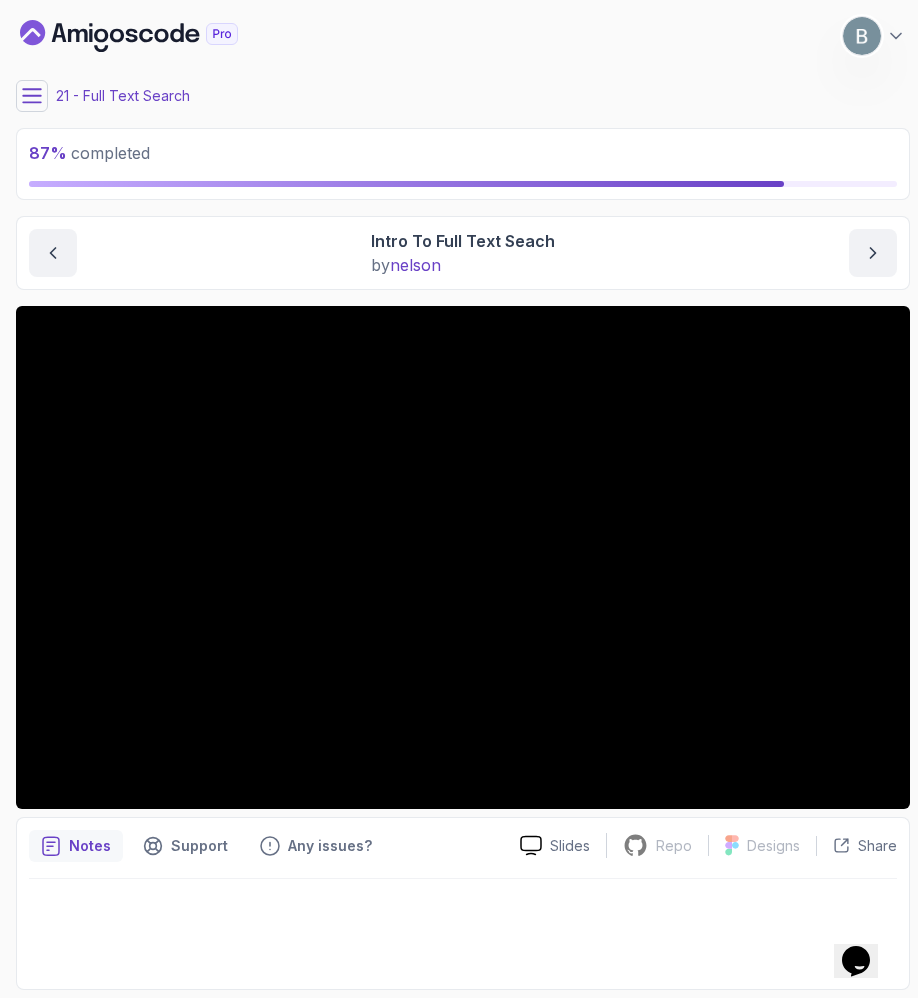 click 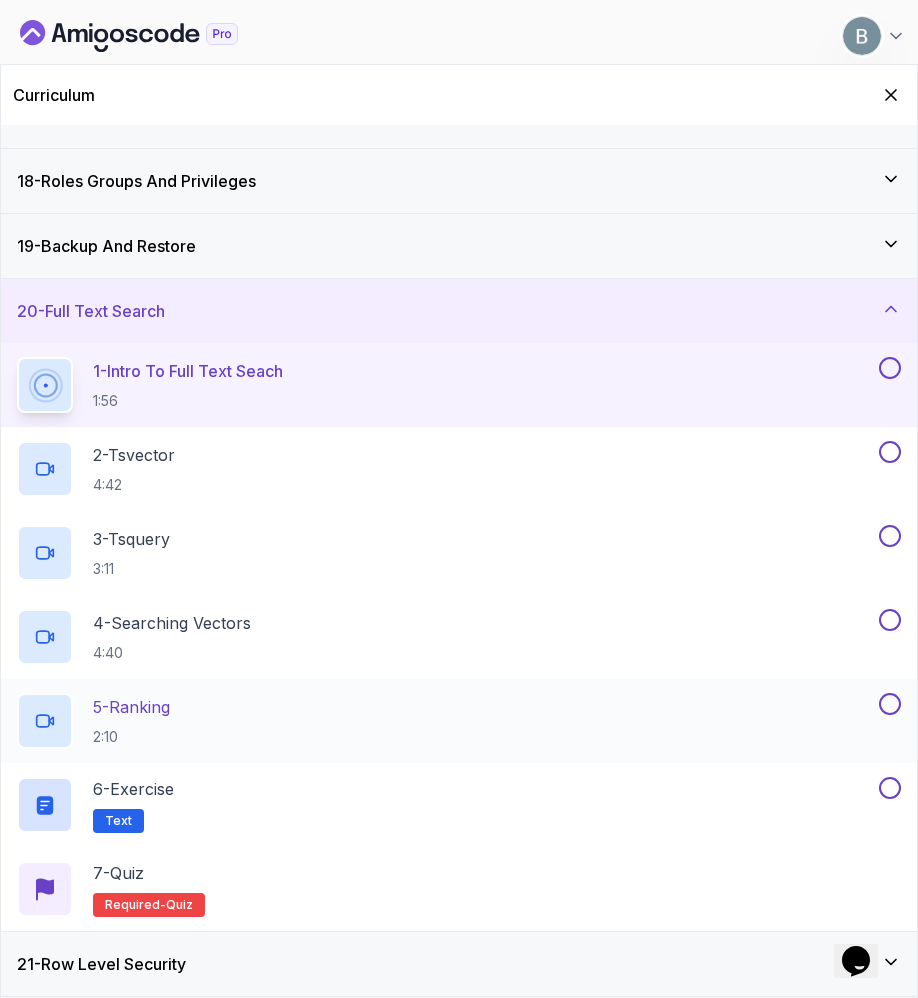 scroll, scrollTop: 1595, scrollLeft: 0, axis: vertical 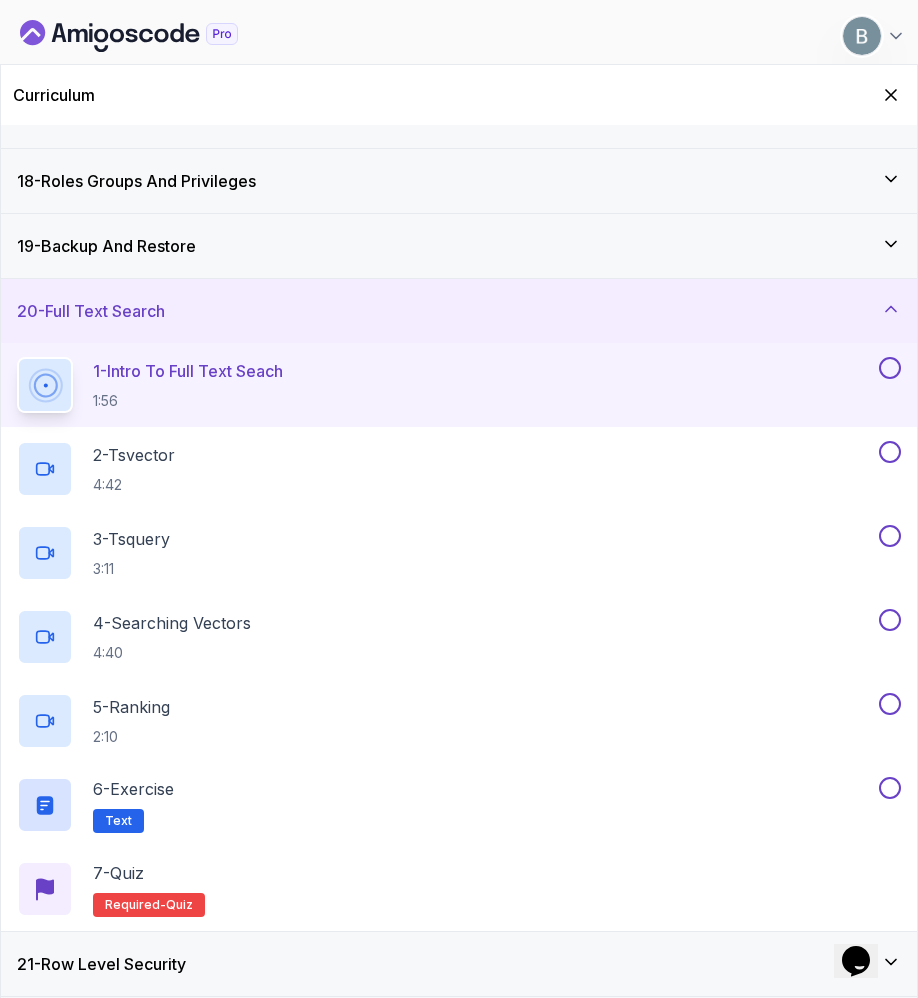 click on "1  -  Intro To Full Text Seach" at bounding box center [188, 371] 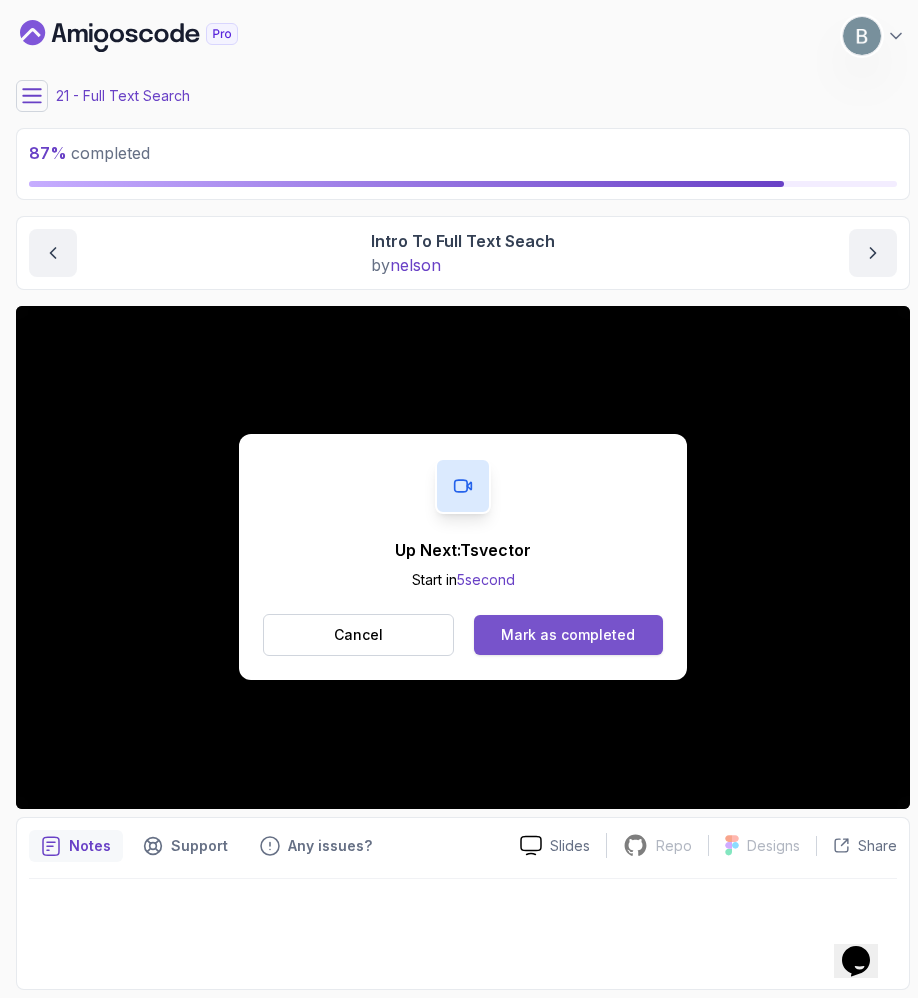click on "Mark as completed" at bounding box center (568, 635) 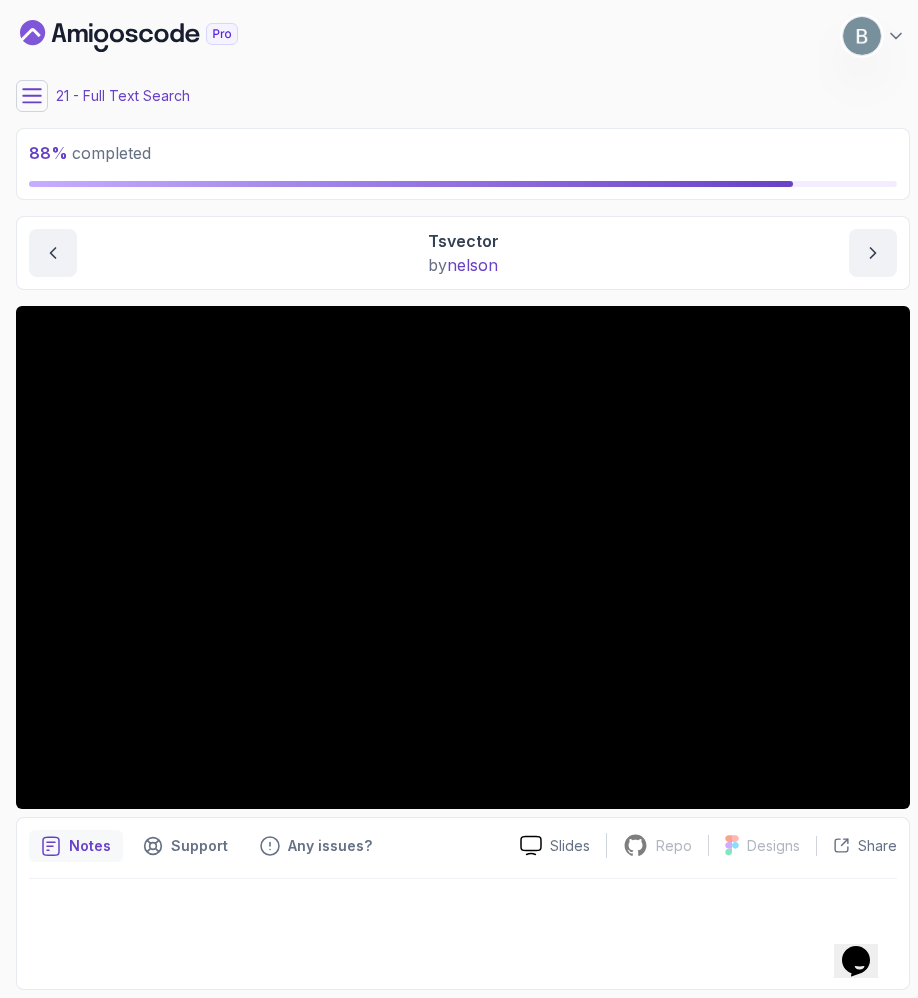 scroll, scrollTop: 0, scrollLeft: 0, axis: both 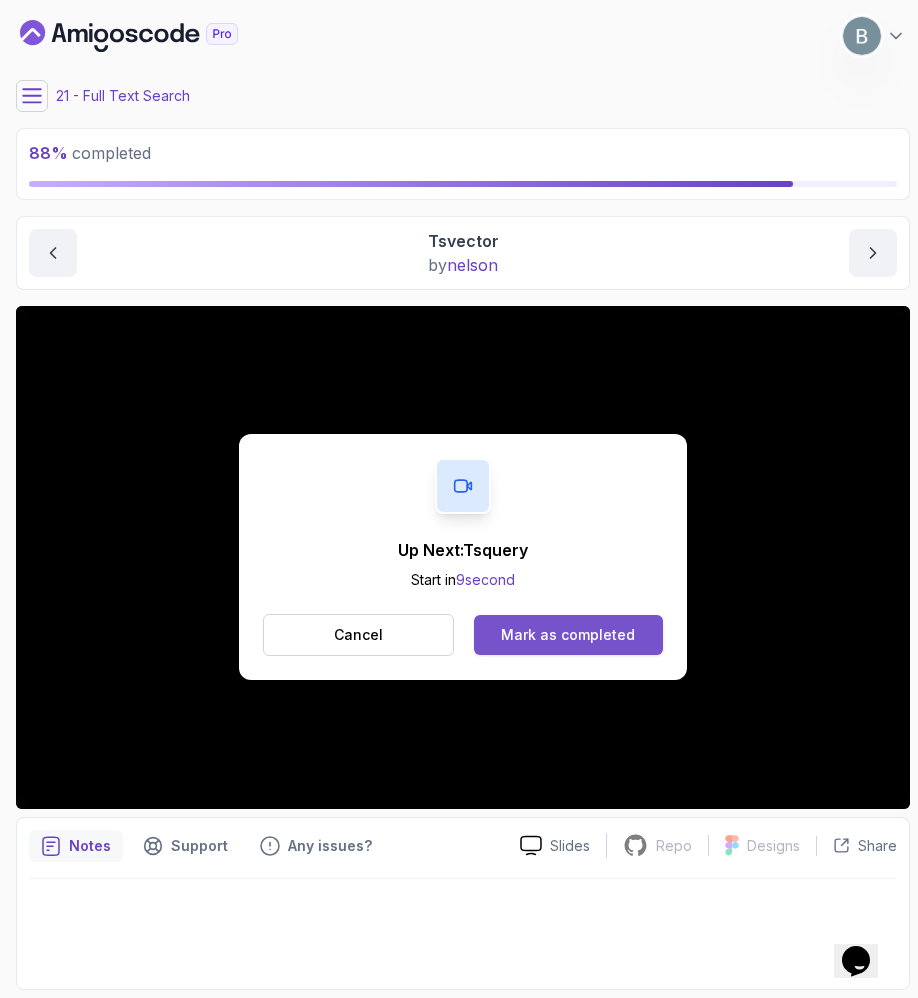 click on "Mark as completed" at bounding box center [568, 635] 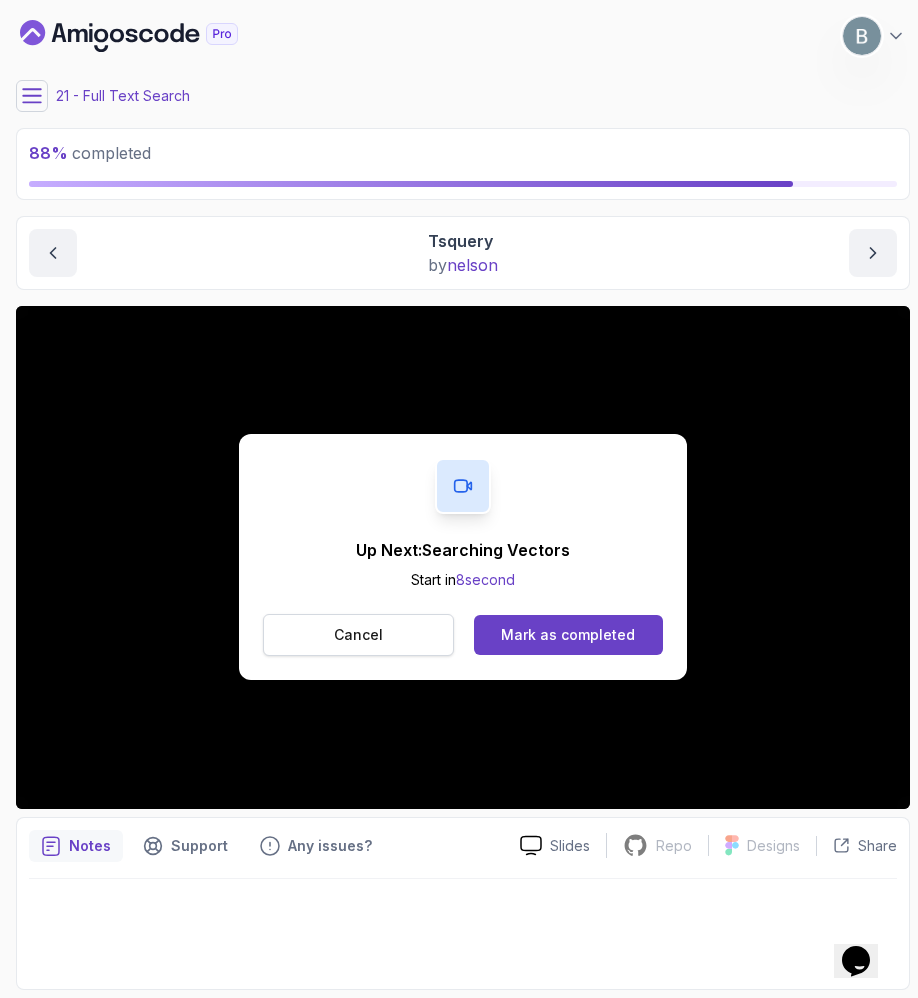 click on "Cancel" at bounding box center (358, 635) 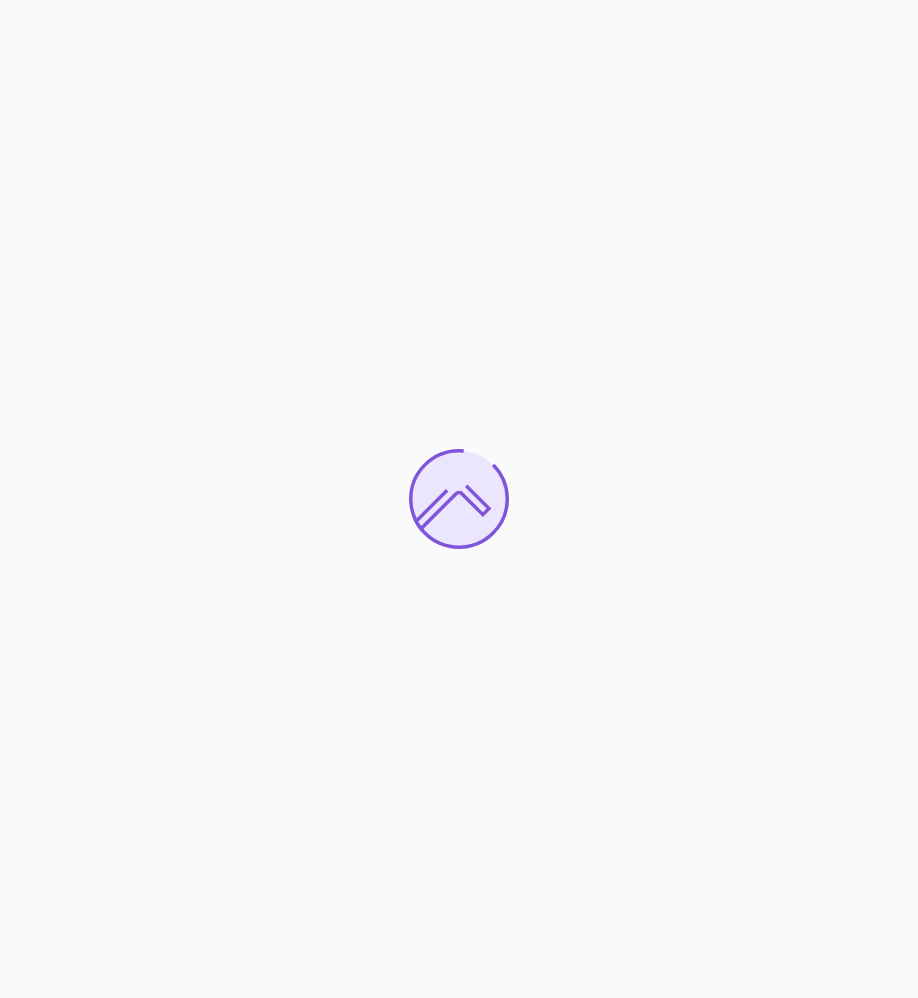 scroll, scrollTop: 0, scrollLeft: 0, axis: both 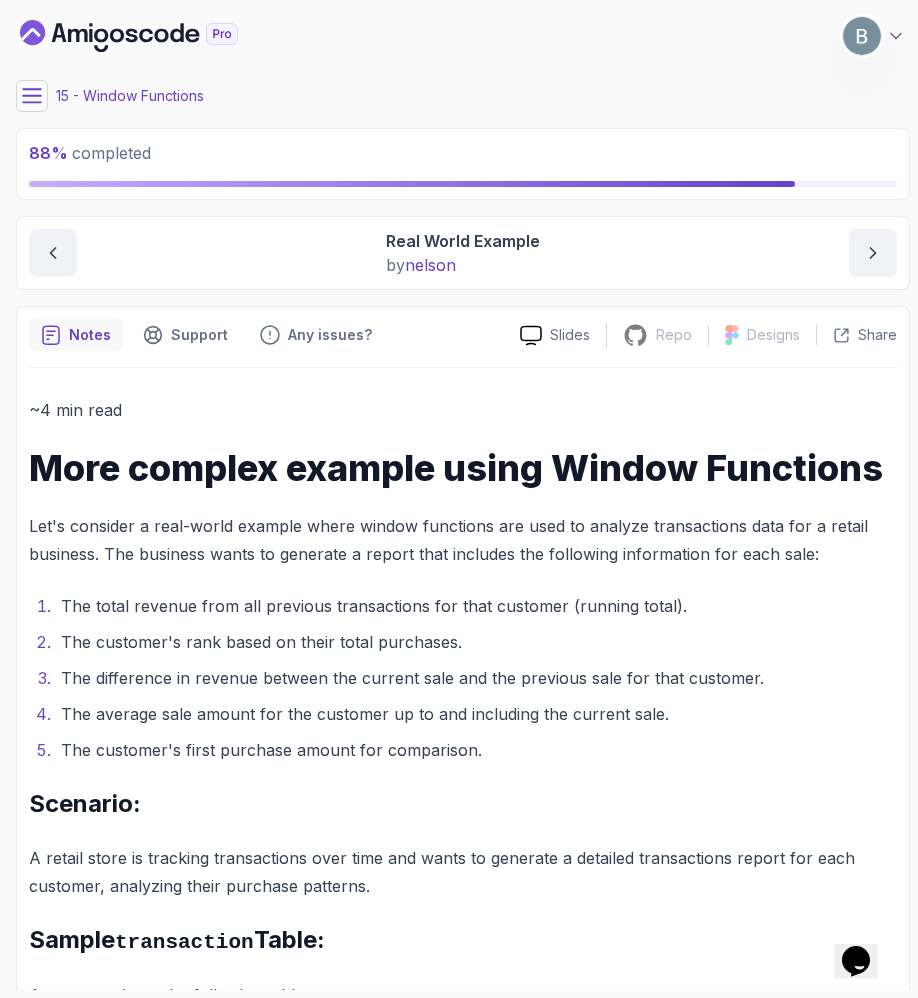 click at bounding box center [32, 96] 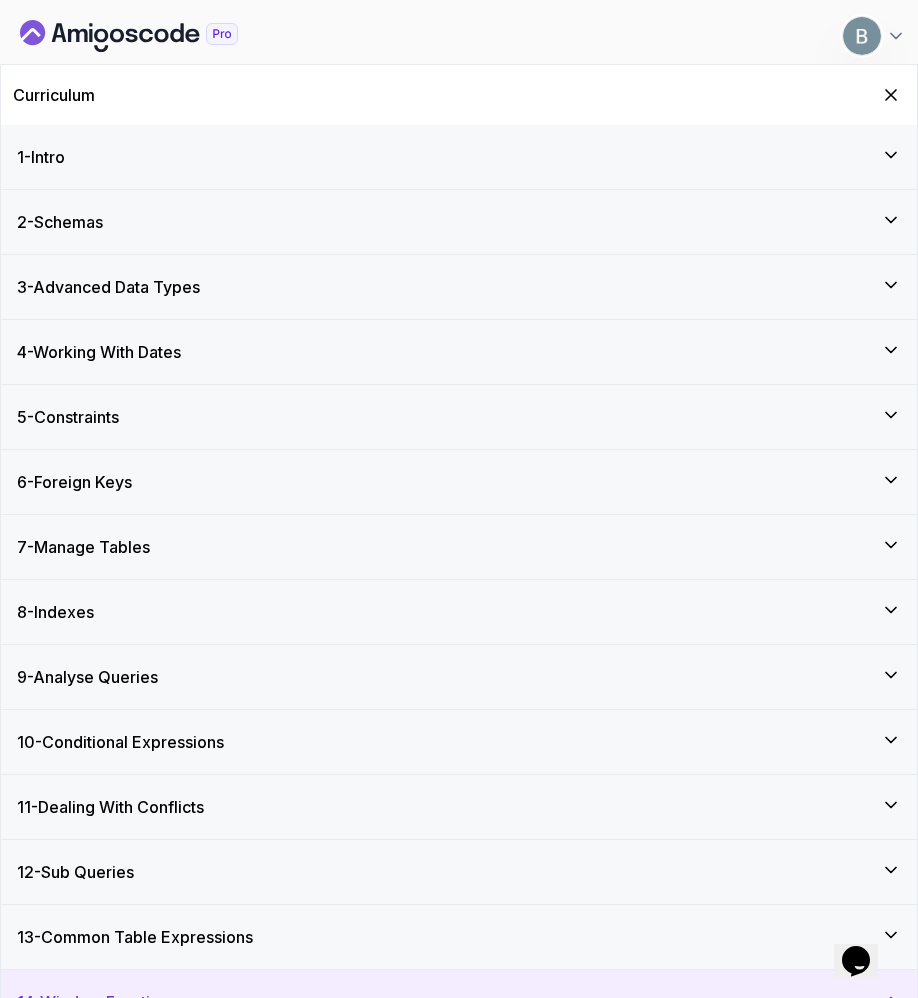 scroll, scrollTop: 1595, scrollLeft: 0, axis: vertical 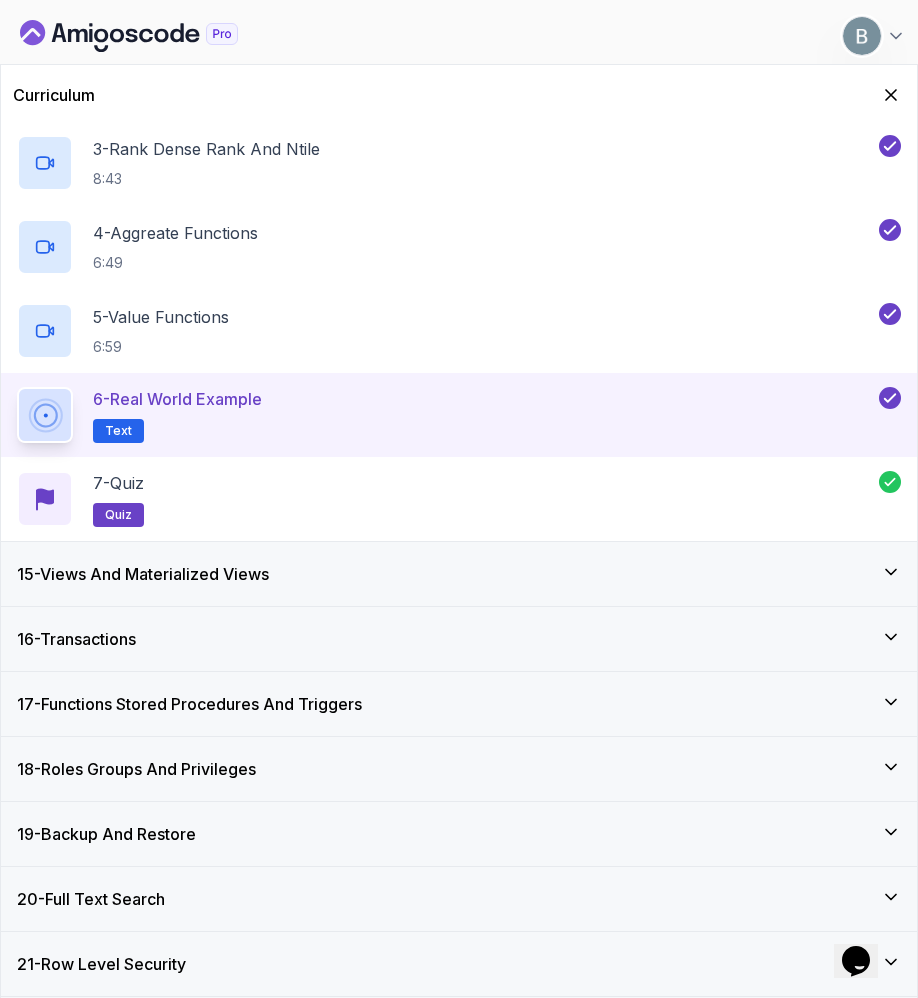 click on "19  -  Backup And Restore" at bounding box center [459, 834] 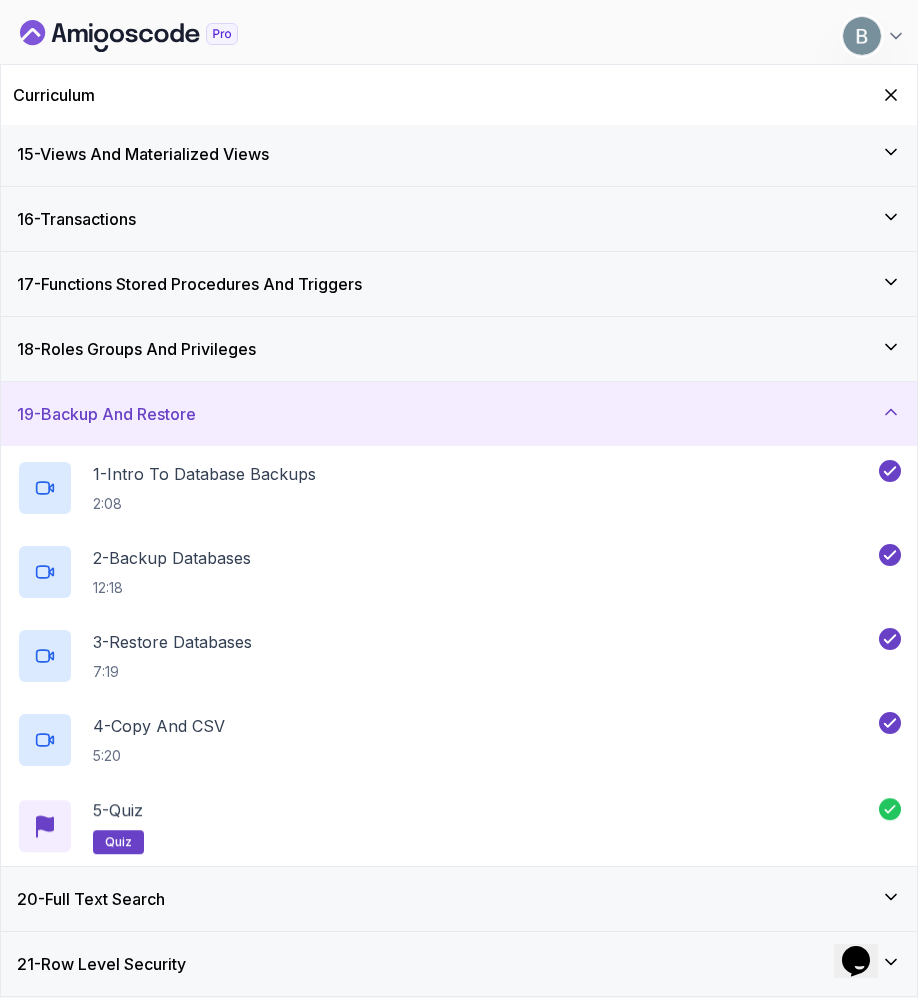scroll, scrollTop: 1385, scrollLeft: 0, axis: vertical 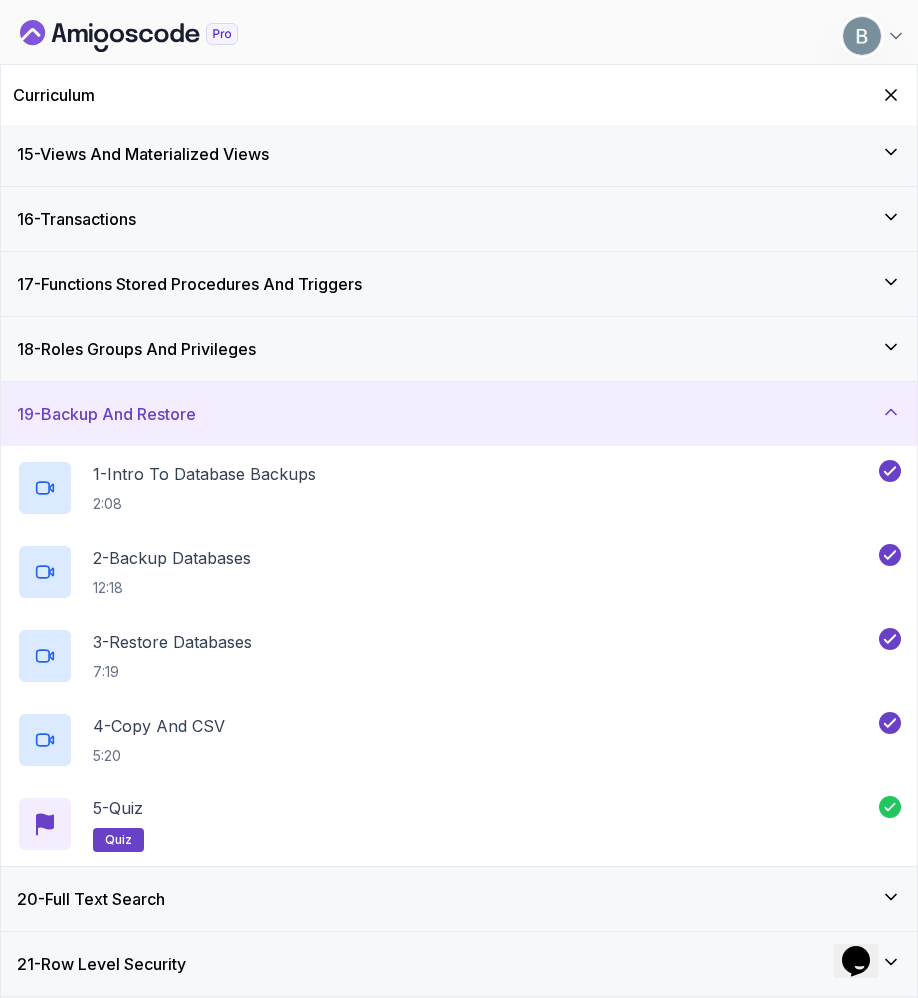 click on "20  -  Full Text Search" at bounding box center (459, 899) 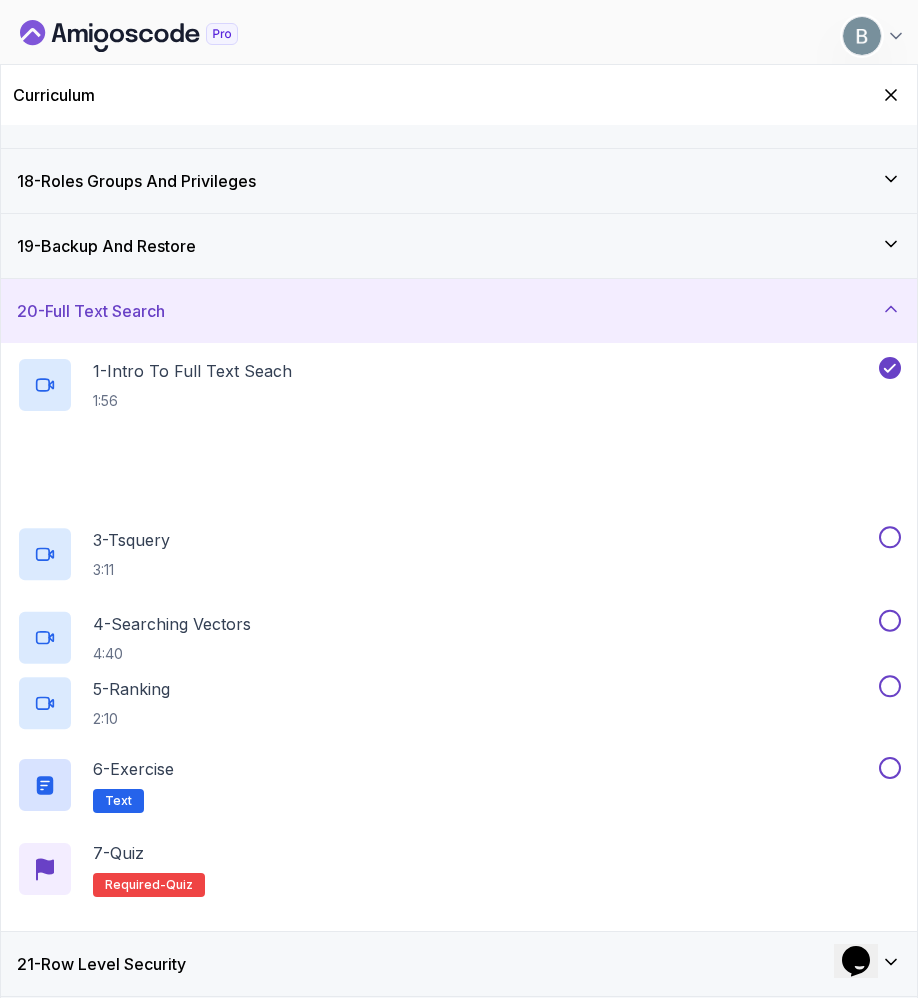 scroll, scrollTop: 1595, scrollLeft: 0, axis: vertical 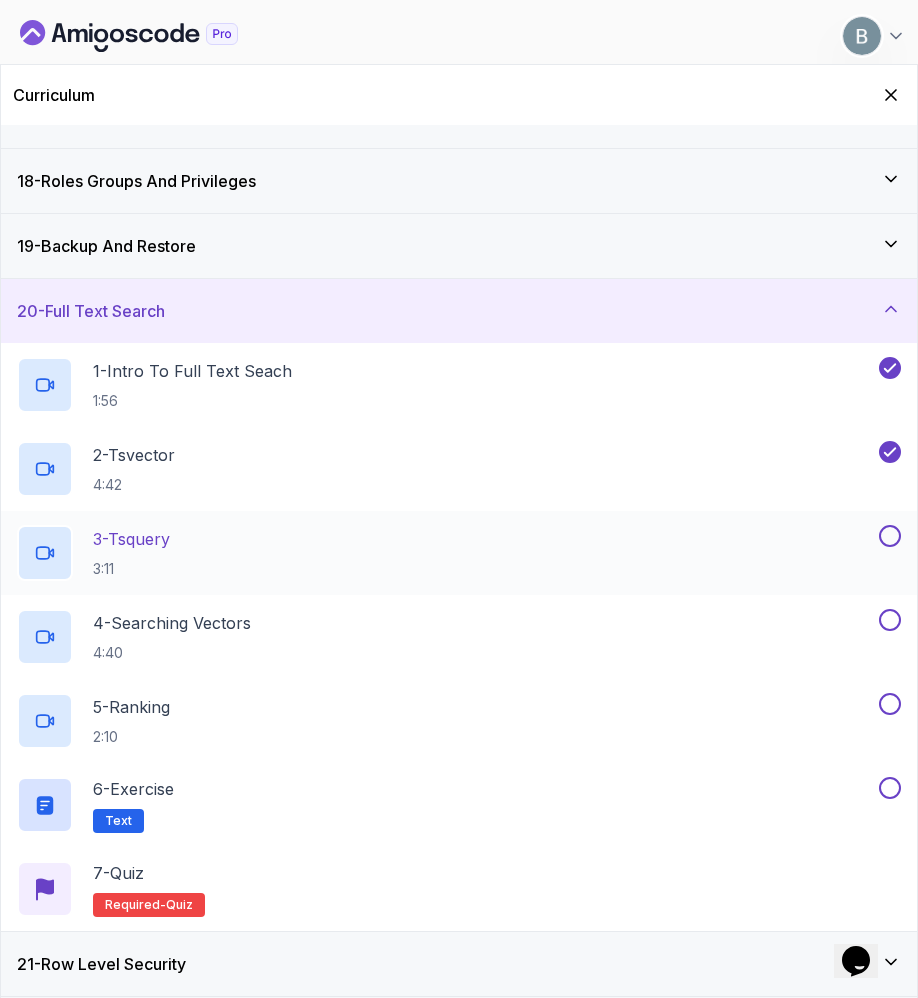 click on "3  -  Tsquery 3:11" at bounding box center (446, 553) 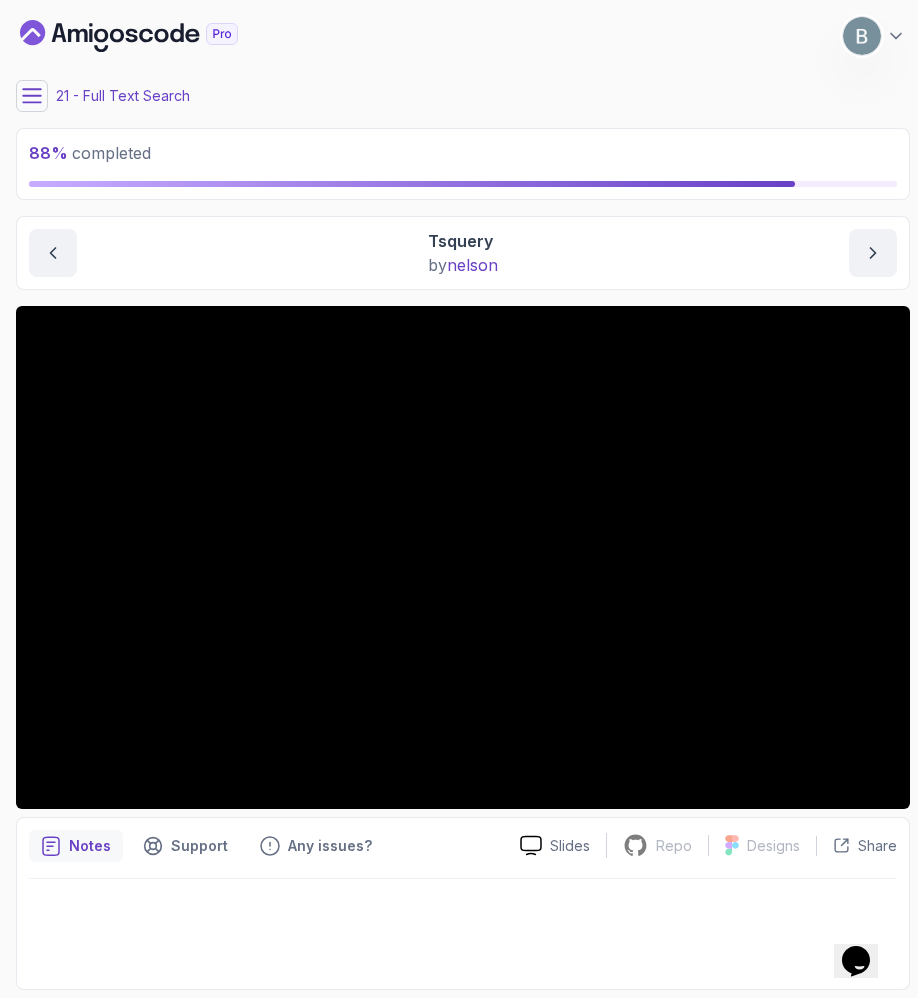 scroll, scrollTop: 91, scrollLeft: 0, axis: vertical 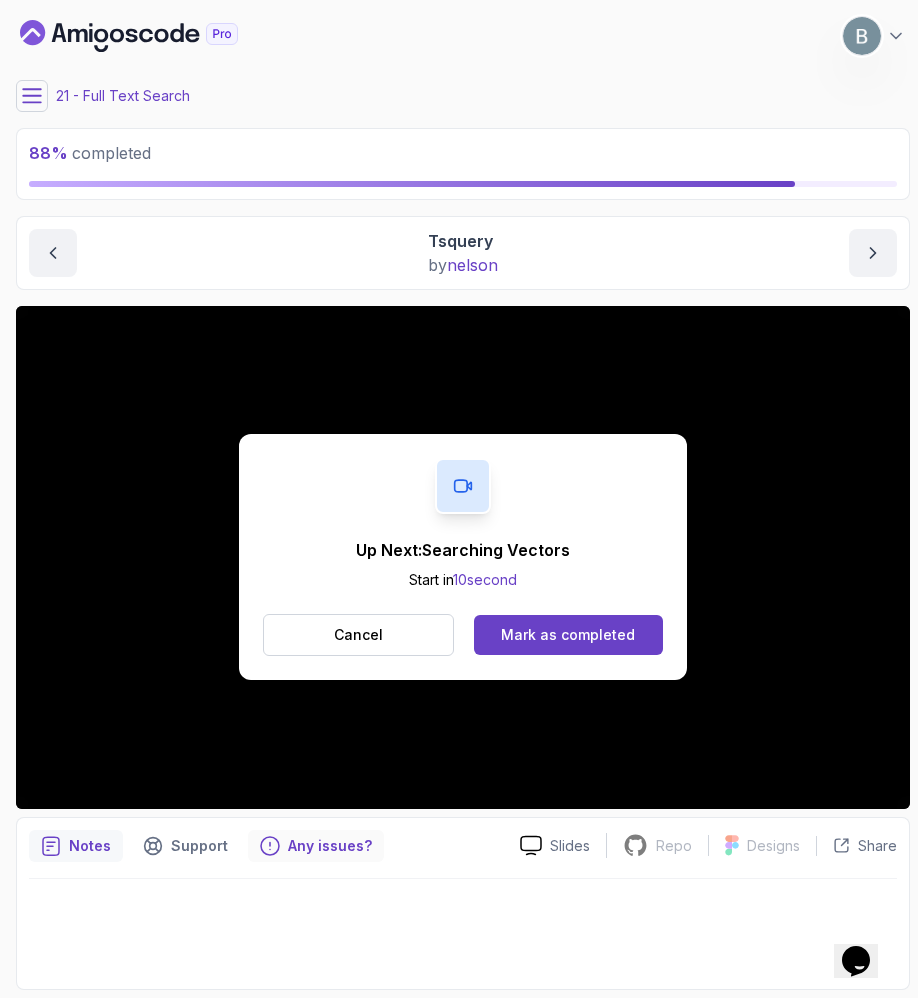 click on "Any issues?" at bounding box center [330, 846] 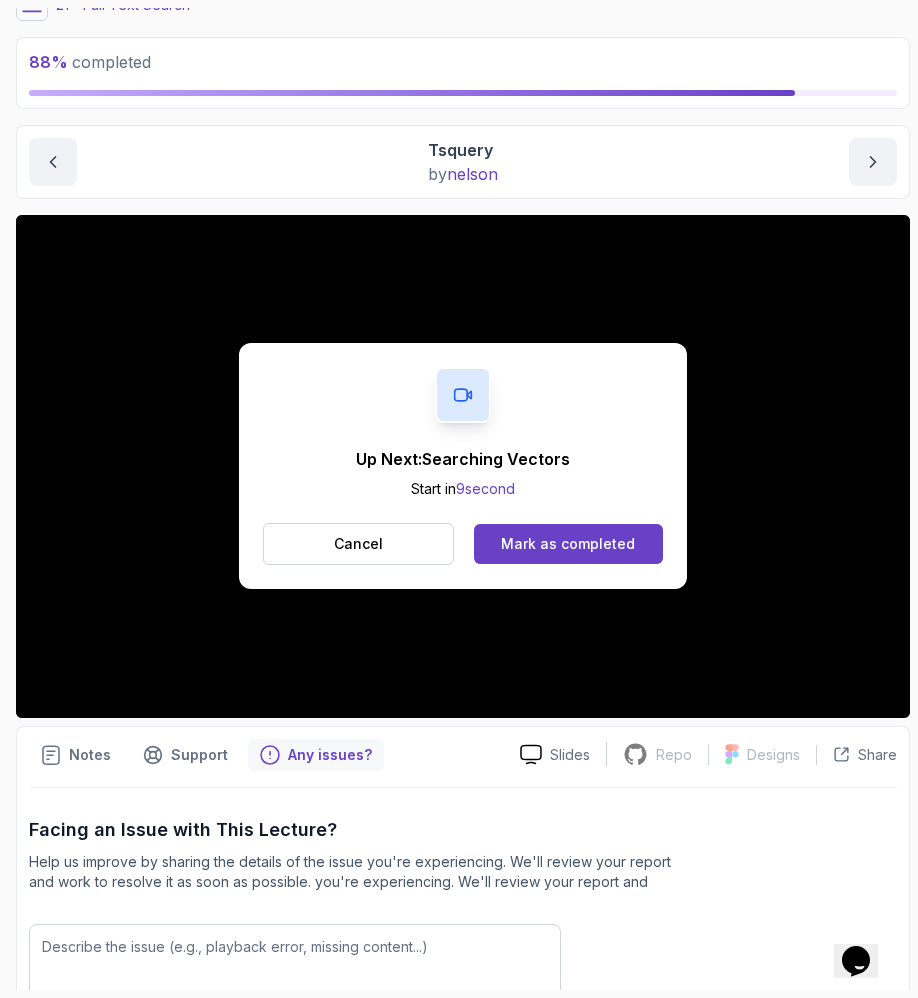 scroll, scrollTop: 481, scrollLeft: 0, axis: vertical 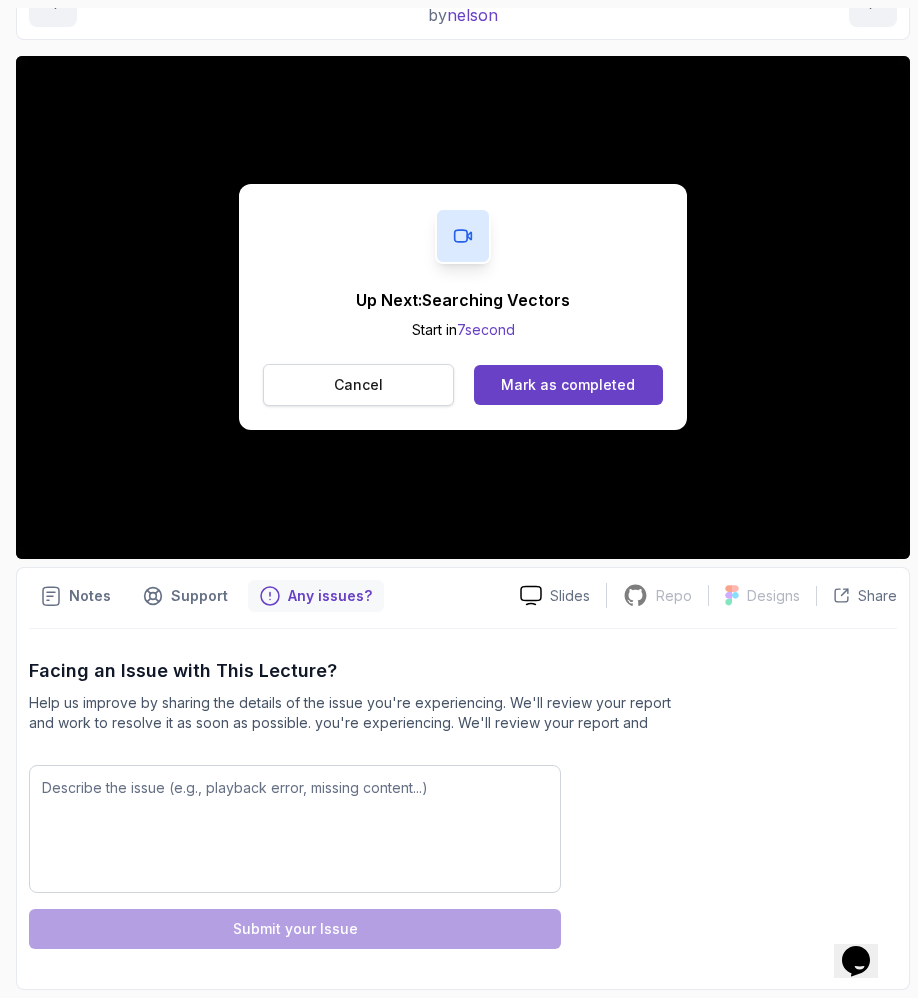 click on "Cancel" at bounding box center (358, 385) 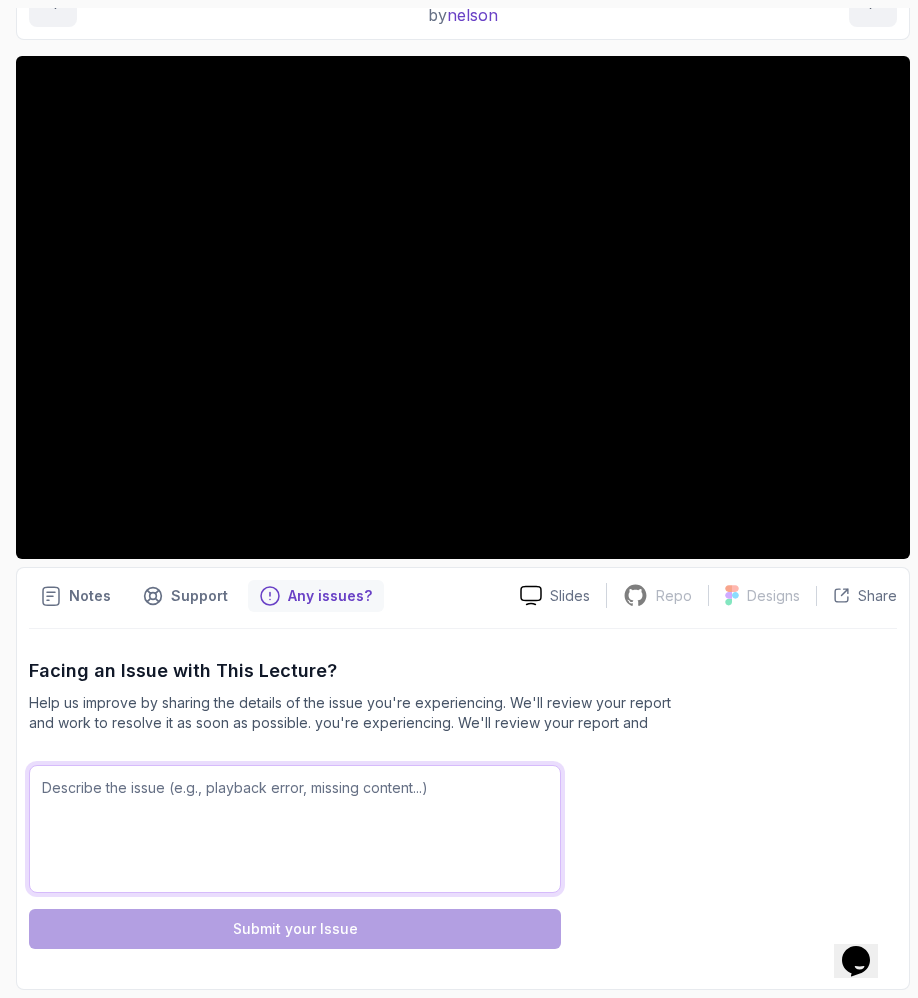 click at bounding box center (295, 829) 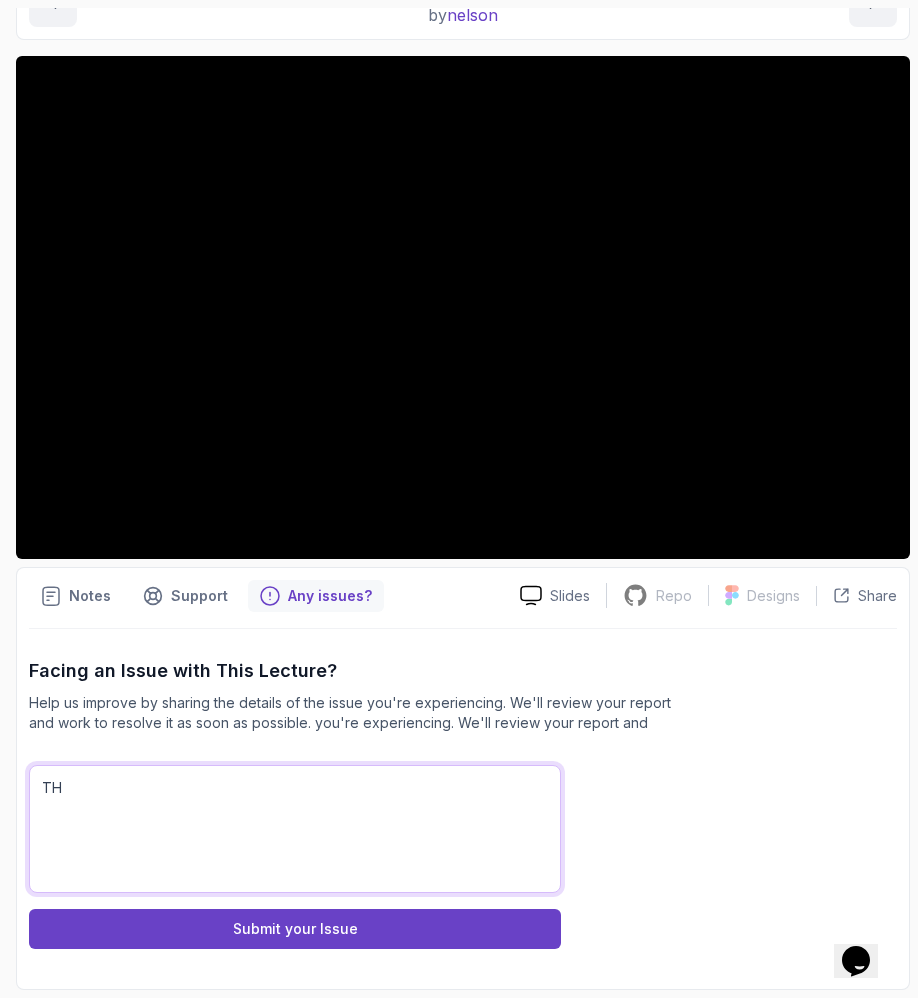 type on "T" 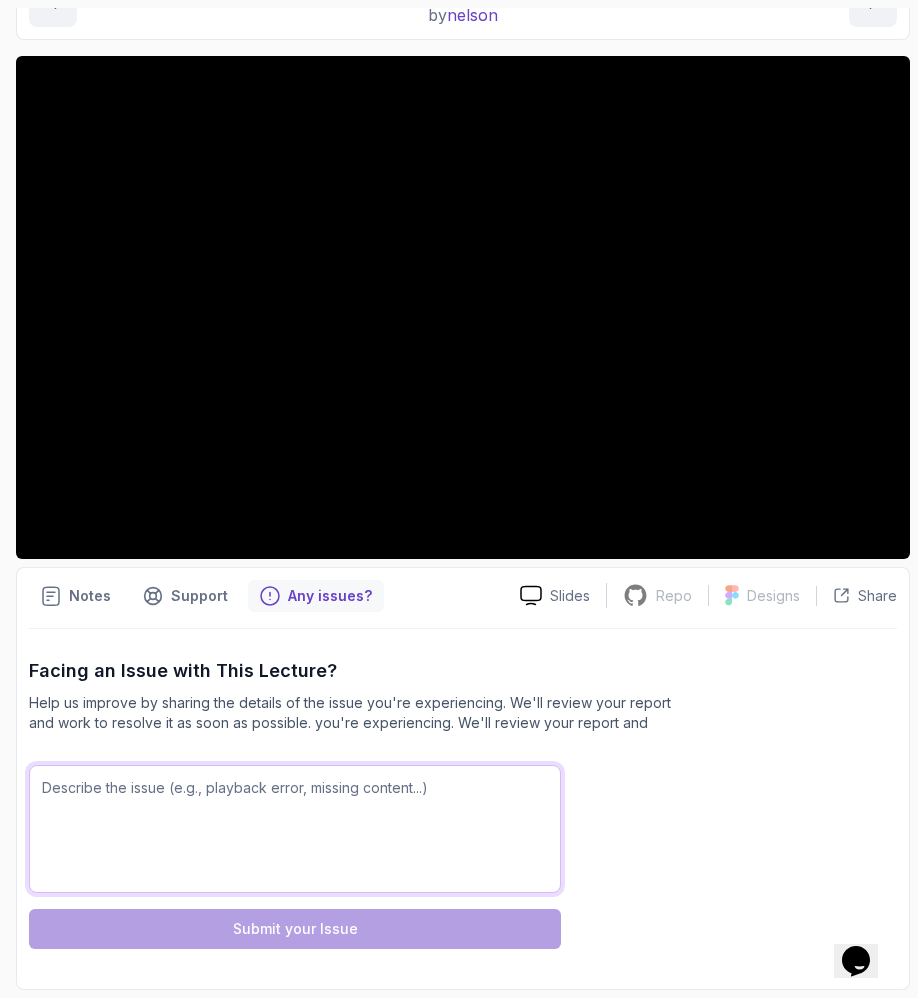 click at bounding box center [295, 829] 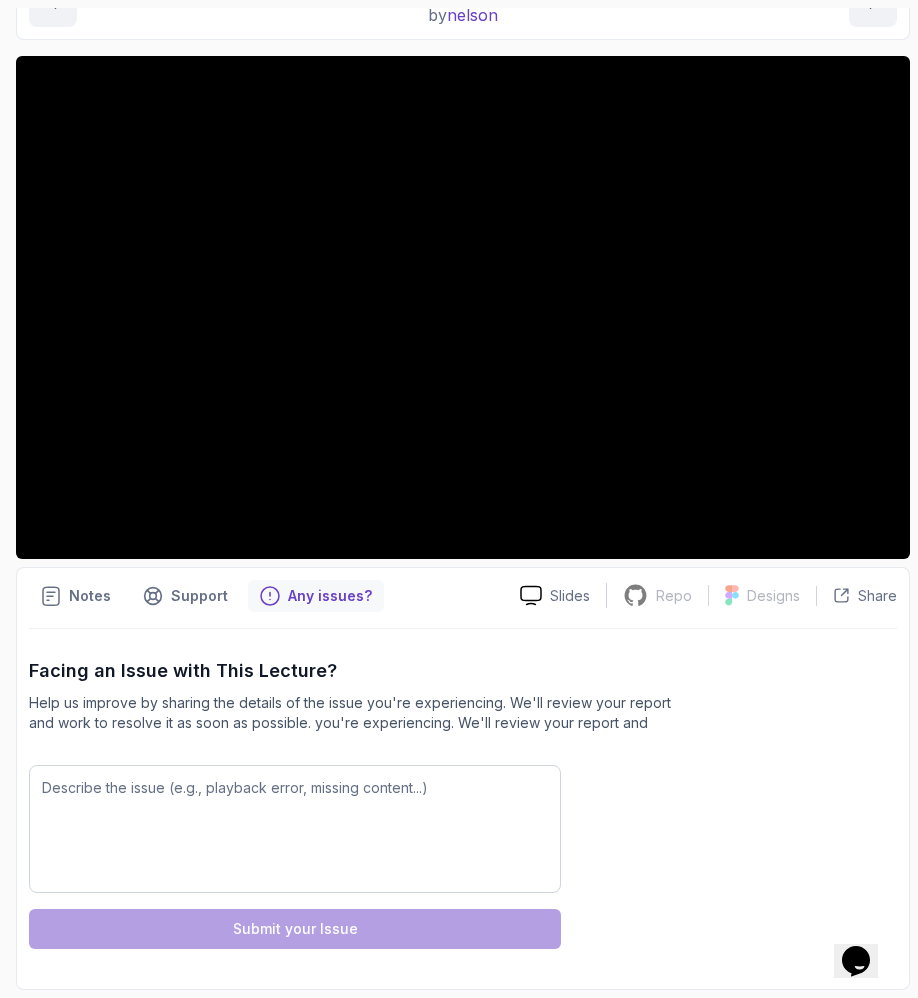 scroll, scrollTop: 350, scrollLeft: 0, axis: vertical 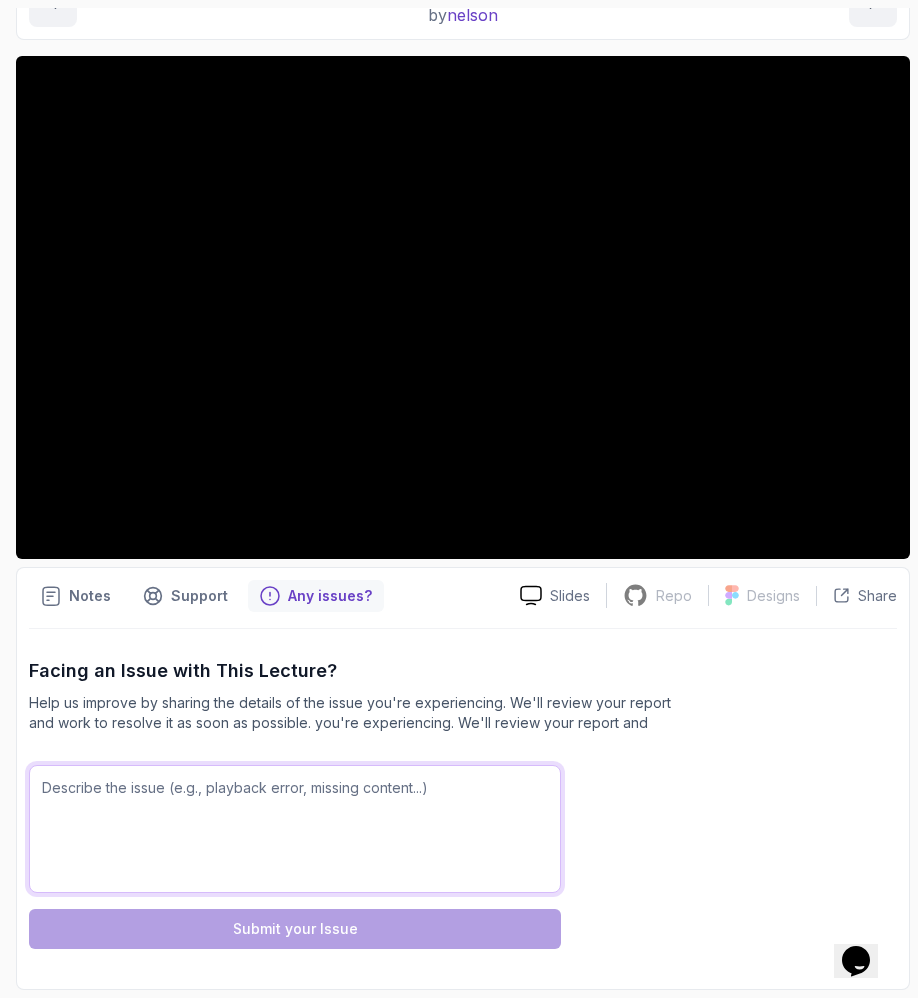 click at bounding box center (295, 829) 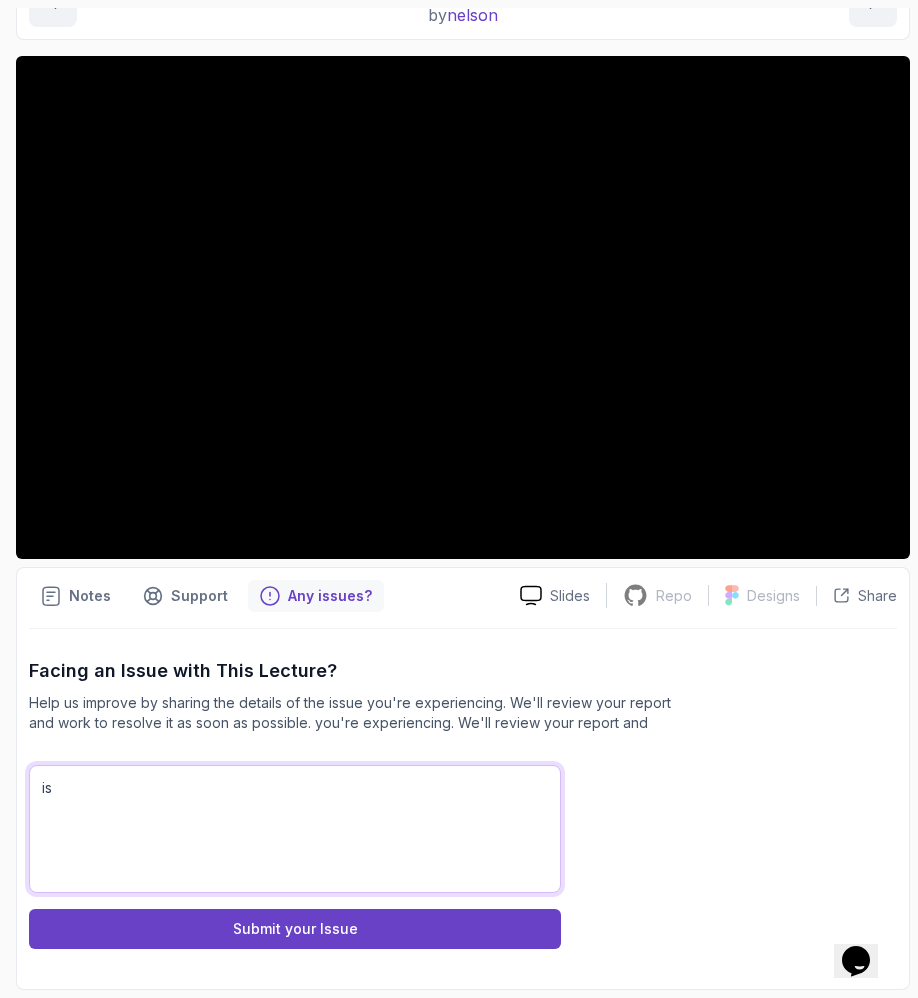 type on "i" 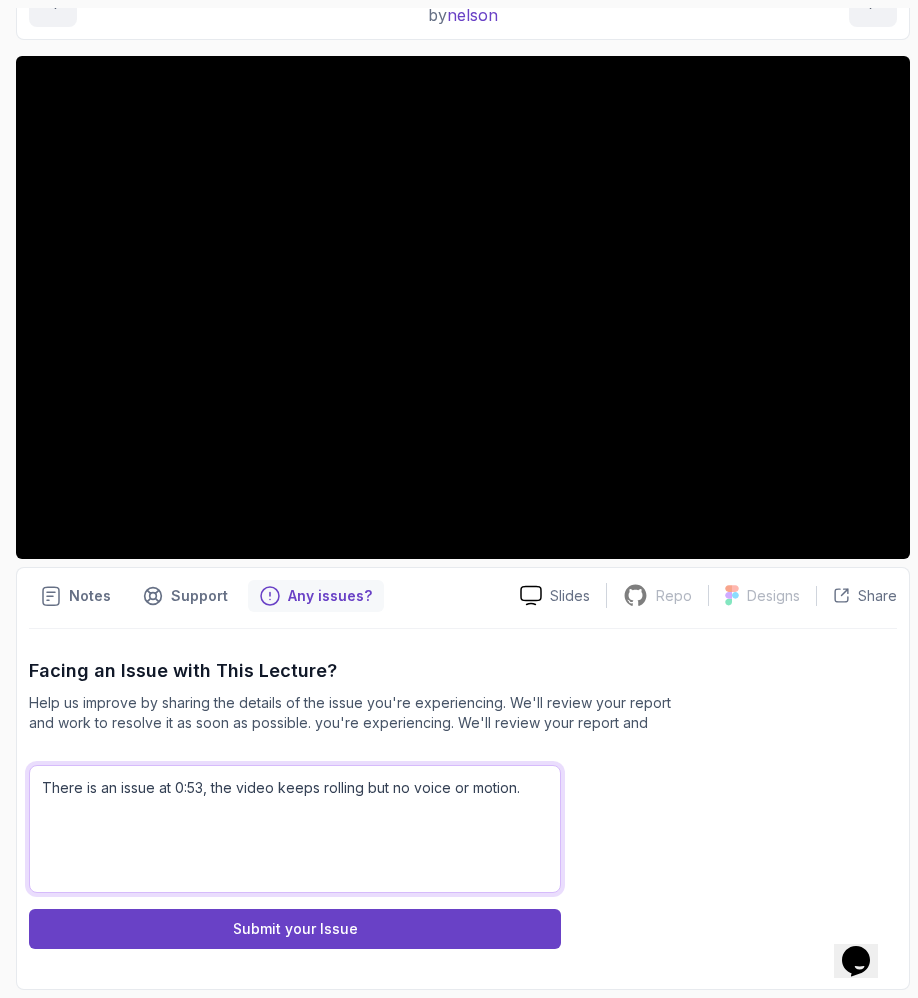 click on "There is an issue at 0:53, the video keeps rolling but no voice or motion." at bounding box center [295, 829] 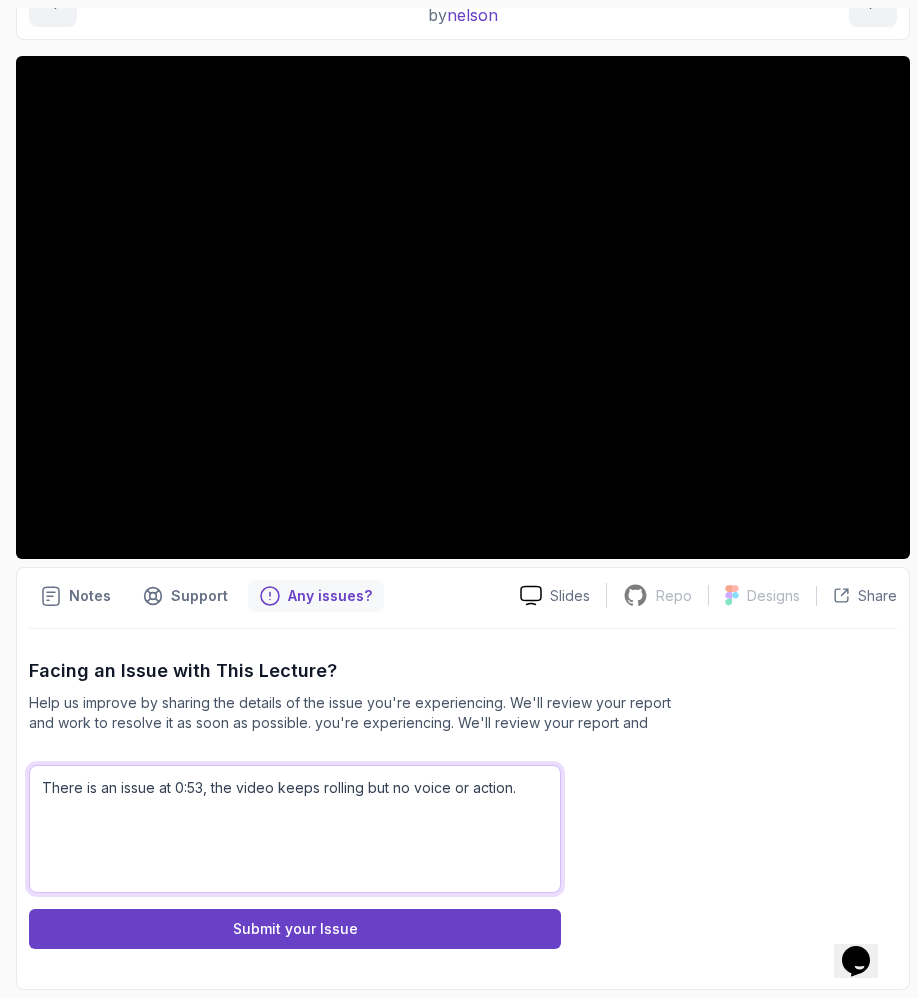 scroll, scrollTop: 481, scrollLeft: 0, axis: vertical 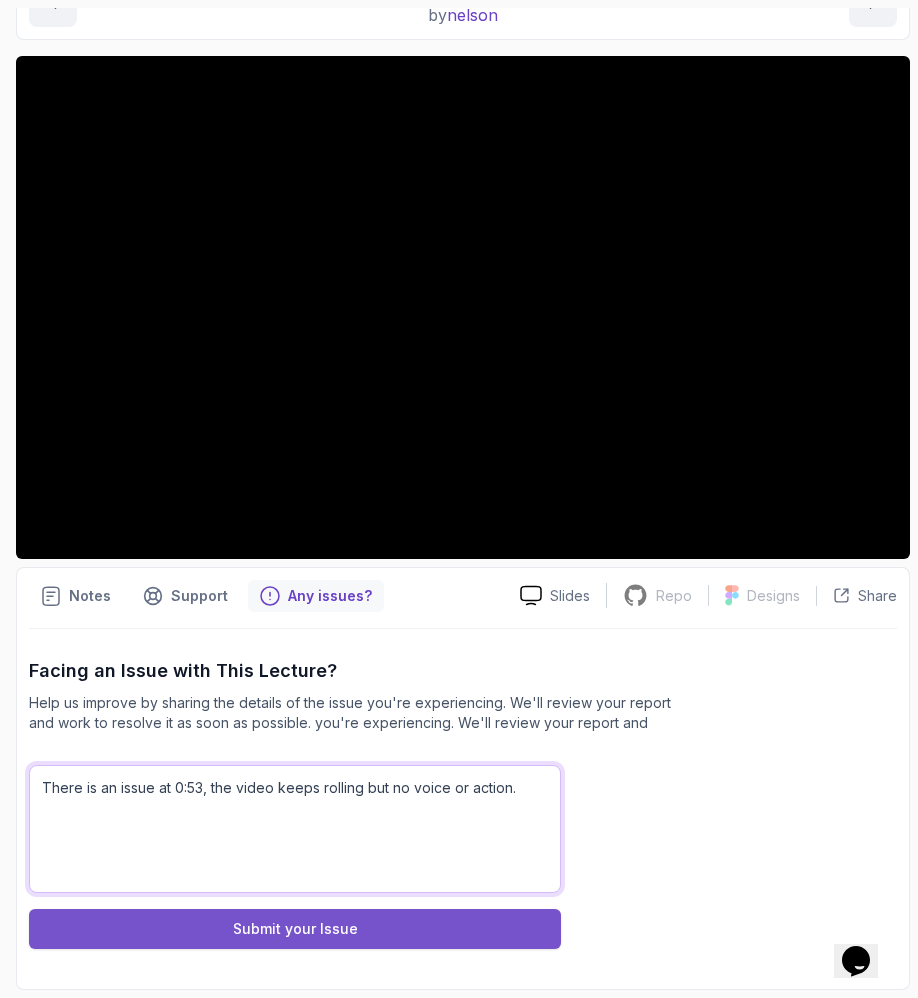 type on "There is an issue at 0:53, the video keeps rolling but no voice or action." 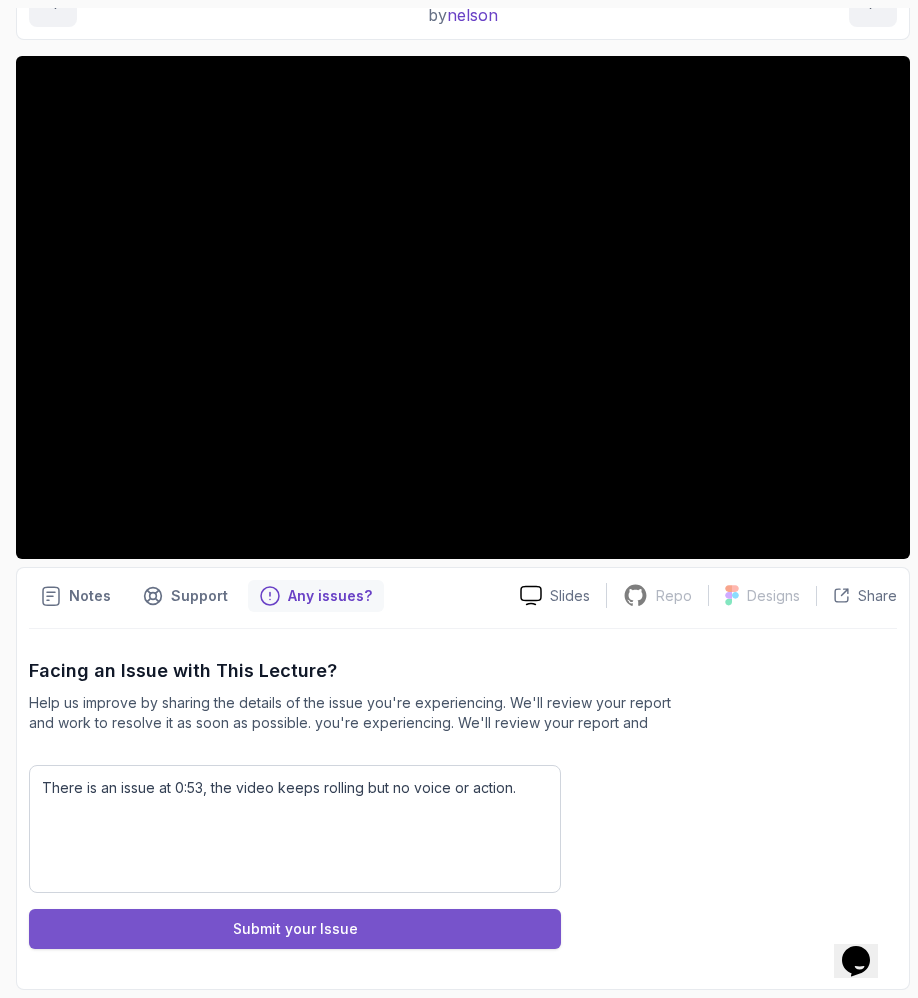 click on "Submit your Issue" at bounding box center (295, 929) 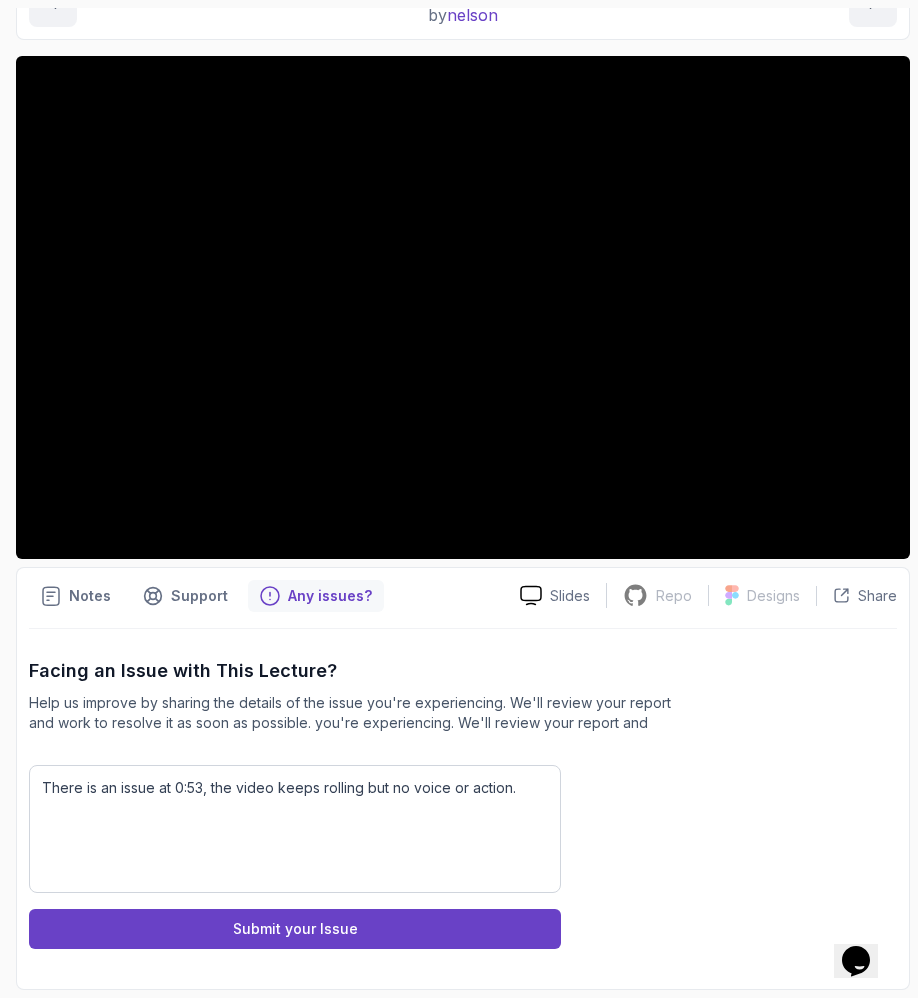scroll, scrollTop: 186, scrollLeft: 0, axis: vertical 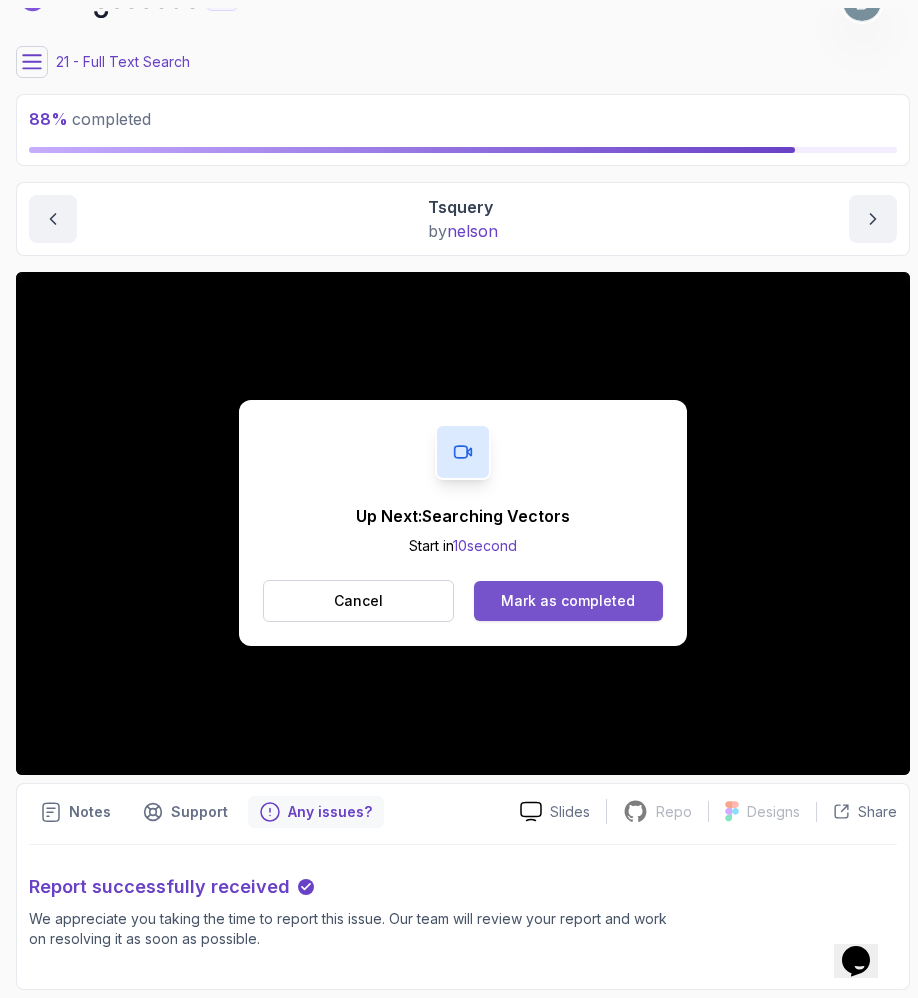 click on "Mark as completed" at bounding box center [568, 601] 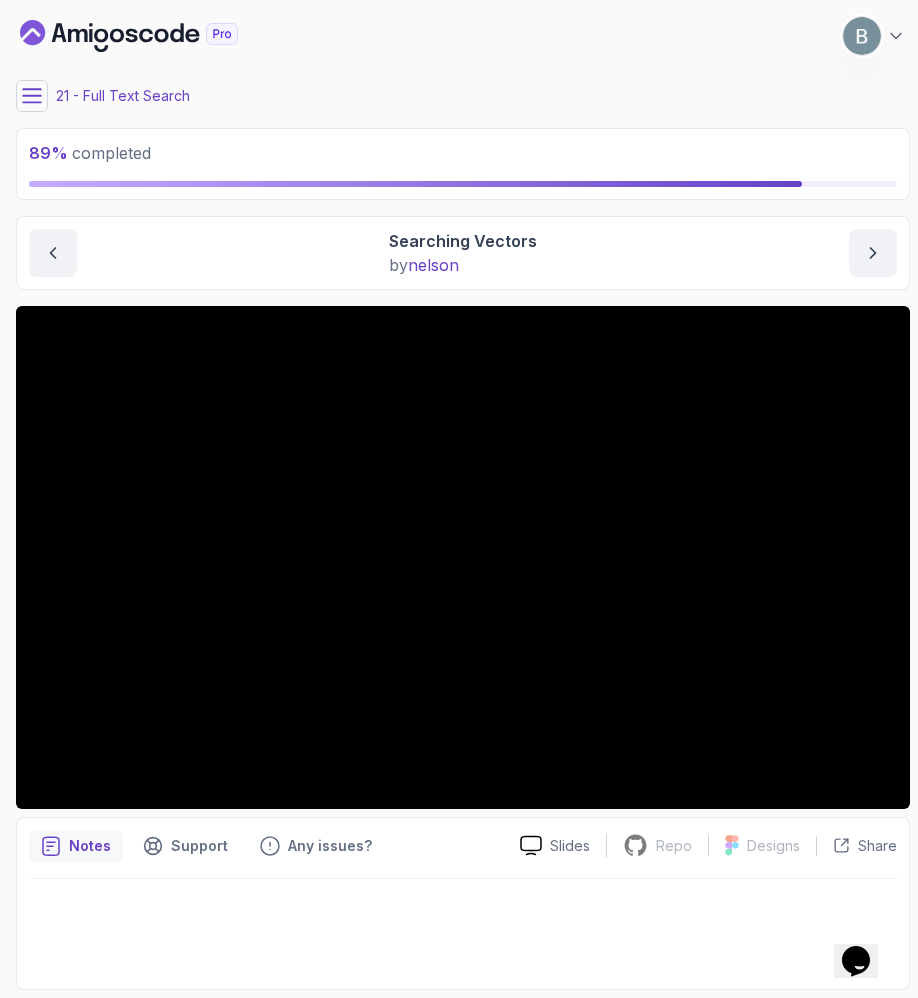 scroll, scrollTop: 51, scrollLeft: 0, axis: vertical 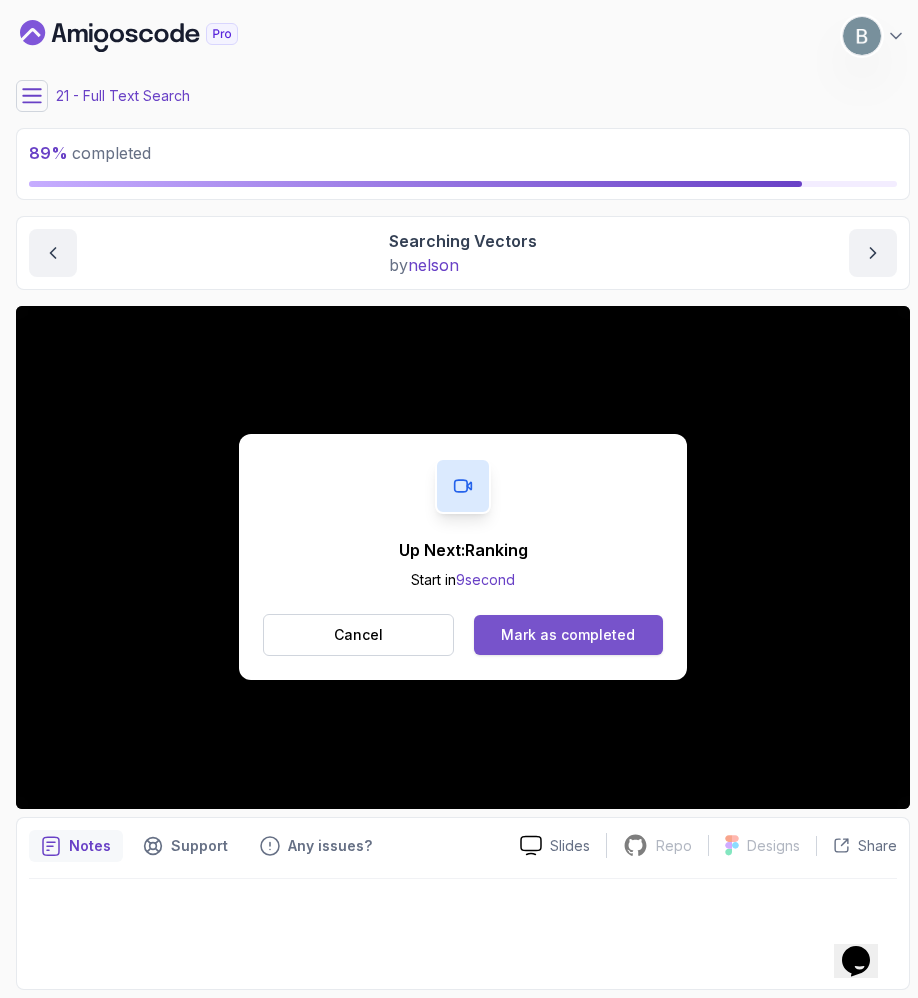 click on "Mark as completed" at bounding box center (568, 635) 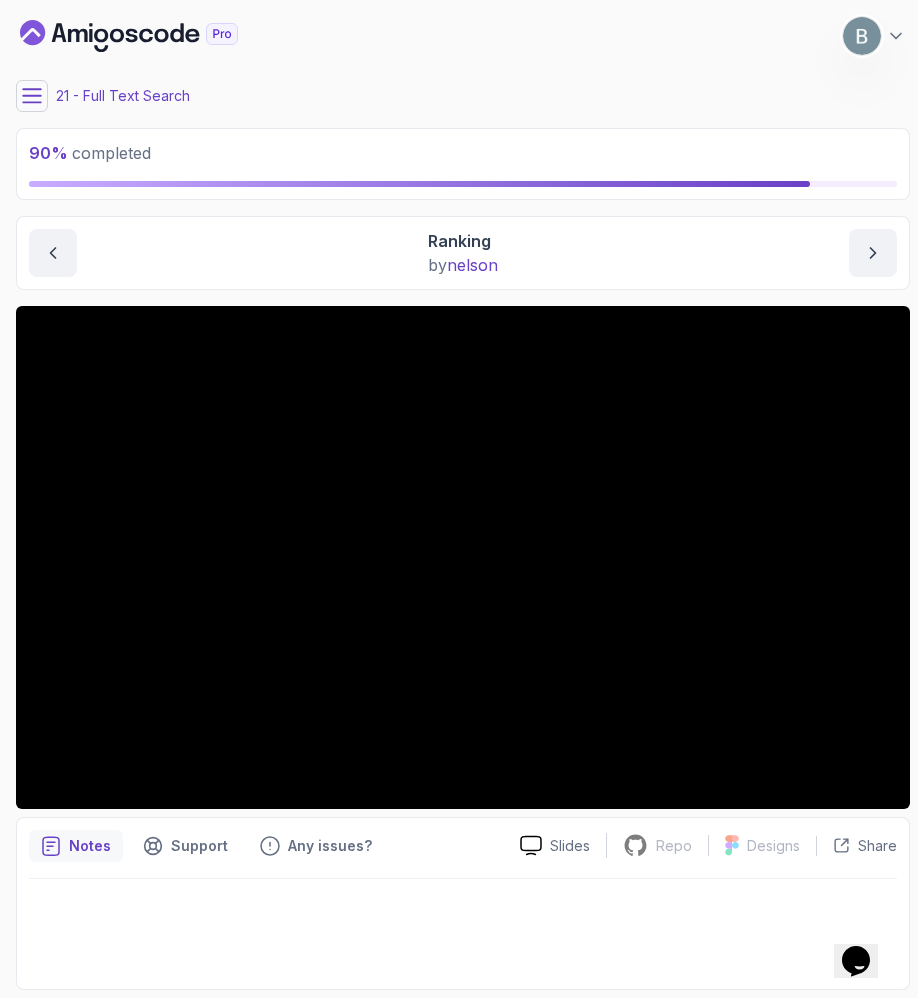 click 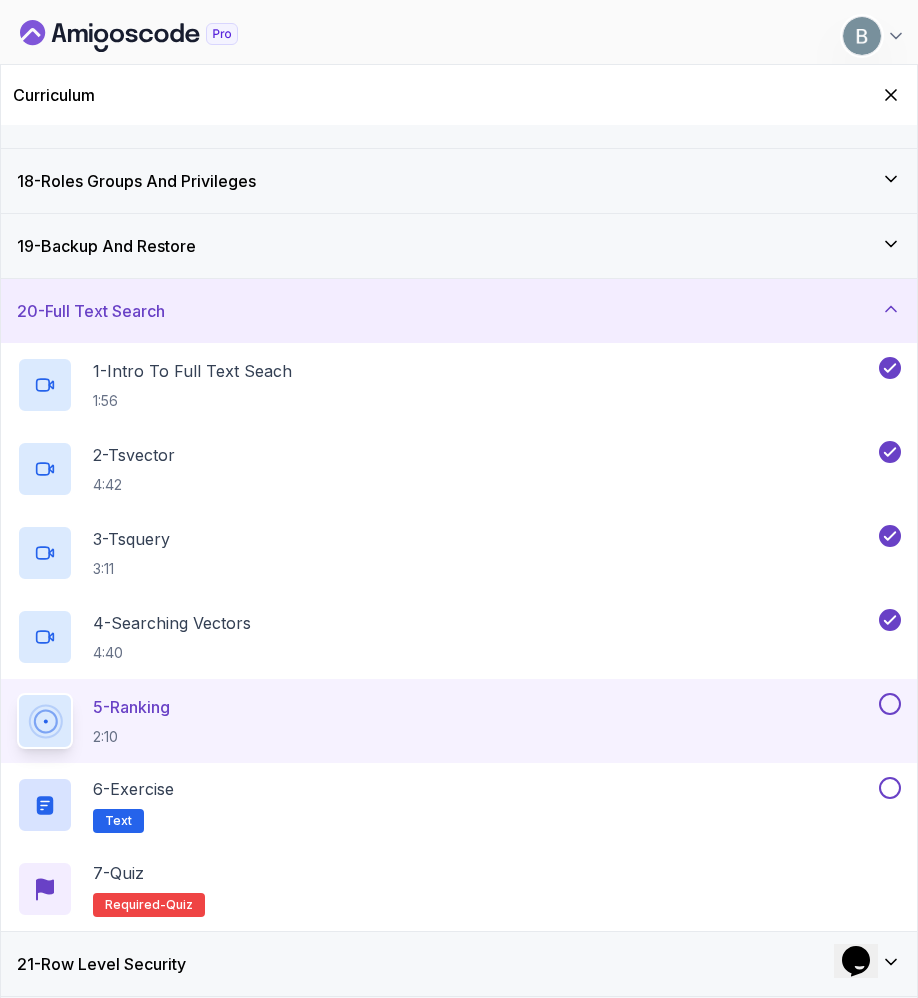 scroll, scrollTop: 1595, scrollLeft: 0, axis: vertical 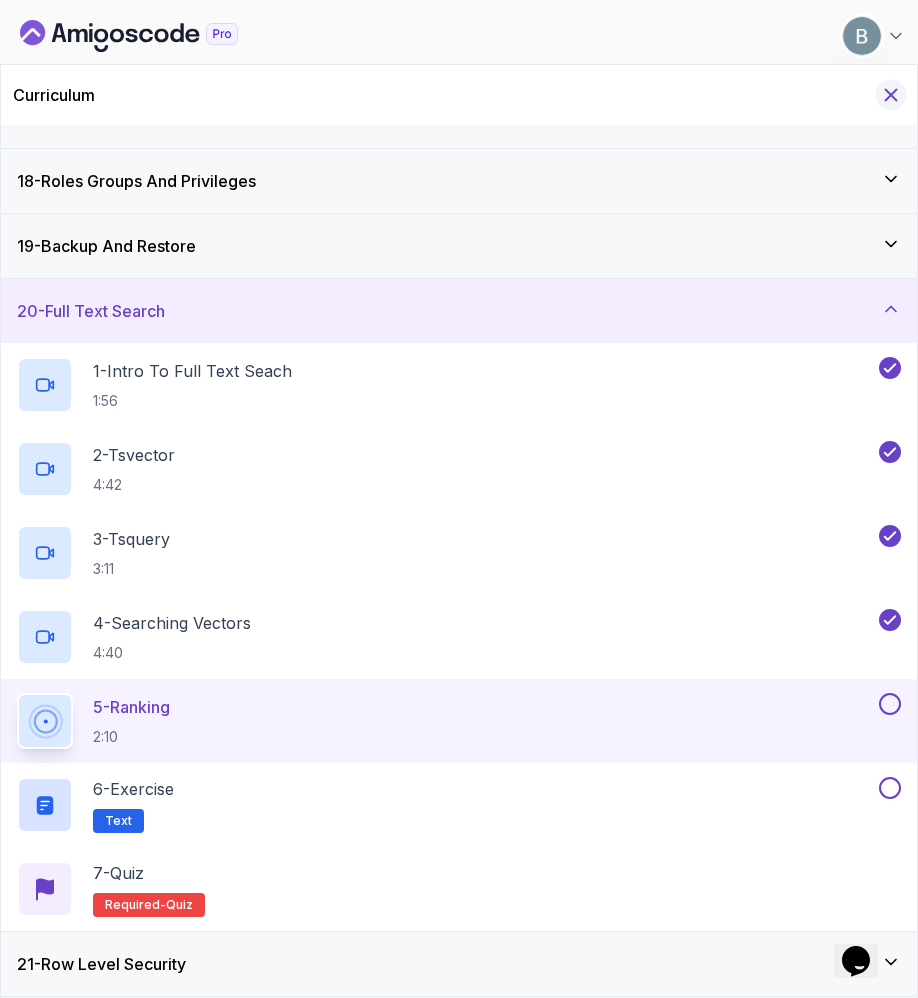 click 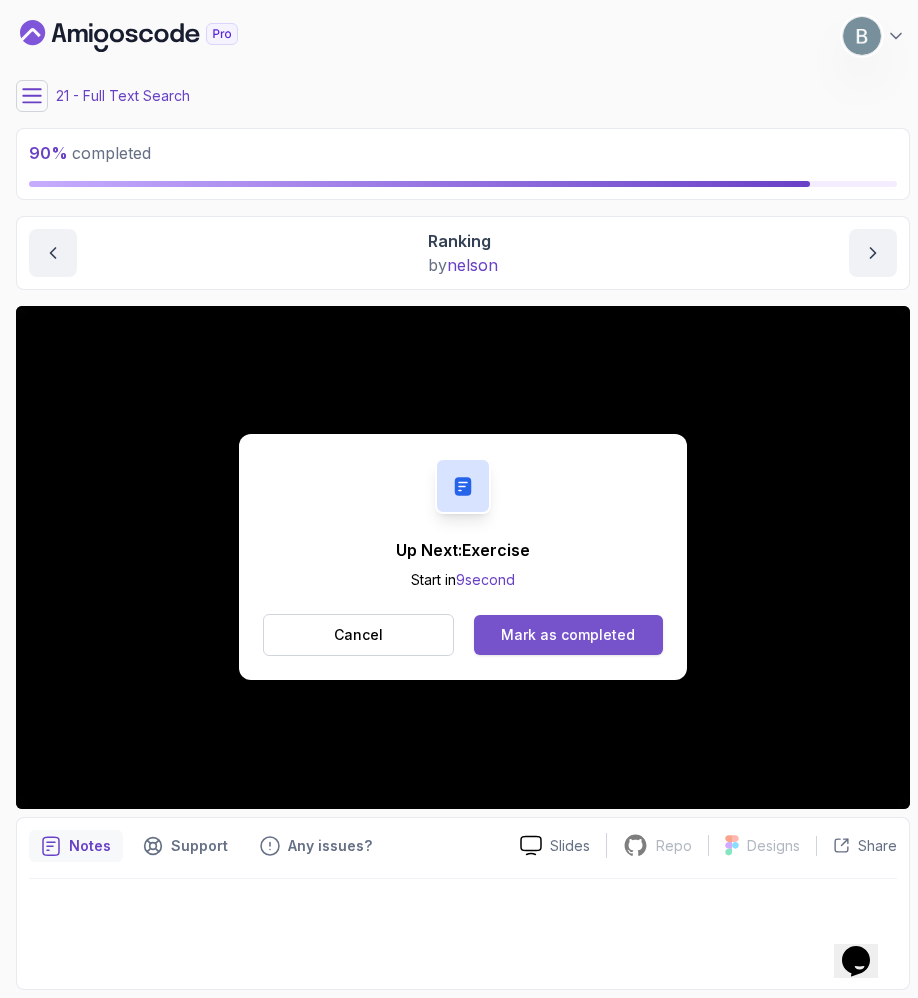 click on "Mark as completed" at bounding box center [568, 635] 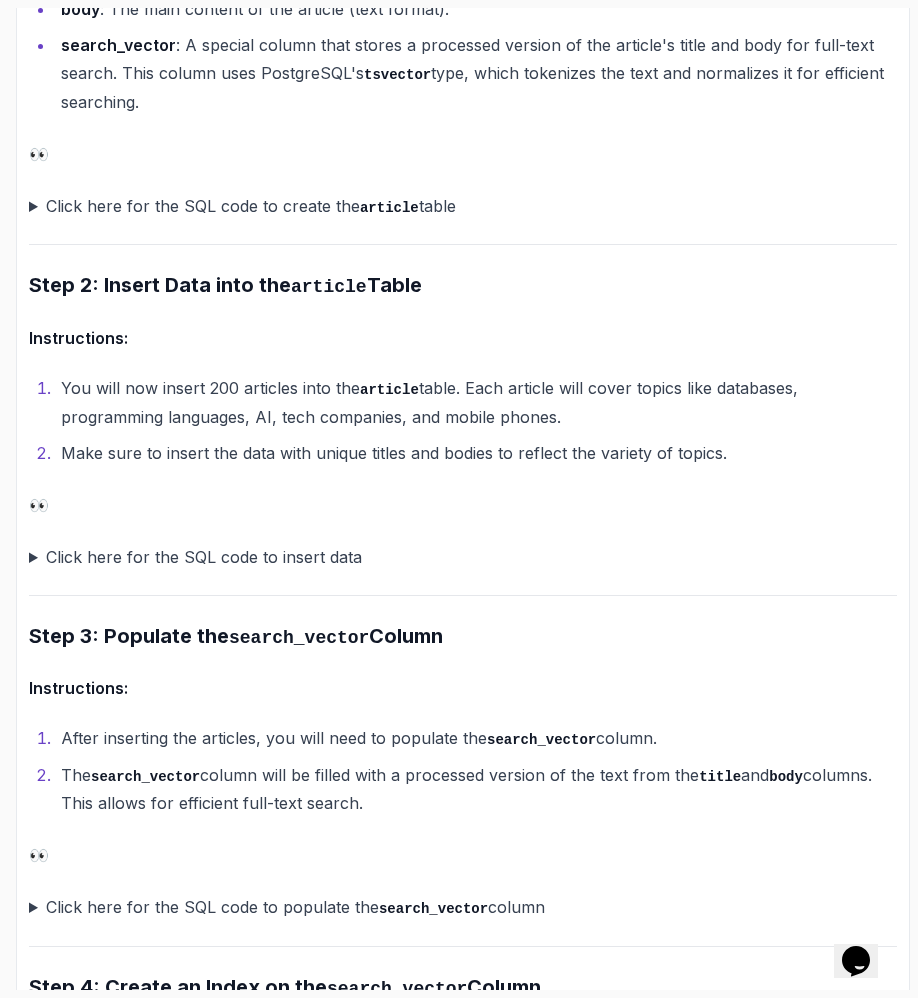 scroll, scrollTop: 1922, scrollLeft: 0, axis: vertical 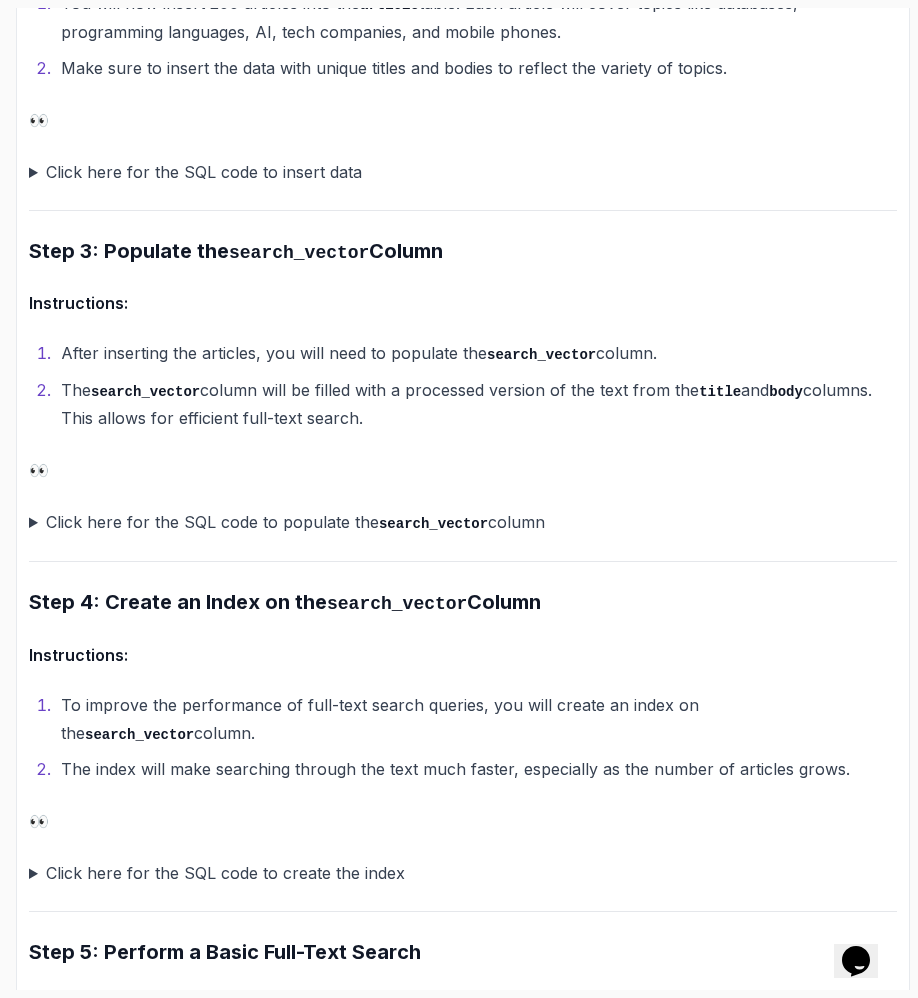 click on "Click here for the SQL code to create the  article  table" at bounding box center [463, -179] 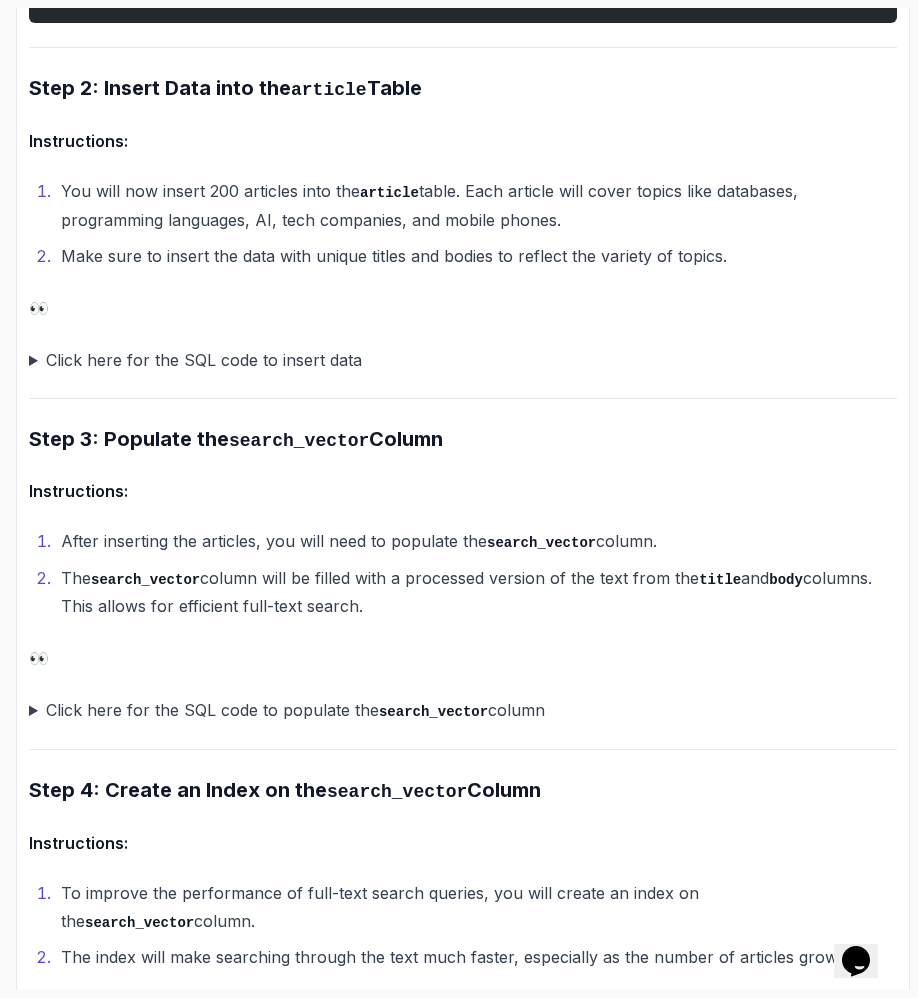 scroll, scrollTop: 1985, scrollLeft: 0, axis: vertical 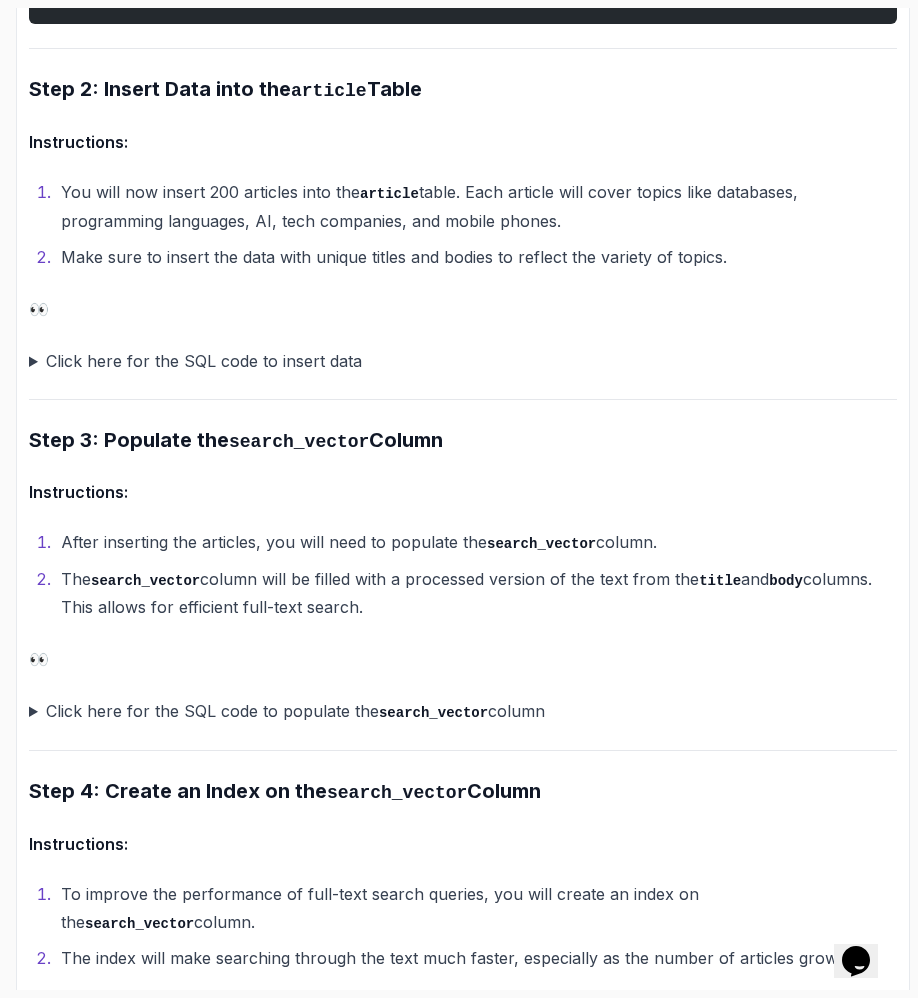 click on "Click here for the SQL code to create the  article  table" at bounding box center [463, -242] 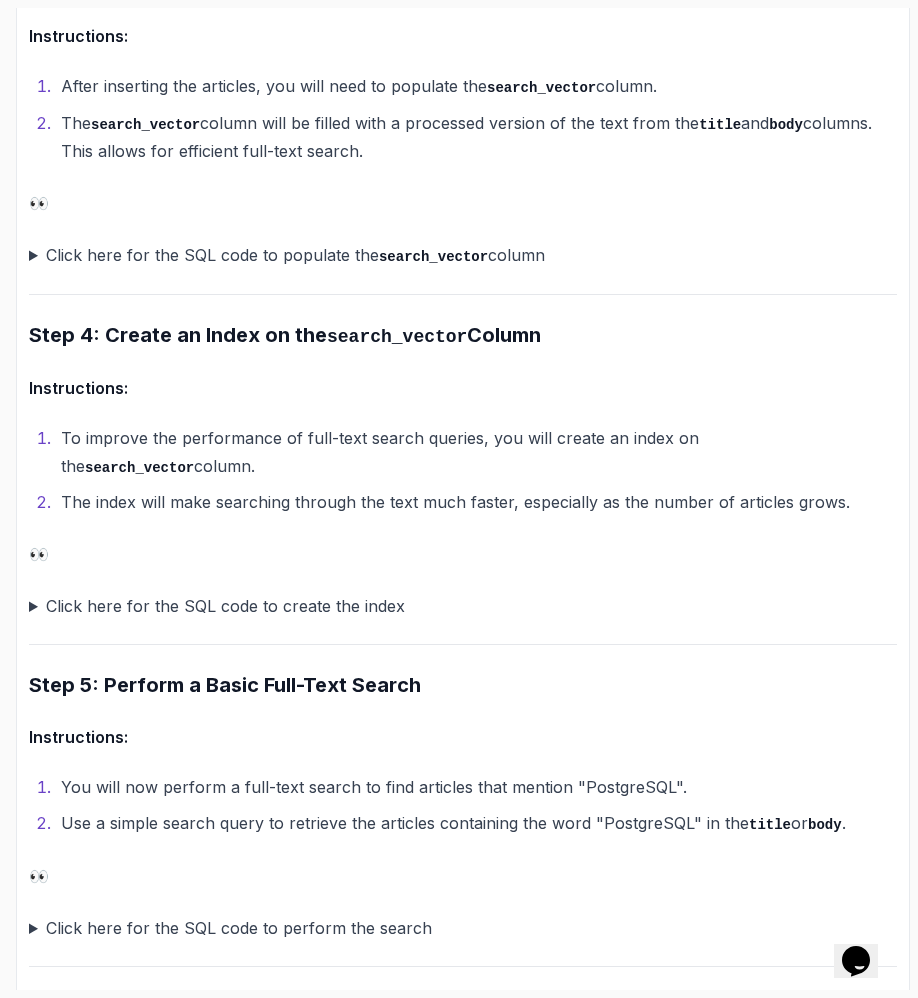 scroll, scrollTop: 2227, scrollLeft: 0, axis: vertical 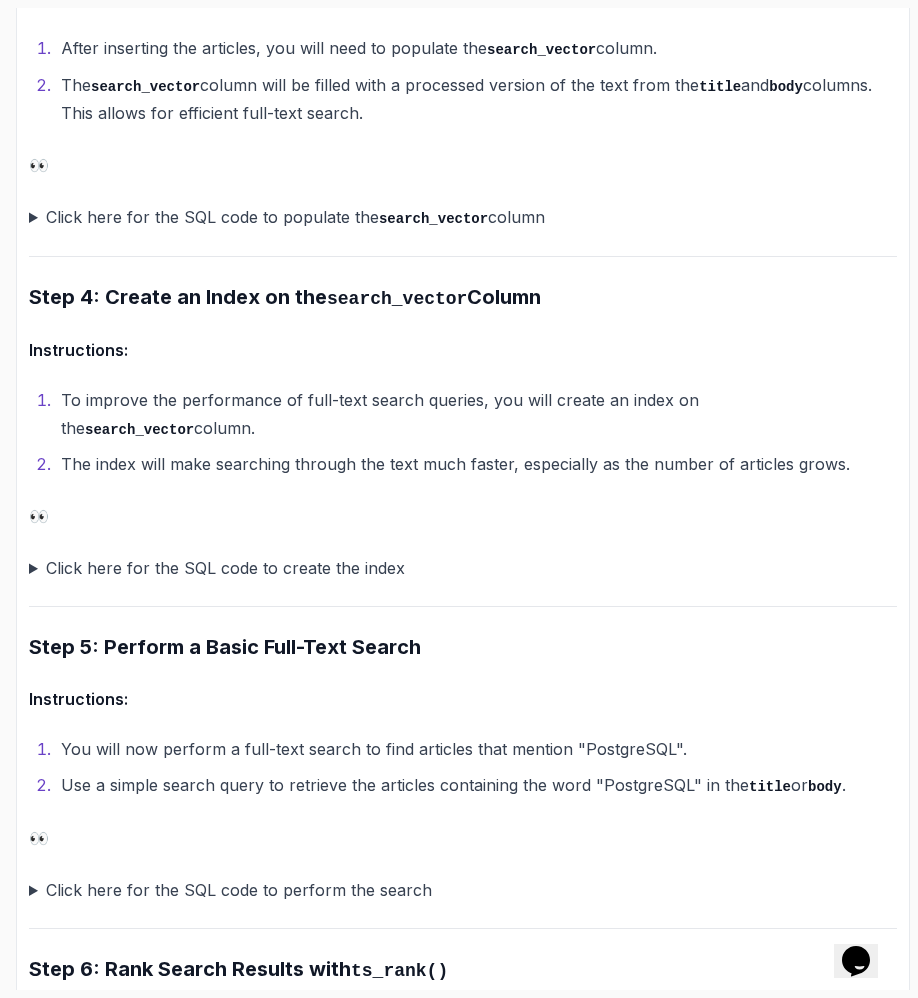click on "Click here for the SQL code to insert data" at bounding box center [463, -133] 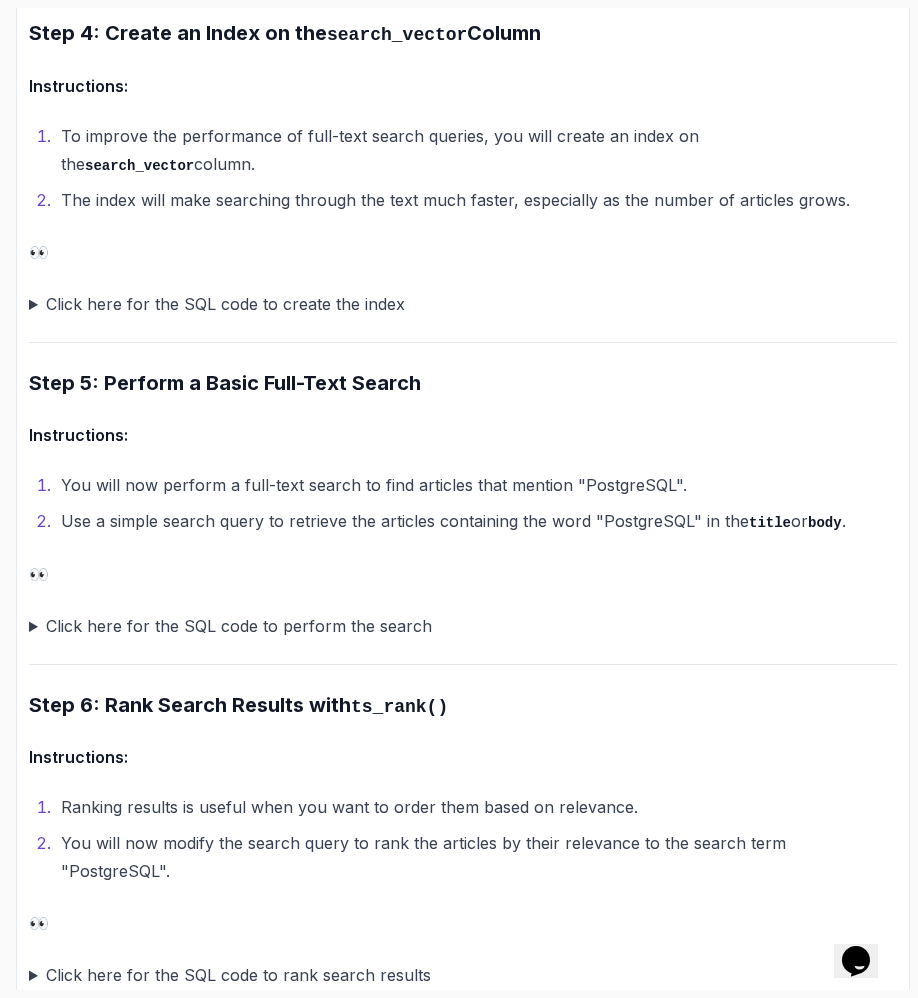 scroll, scrollTop: 2724, scrollLeft: 0, axis: vertical 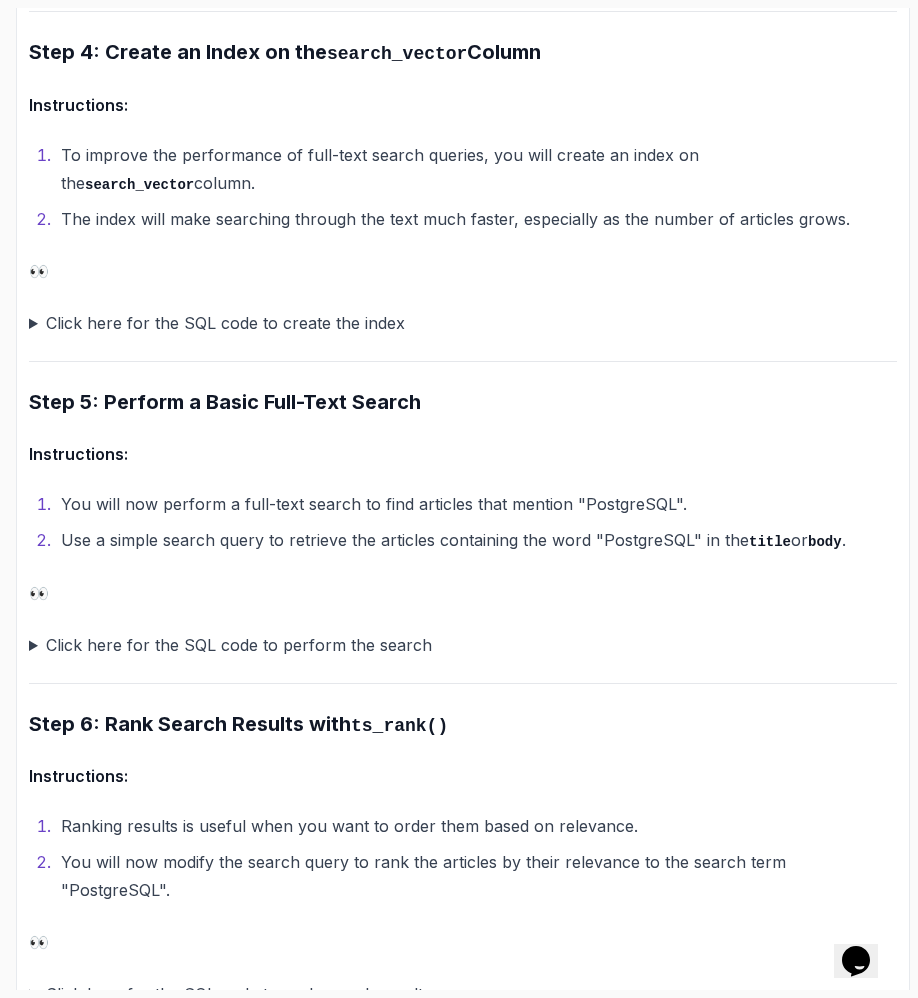 click on "-- (continue inserting 200 articles)" at bounding box center [240, -416] 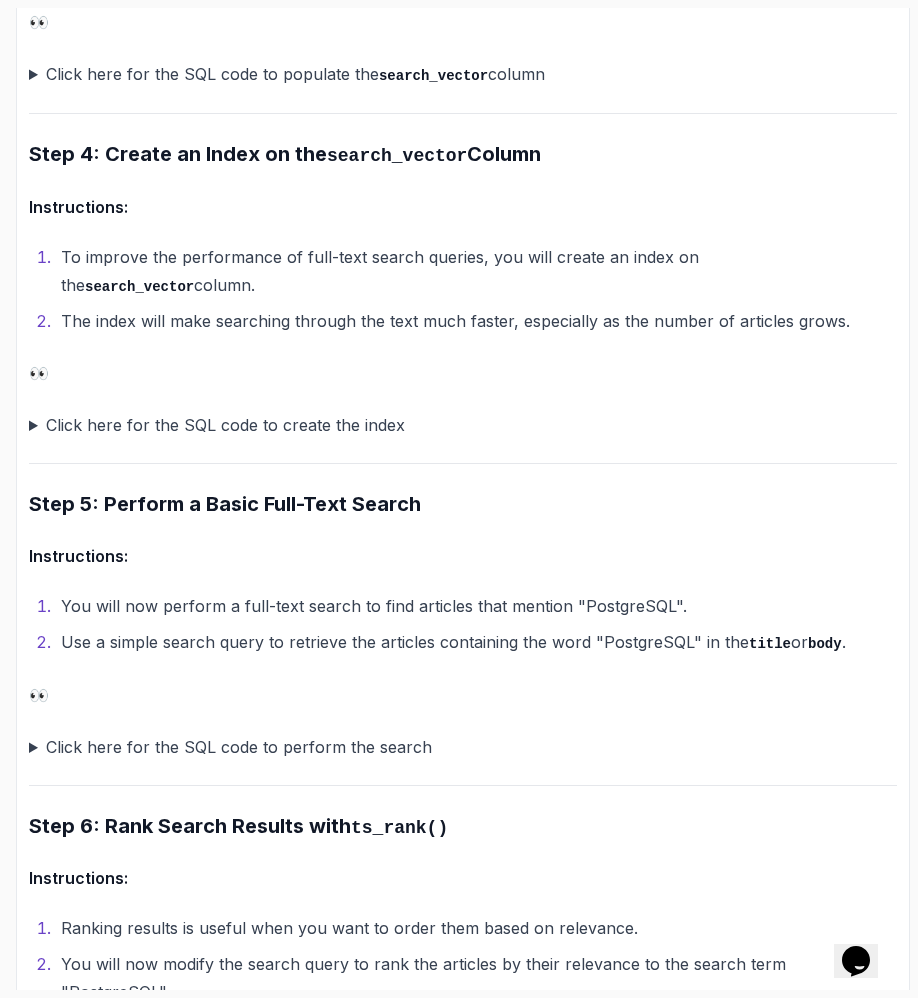 click on "'Exploring New Features in MySQL 8.0'" at bounding box center [252, -362] 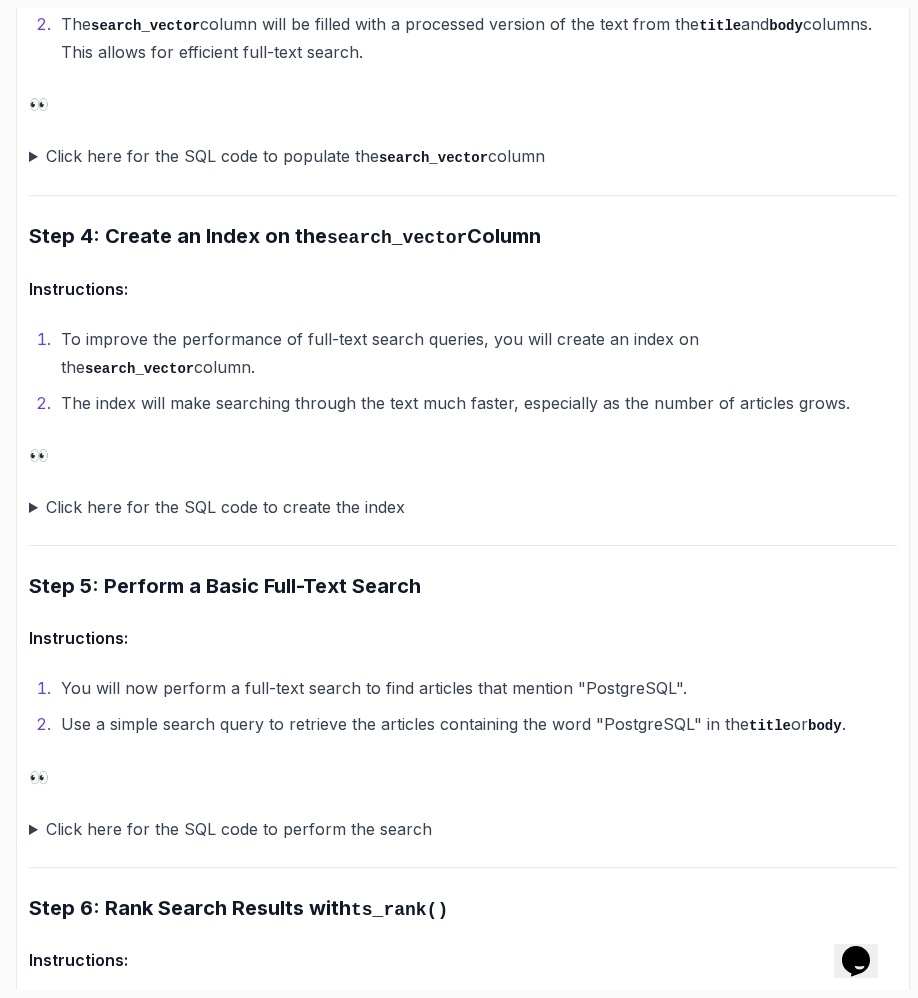 scroll, scrollTop: 2569, scrollLeft: 0, axis: vertical 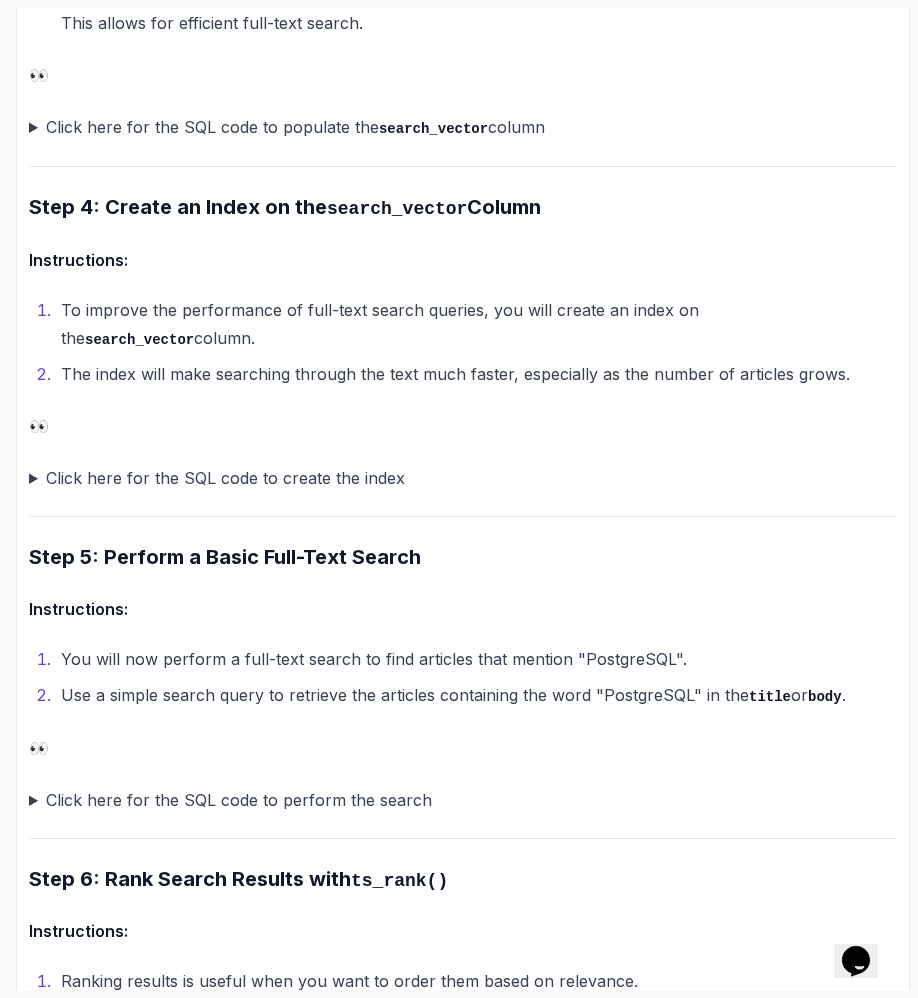 click 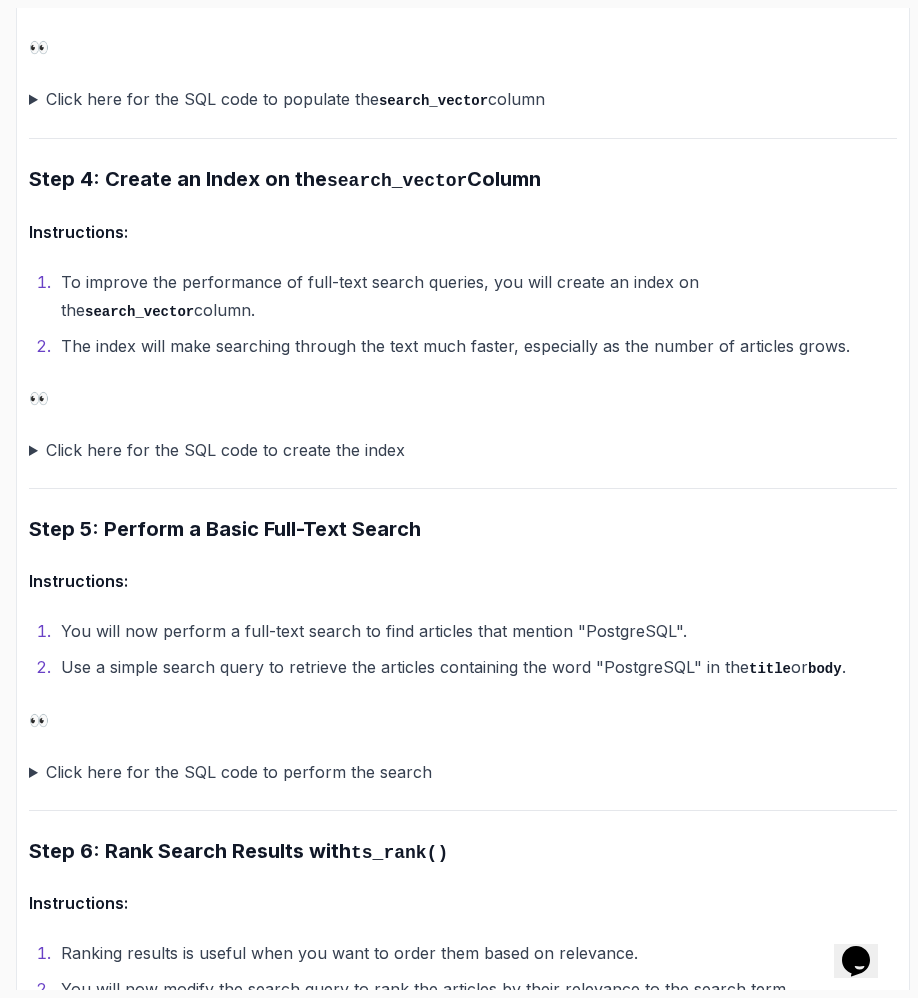 scroll, scrollTop: 2592, scrollLeft: 0, axis: vertical 